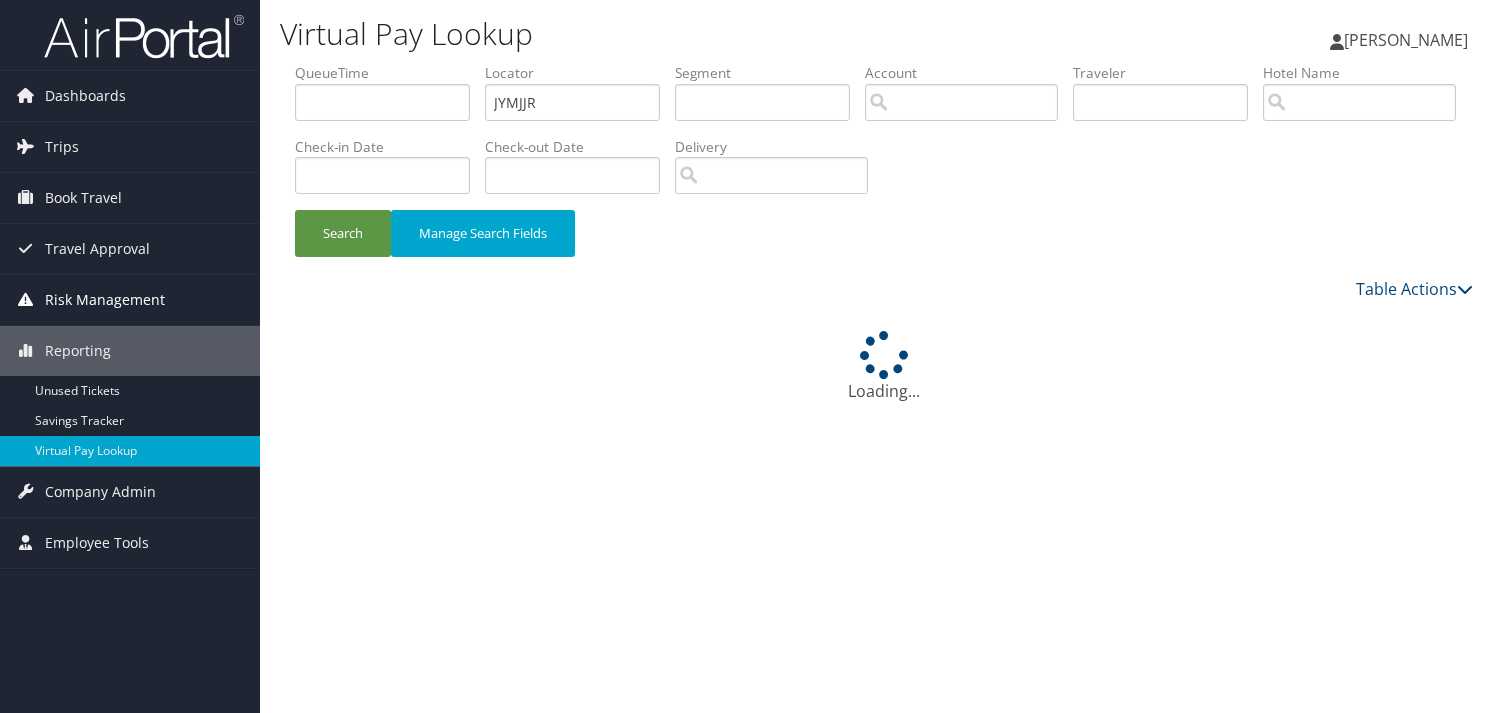 scroll, scrollTop: 0, scrollLeft: 0, axis: both 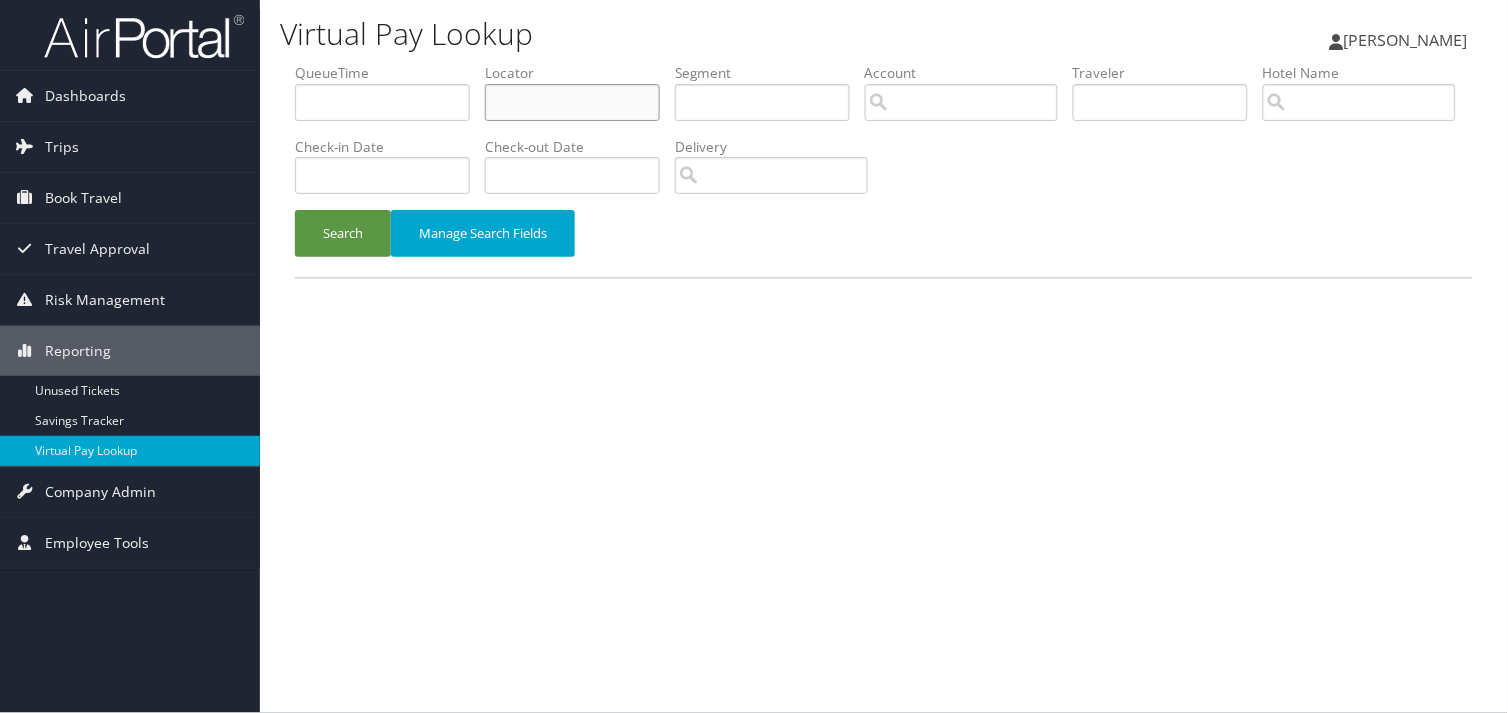 click at bounding box center (572, 102) 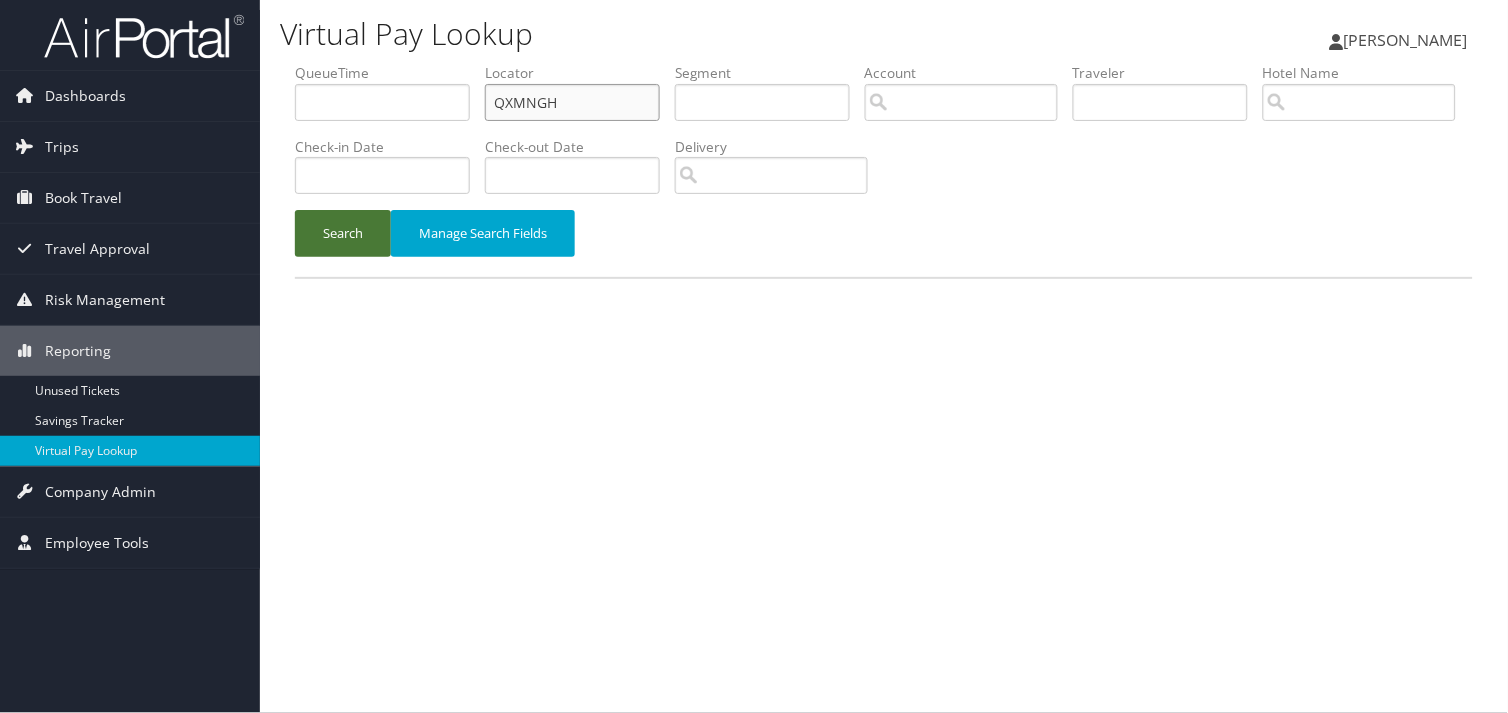 type on "QXMNGH" 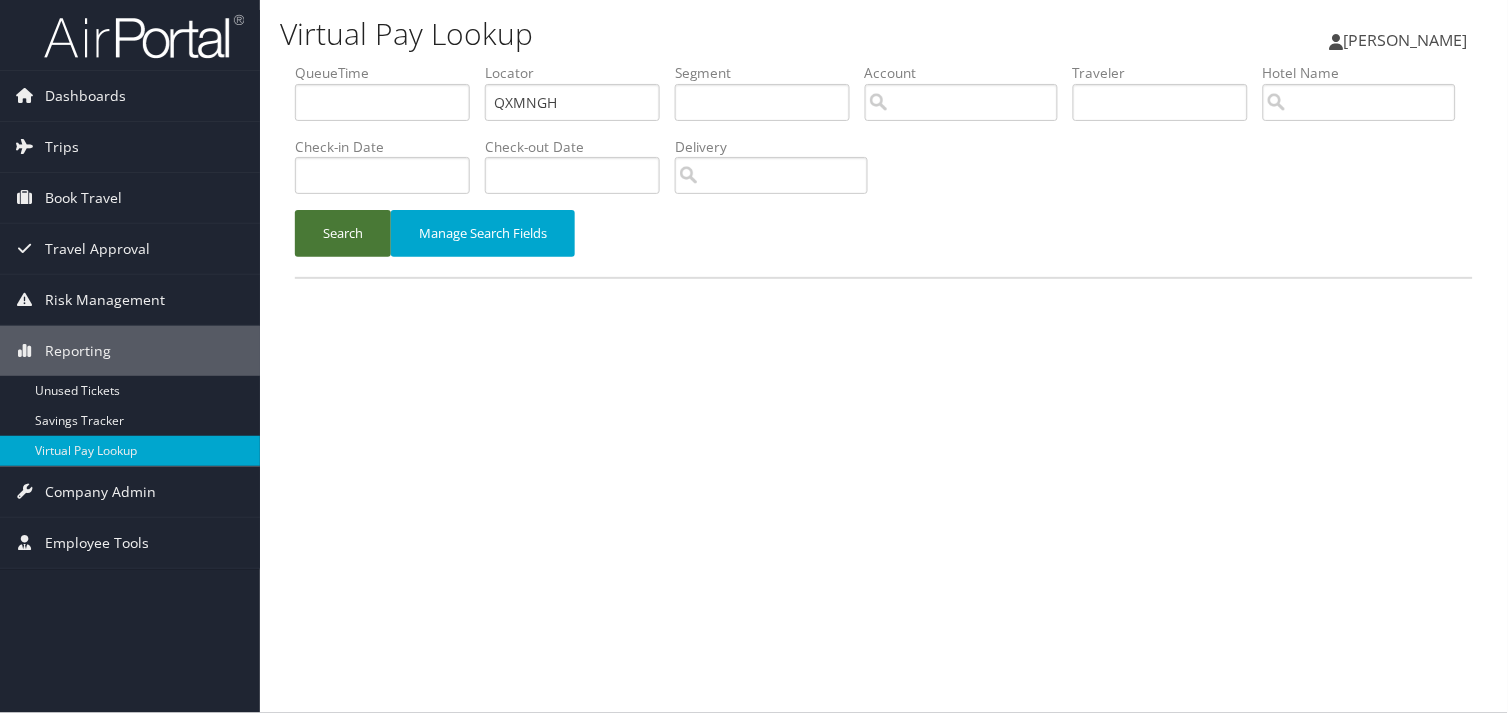 click on "Search" at bounding box center (343, 233) 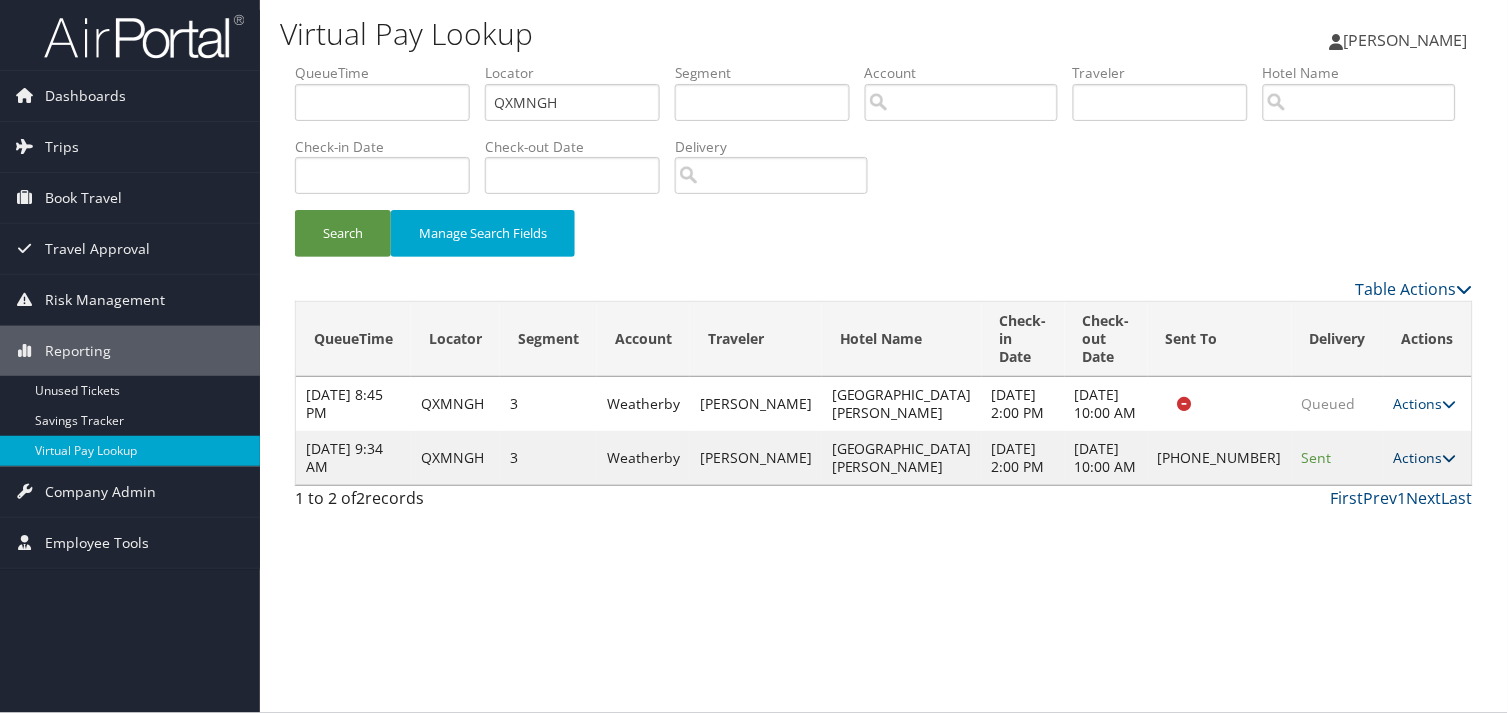 click on "Actions" at bounding box center (1425, 457) 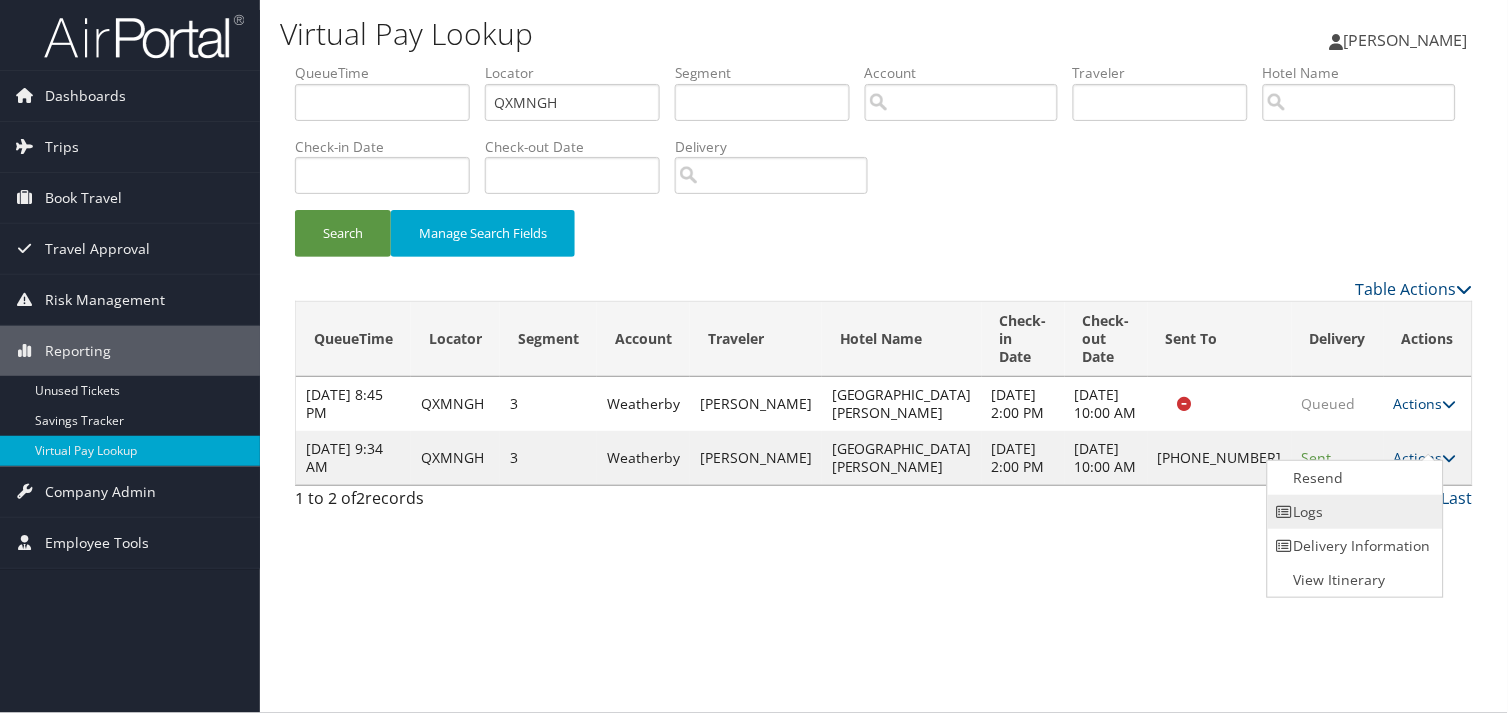 click on "Logs" at bounding box center (1353, 512) 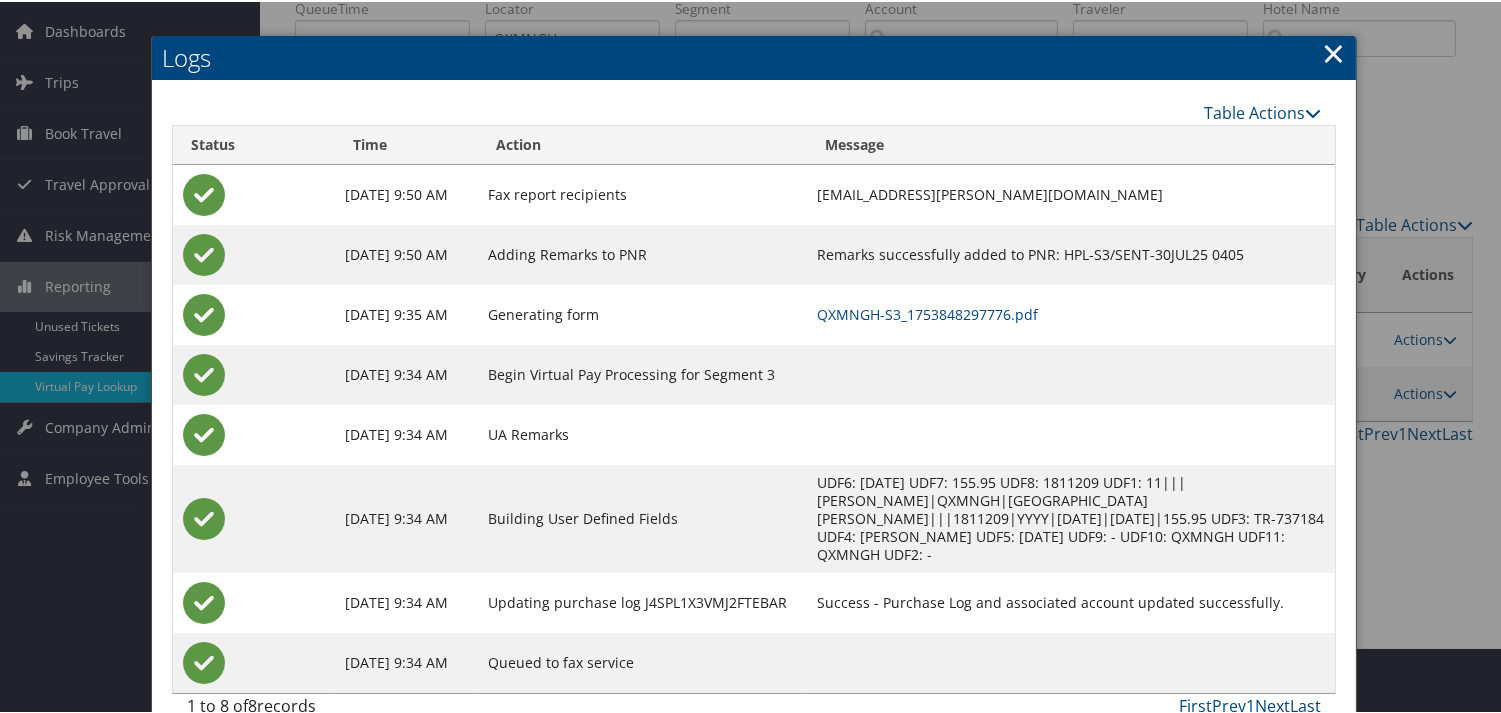 scroll, scrollTop: 100, scrollLeft: 0, axis: vertical 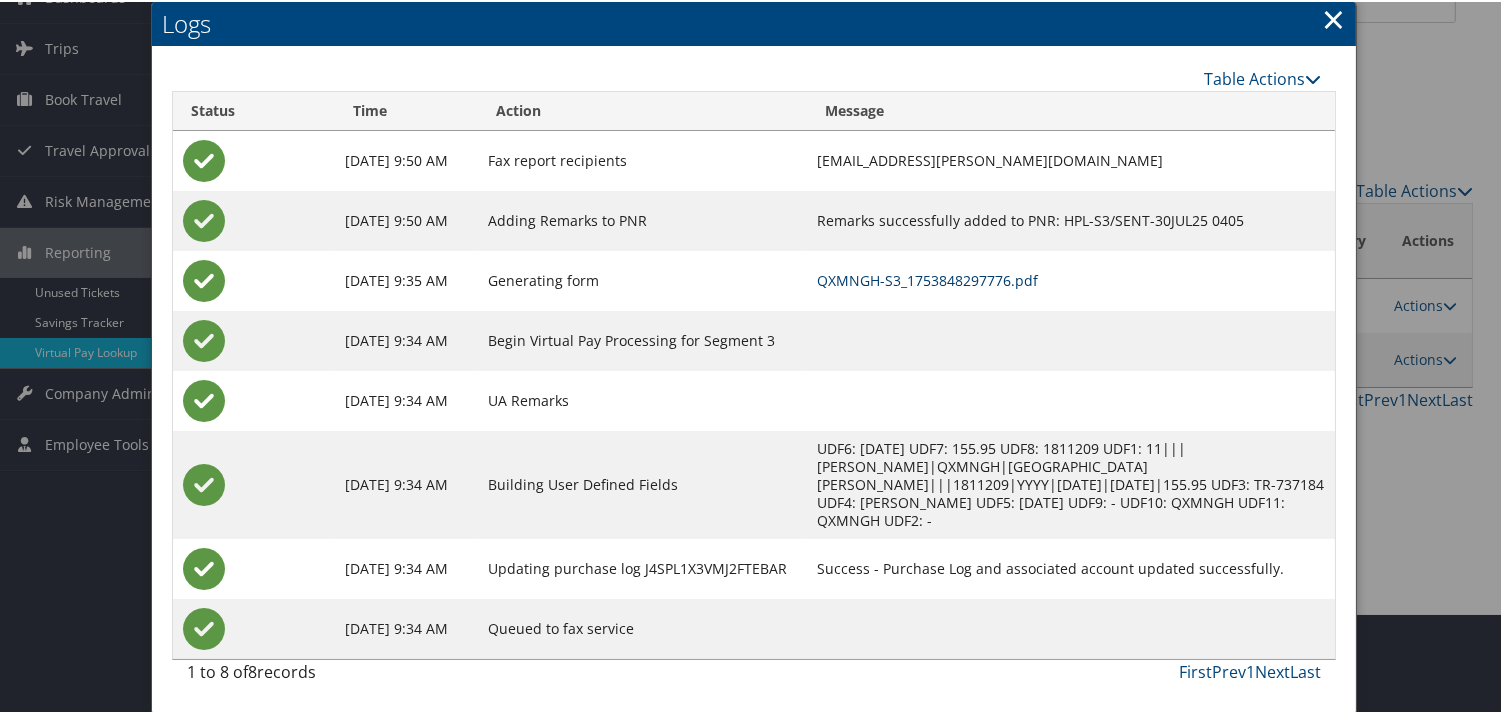 click on "QXMNGH-S3_1753848297776.pdf" at bounding box center [927, 278] 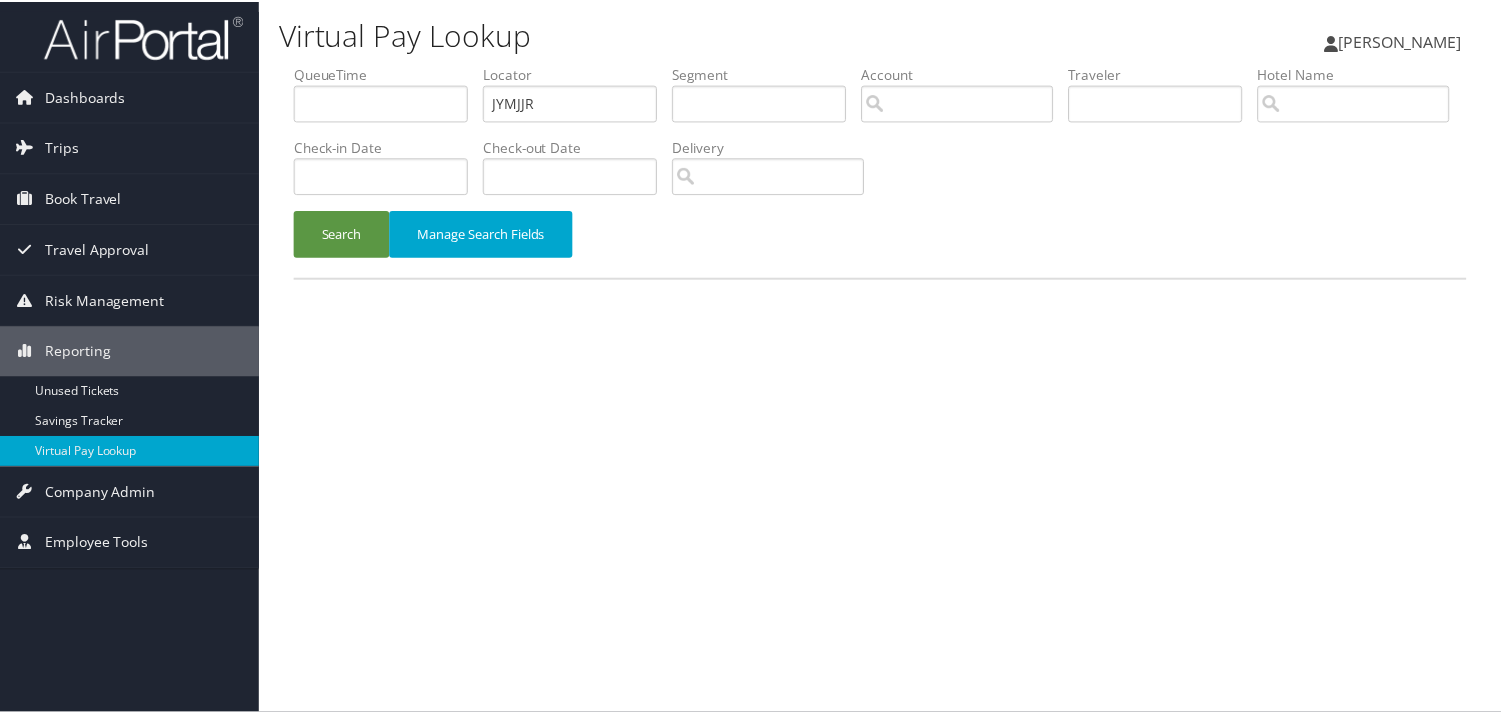 scroll, scrollTop: 0, scrollLeft: 0, axis: both 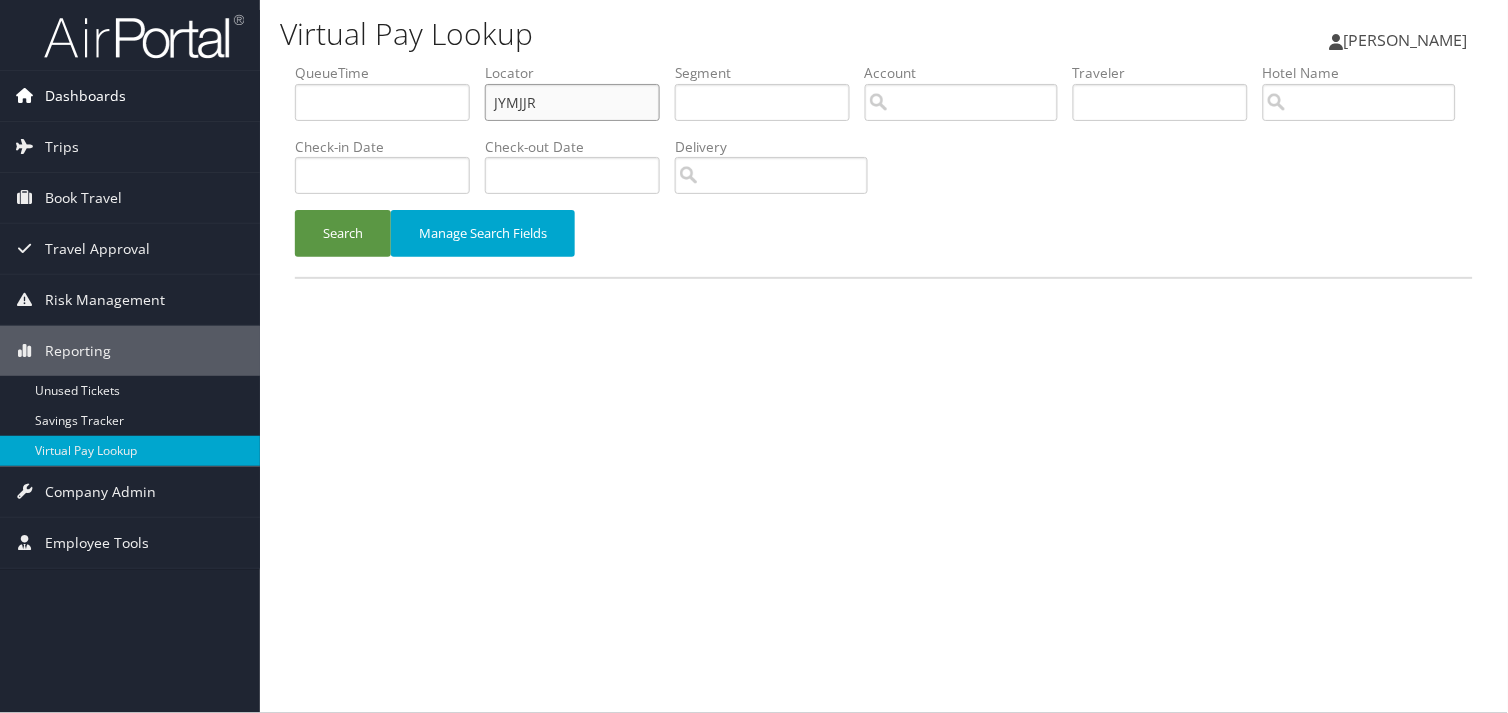 drag, startPoint x: 570, startPoint y: 100, endPoint x: 222, endPoint y: 113, distance: 348.24274 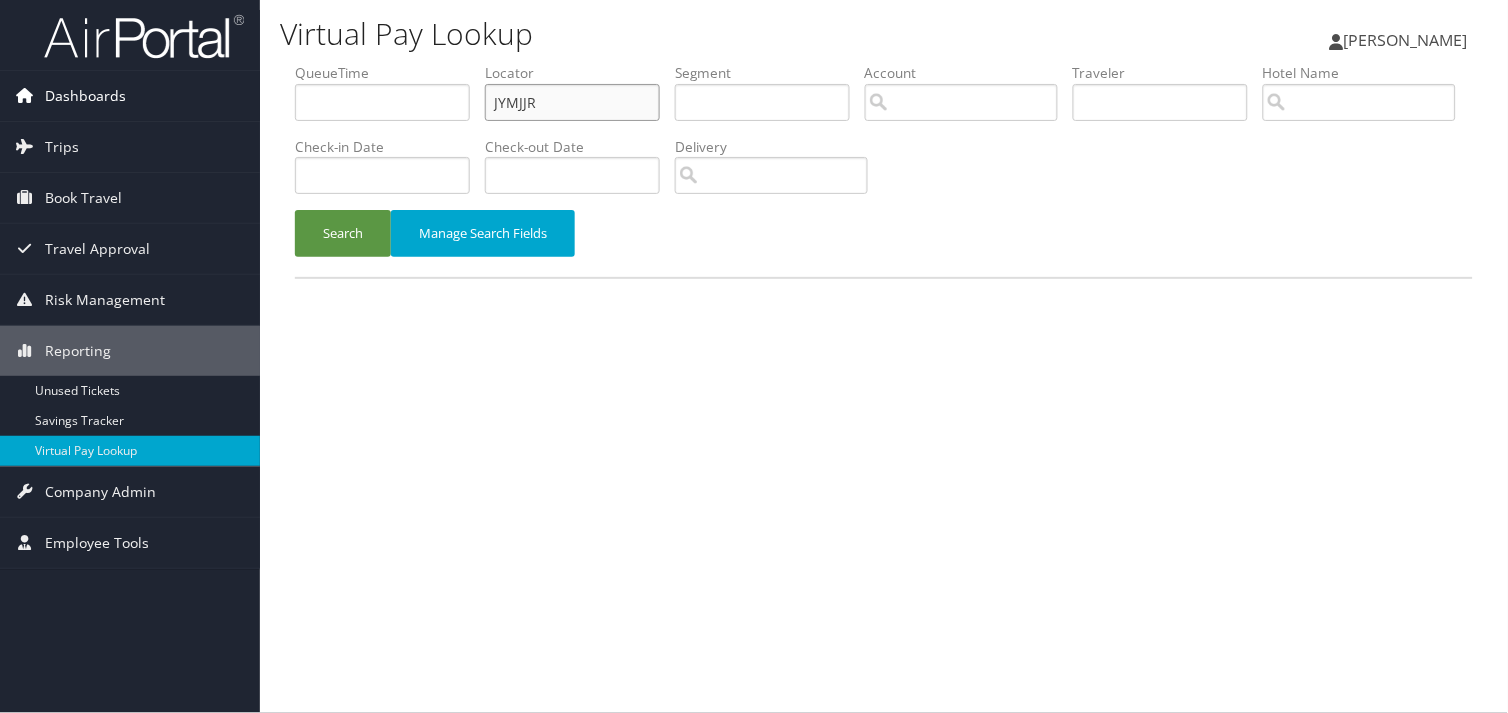 click on "Dashboards AirPortal 360™ (Manager) My Travel Dashboard   Trips Airtinerary® Lookup Current/Future Trips Past Trips Trips Missing Hotels Hotel Check-ins   Book Travel Approval Request (Beta)   Travel Approval Pending Trip Approvals Approved Trips Canceled Trips Approvals (Beta)   Risk Management SecurityLogic® Map Assistance Requests Travel Alerts Notifications   Reporting Unused Tickets Savings Tracker Virtual Pay Lookup   Company Admin Company Information Configure Approval Types (Beta) People Users (Beta) Vendor Contracts Travel Policy Service Fees  Reporting Fields (Beta) Report Settings Virtual Pay Settings   Employee Tools Help Desk" at bounding box center [754, 356] 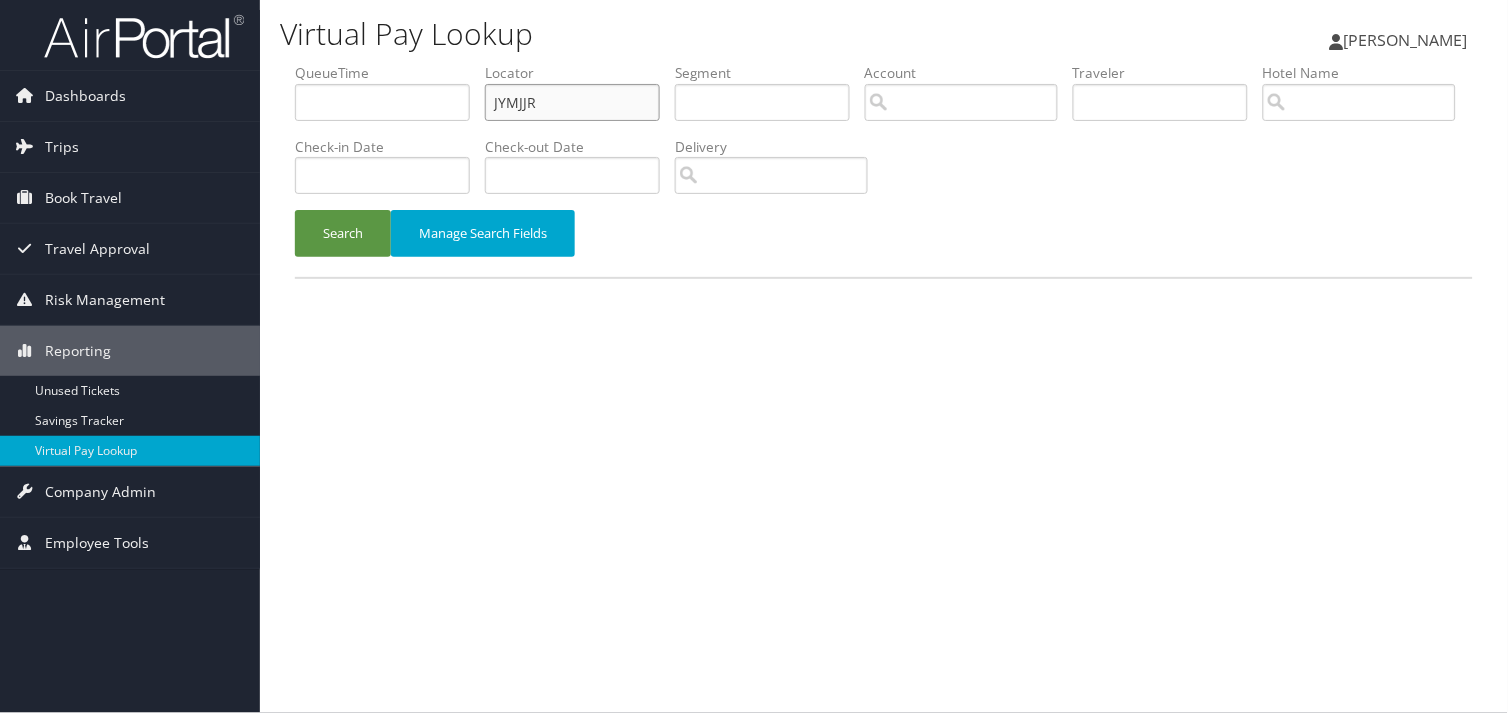 paste on "YYLCIL" 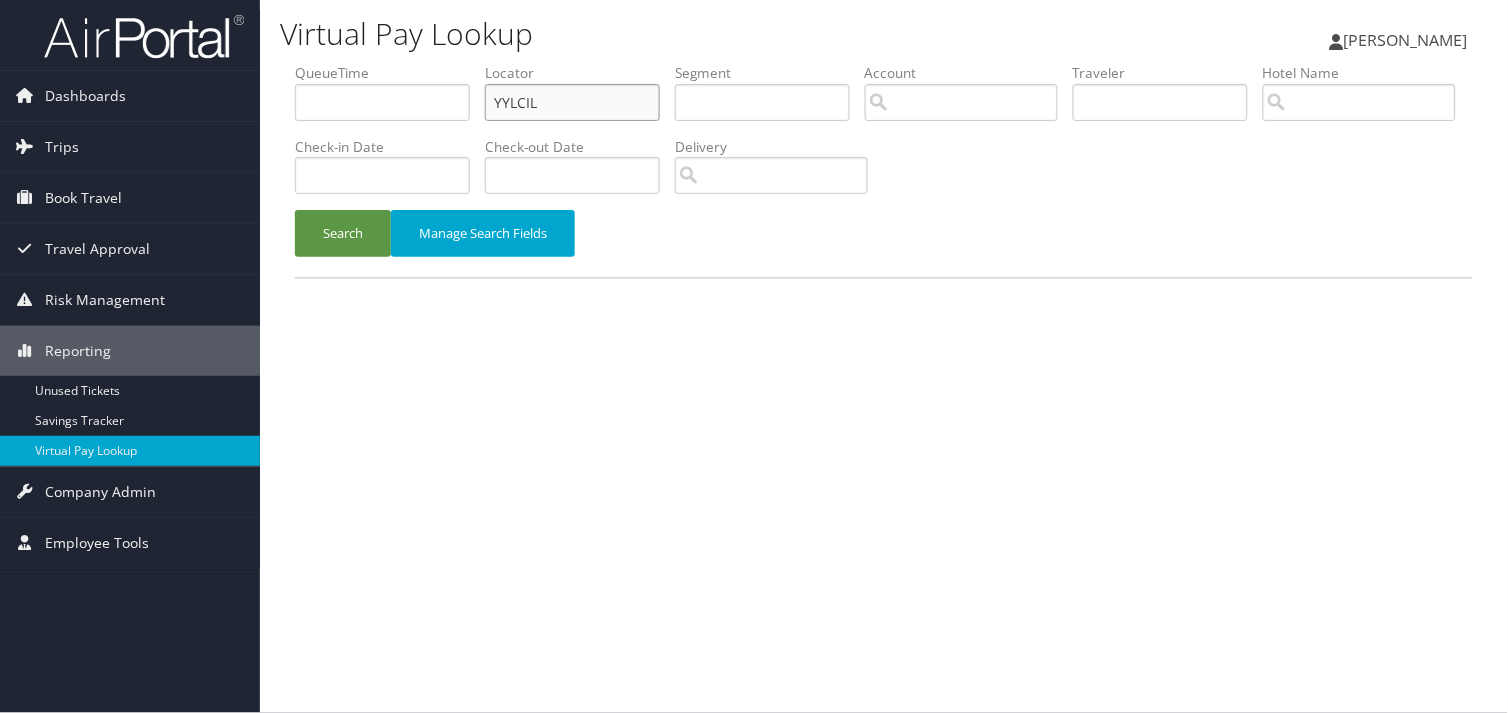 click on "YYLCIL" at bounding box center (572, 102) 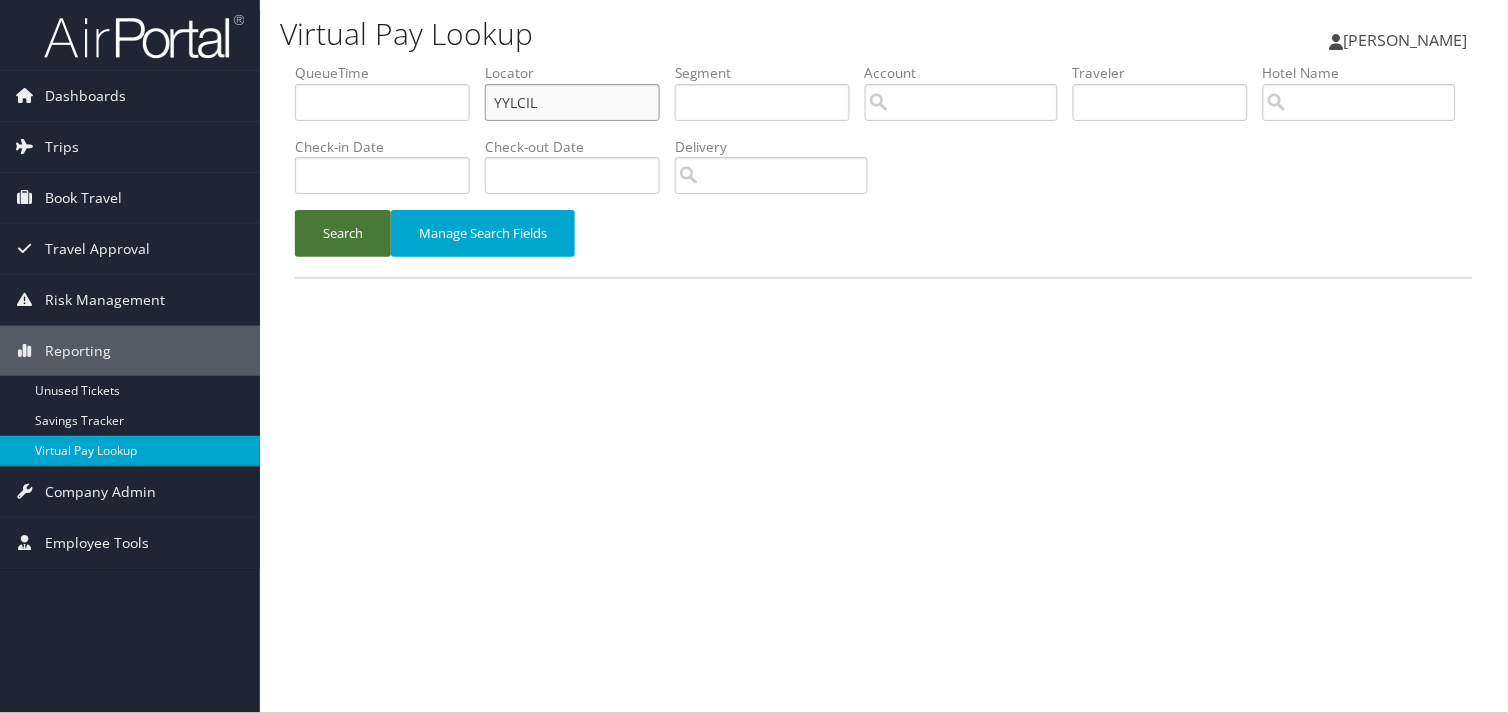 type on "YYLCIL" 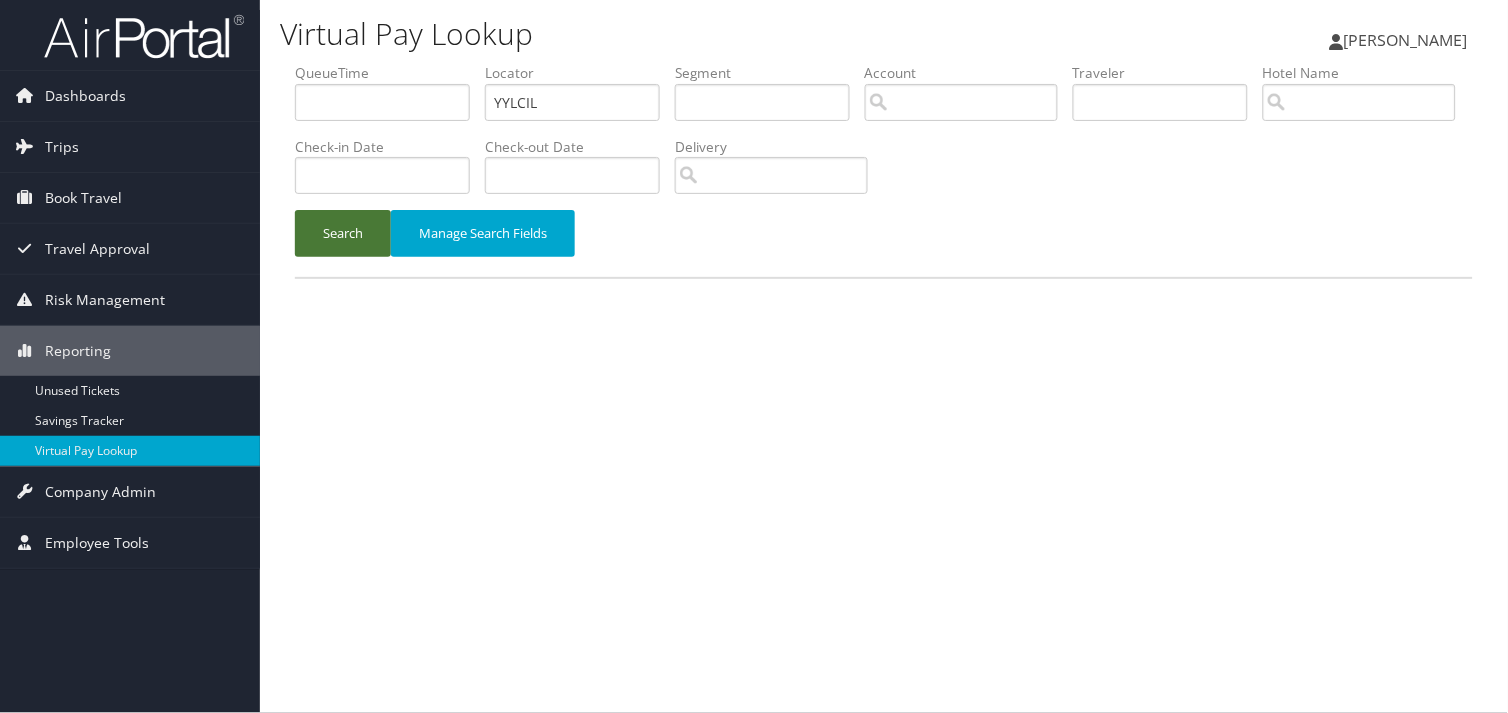 click on "Search" at bounding box center (343, 233) 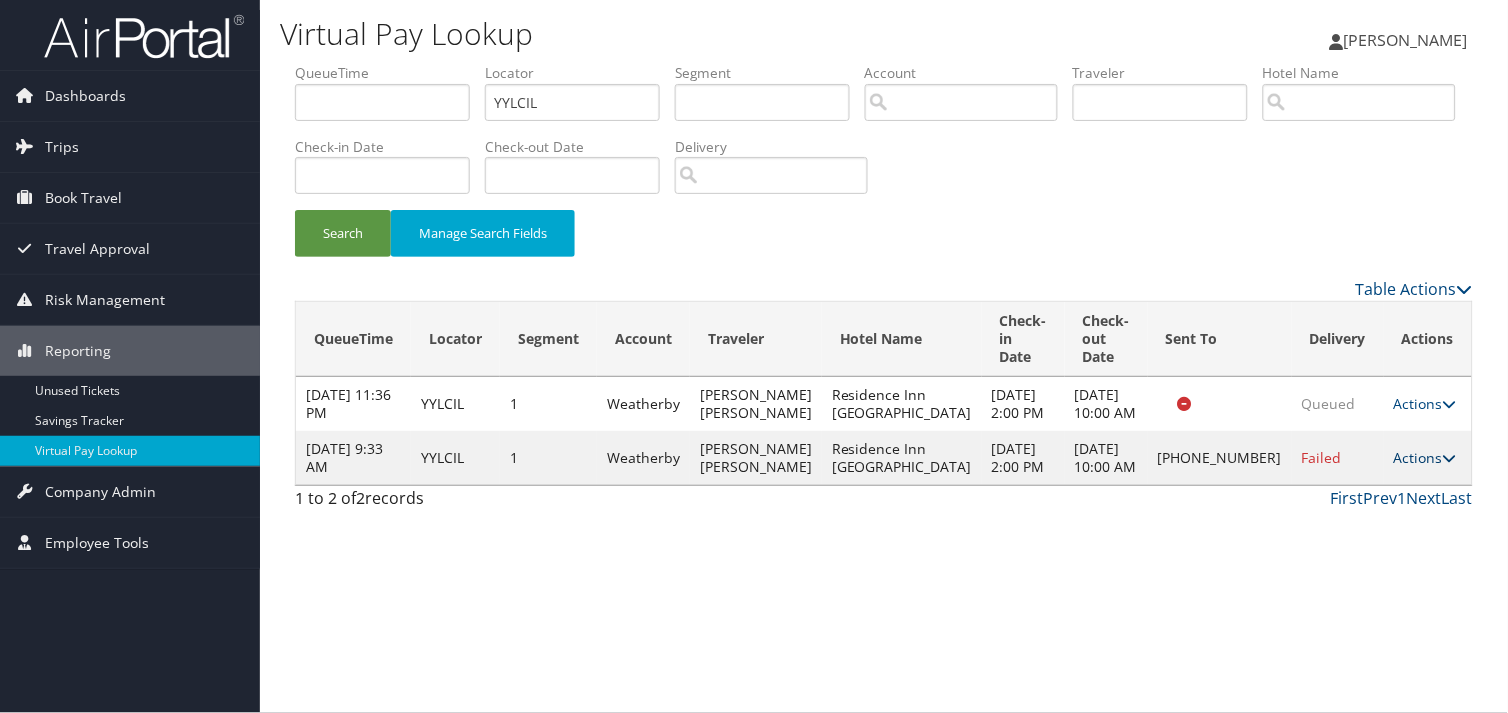 click on "Actions" at bounding box center [1425, 457] 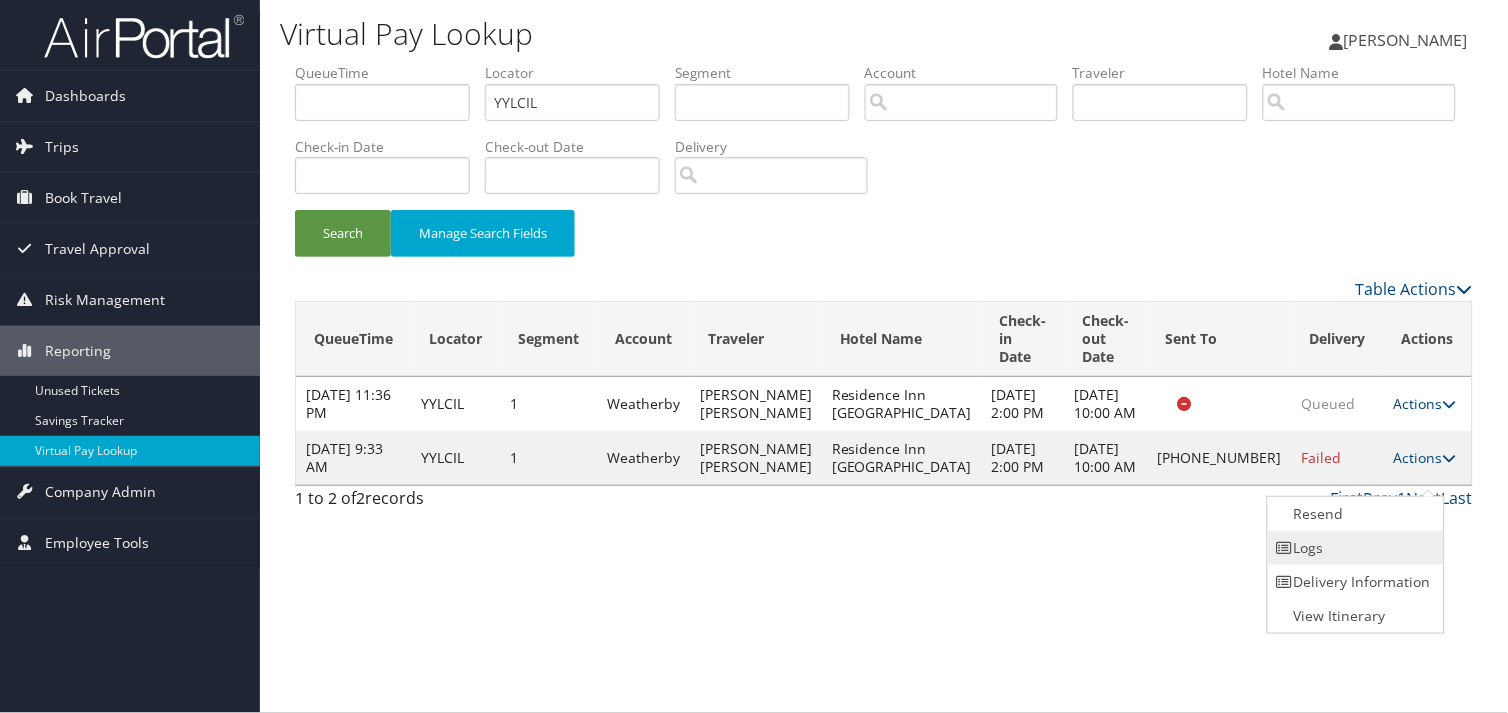 click on "Logs" at bounding box center [1353, 548] 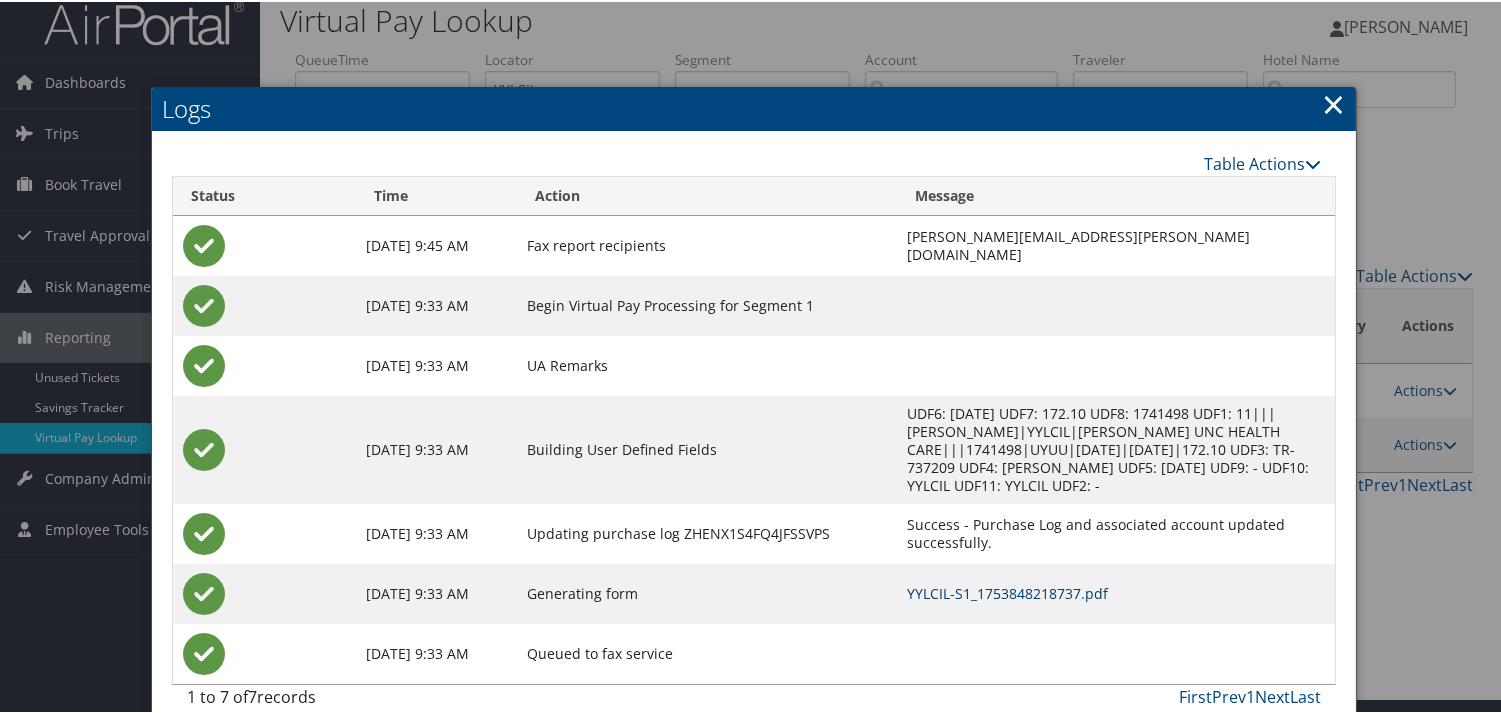 scroll, scrollTop: 22, scrollLeft: 0, axis: vertical 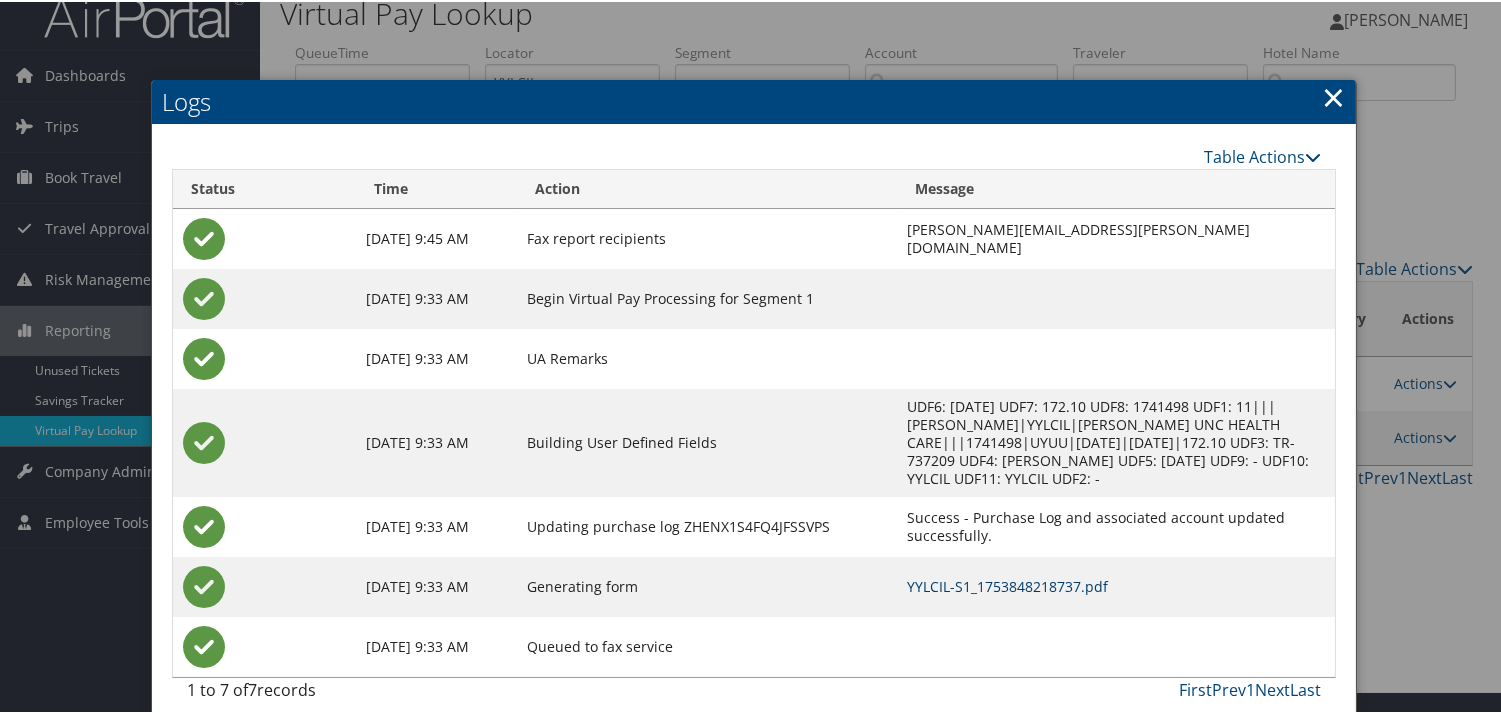 click on "YYLCIL-S1_1753848218737.pdf" at bounding box center [1007, 584] 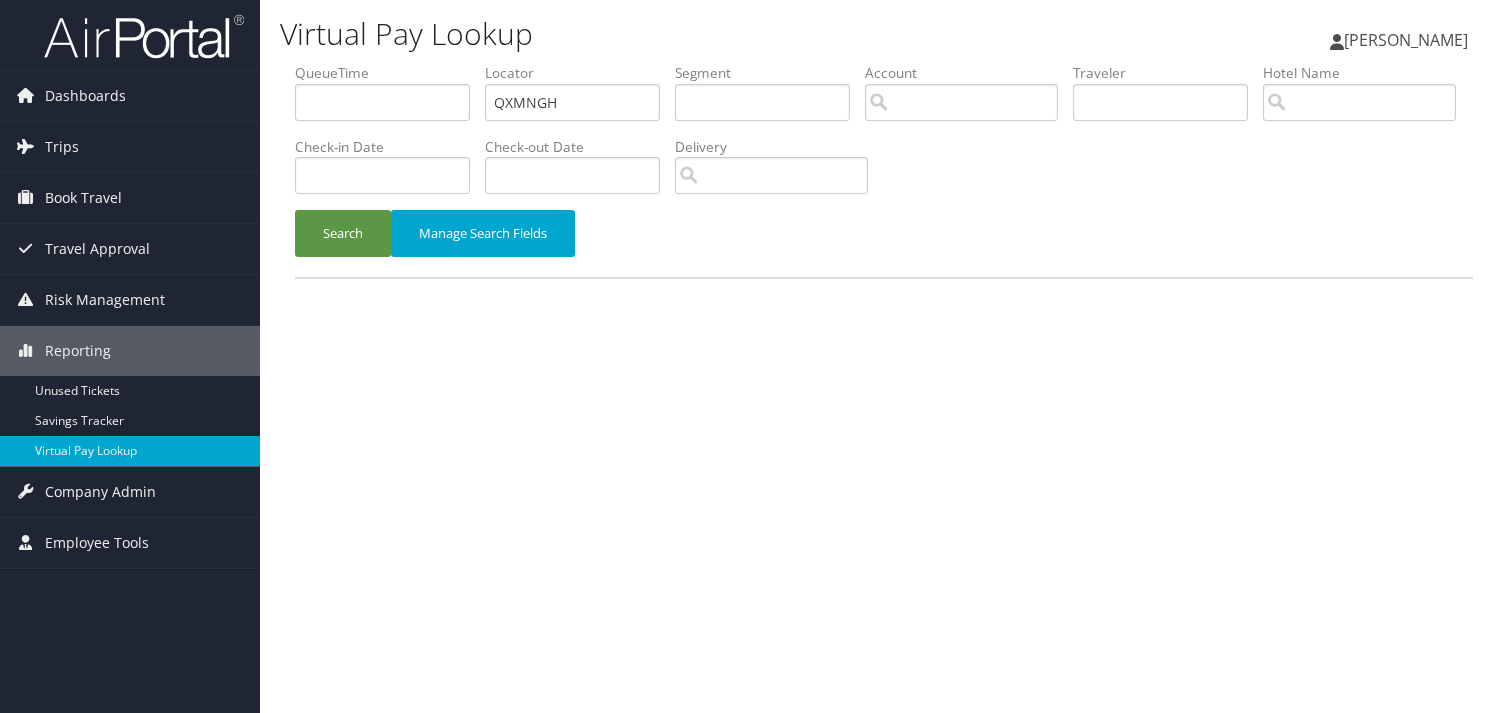 scroll, scrollTop: 0, scrollLeft: 0, axis: both 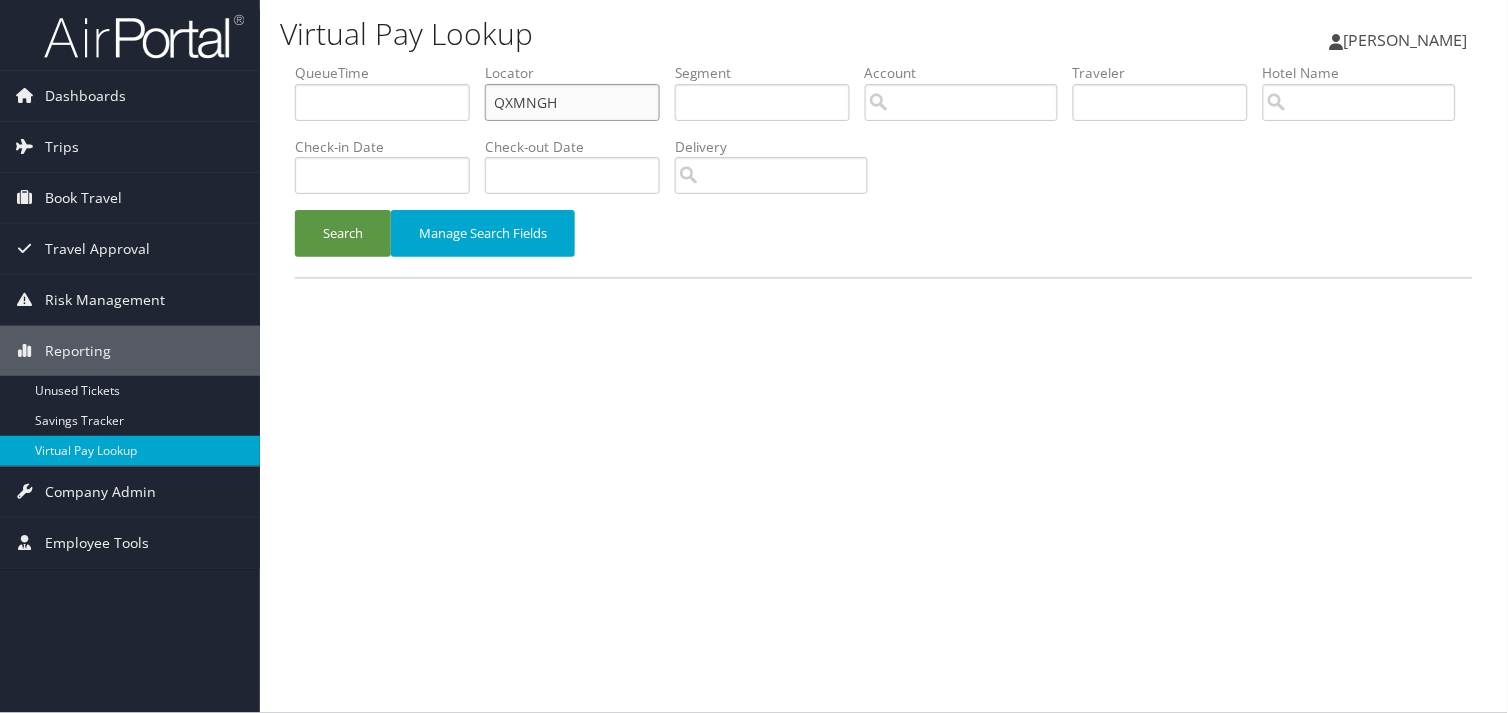 drag, startPoint x: 573, startPoint y: 101, endPoint x: 428, endPoint y: 108, distance: 145.16887 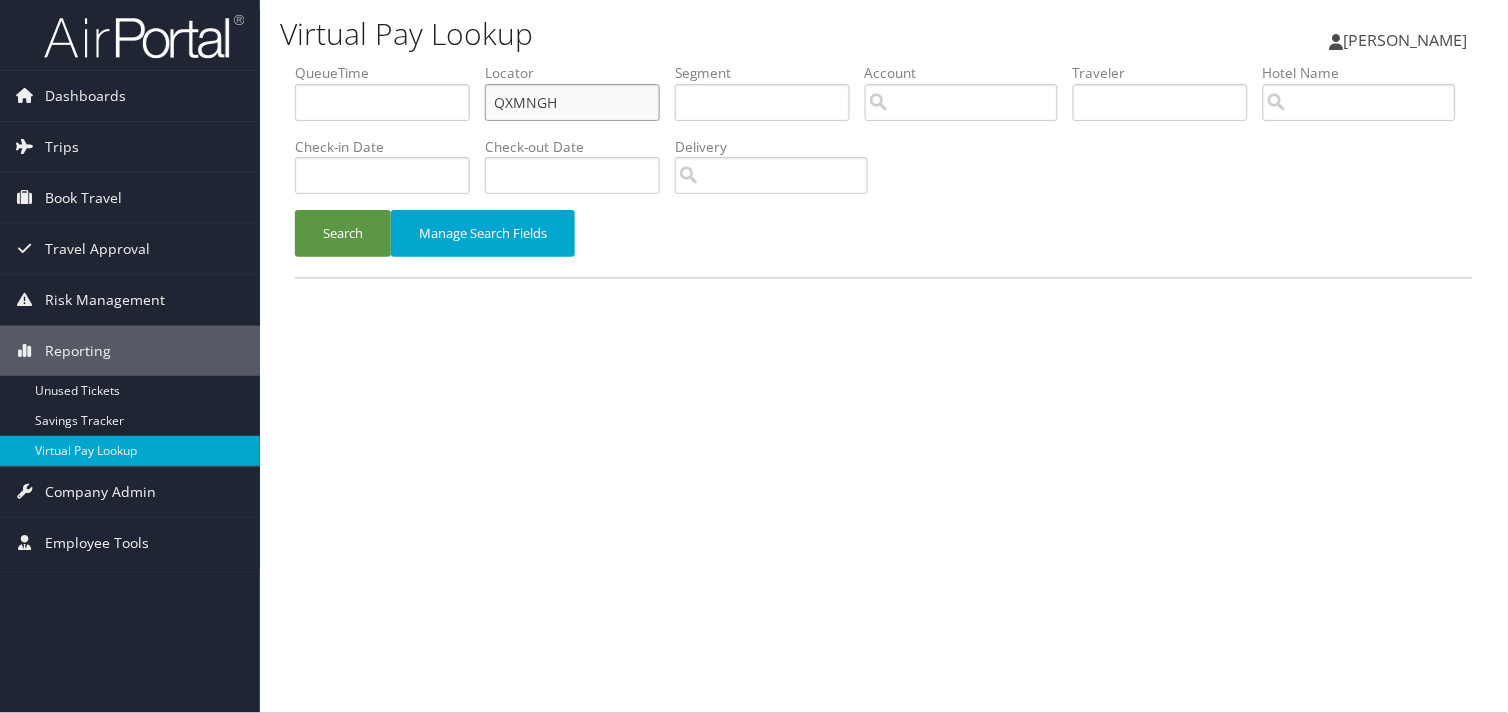 click on "QueueTime Locator QXMNGH Segment Account Traveler Hotel Name Check-in Date Check-out Date Delivery" at bounding box center [884, 63] 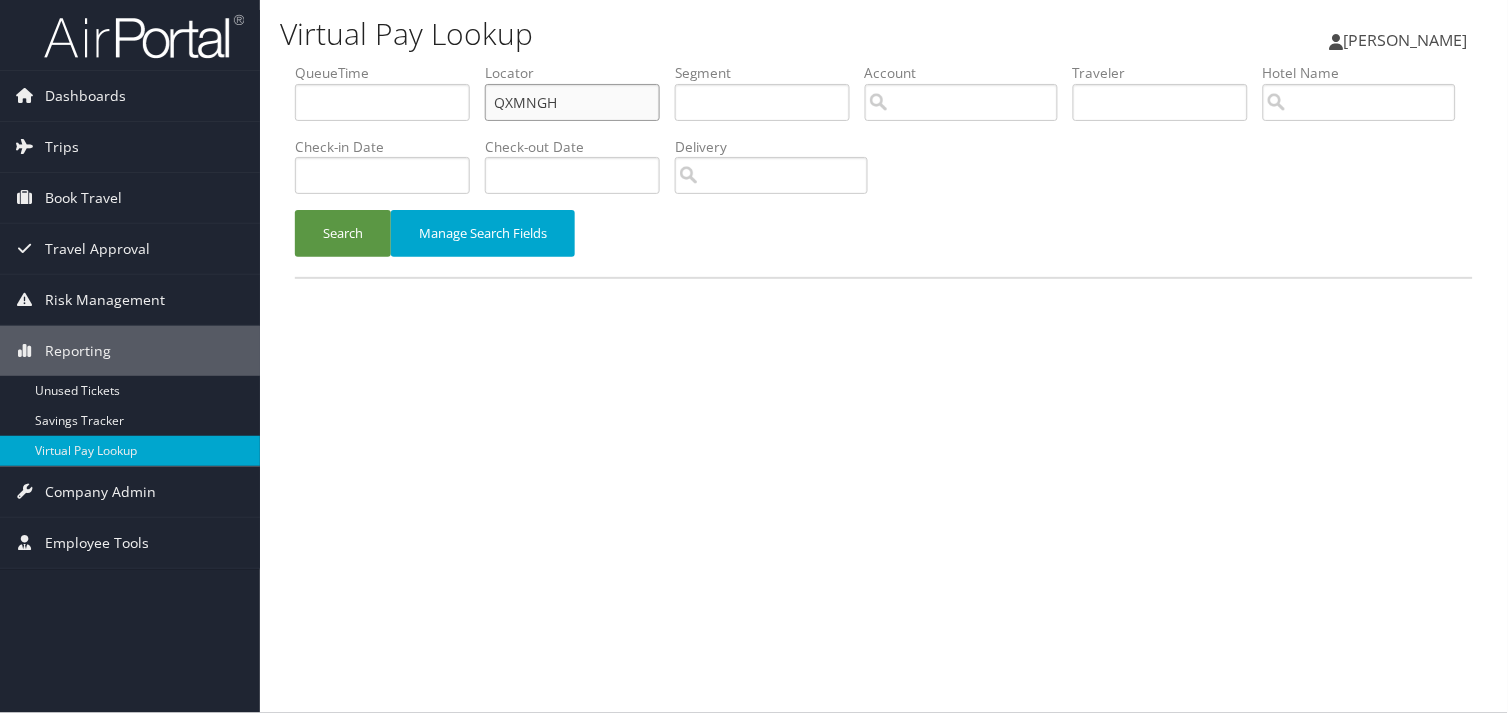 paste on "KMEGPT" 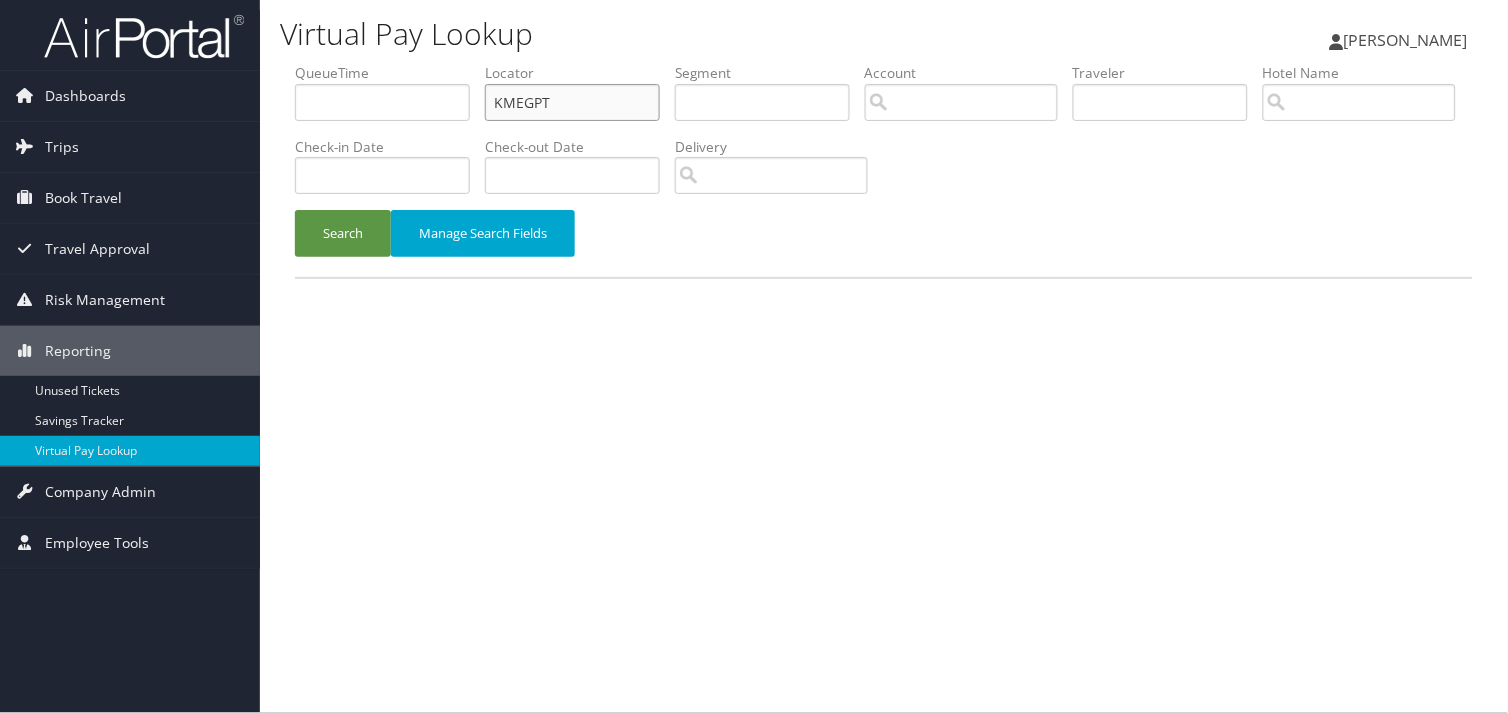click on "KMEGPT" at bounding box center [572, 102] 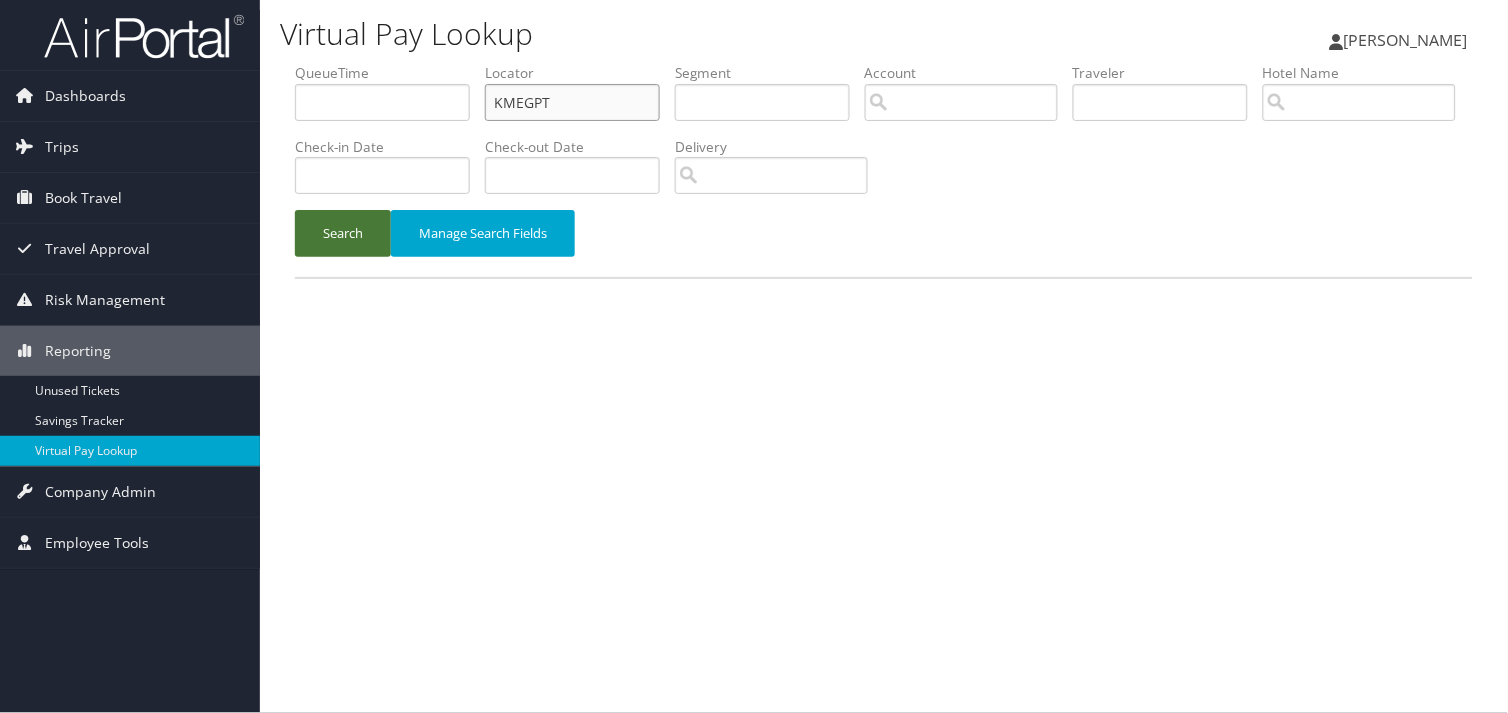 type on "KMEGPT" 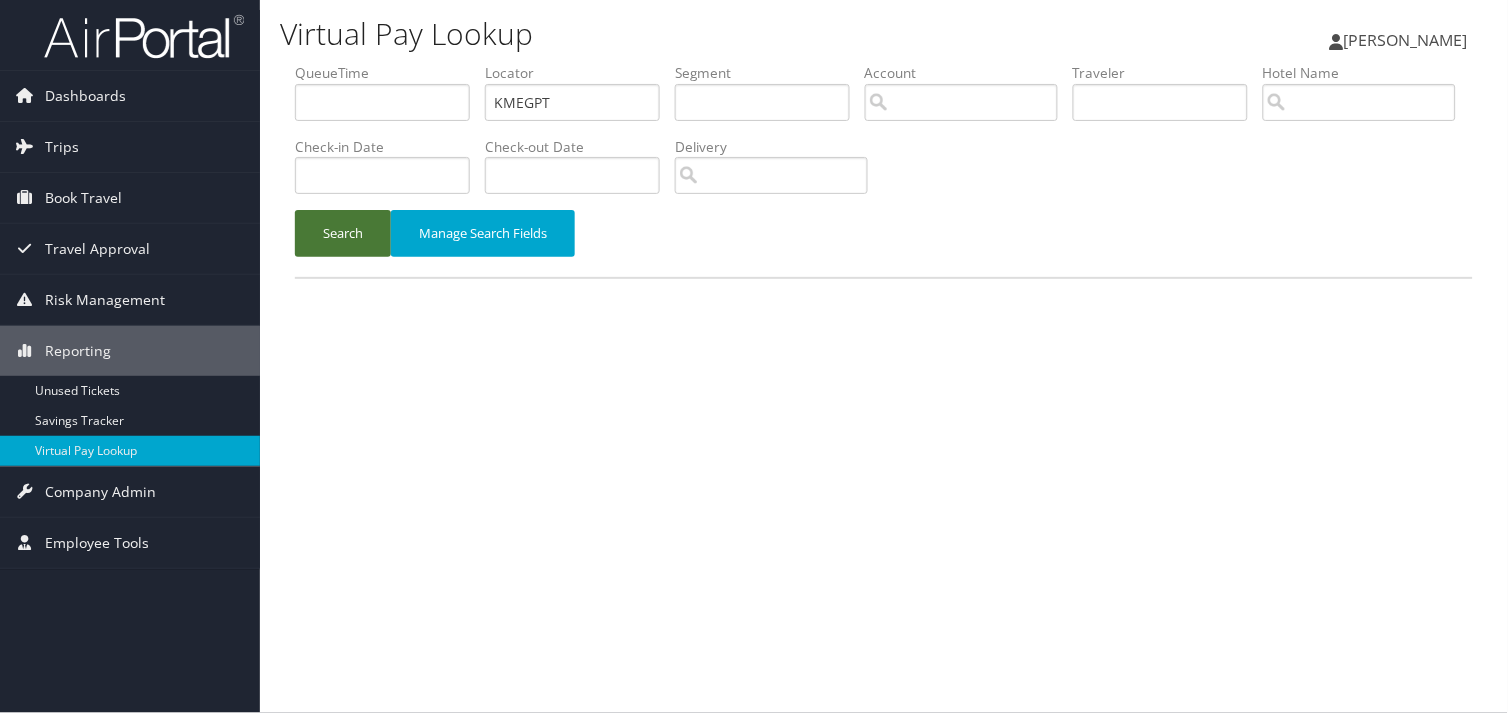 click on "Search" at bounding box center (343, 233) 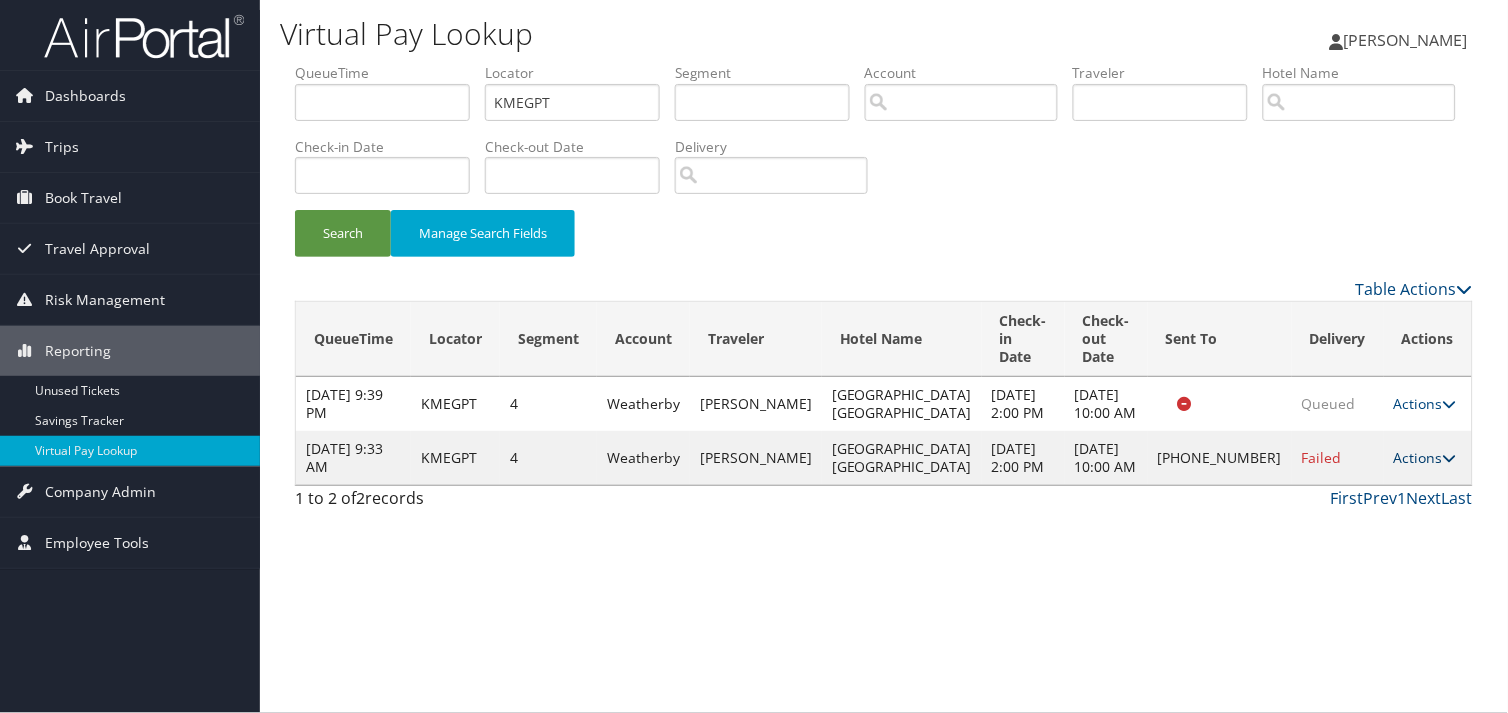 click on "Actions" at bounding box center (1425, 457) 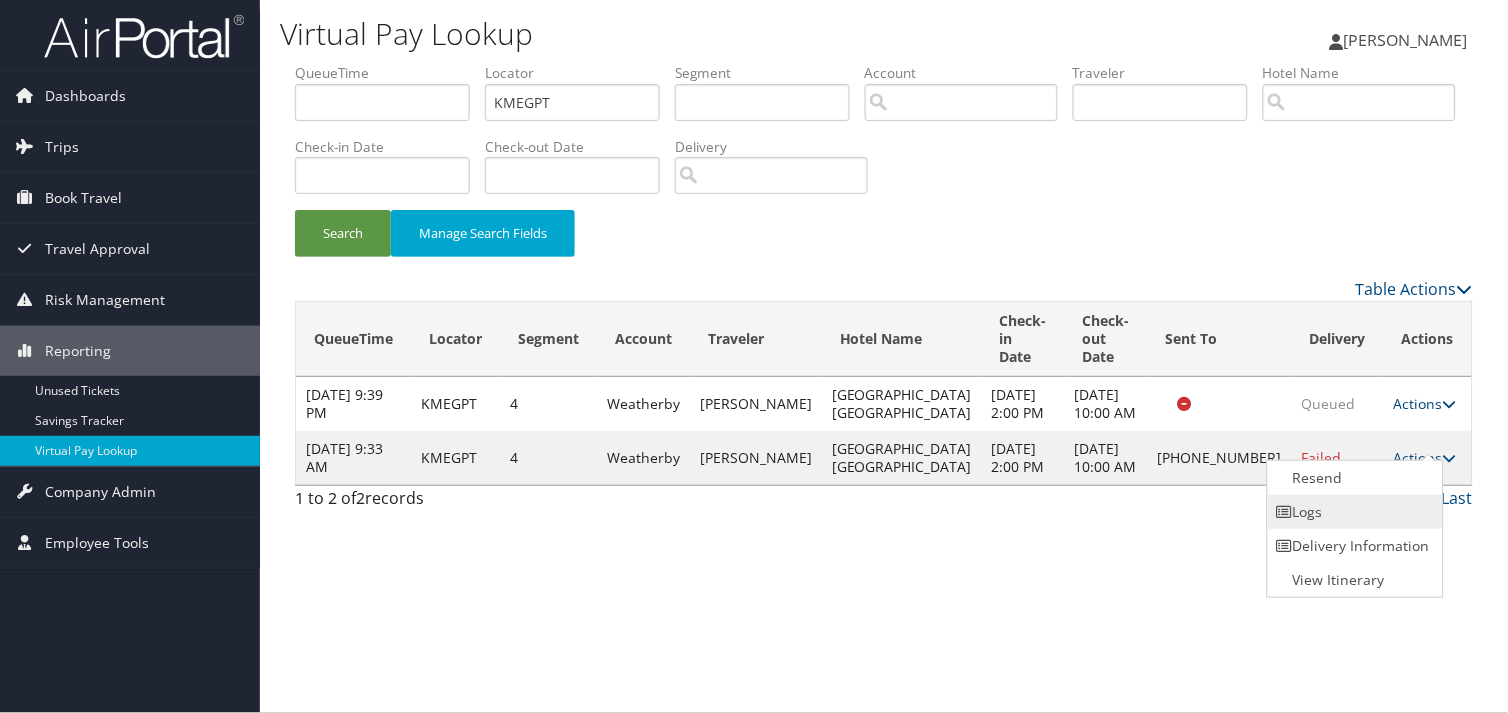 click on "Logs" at bounding box center (1353, 512) 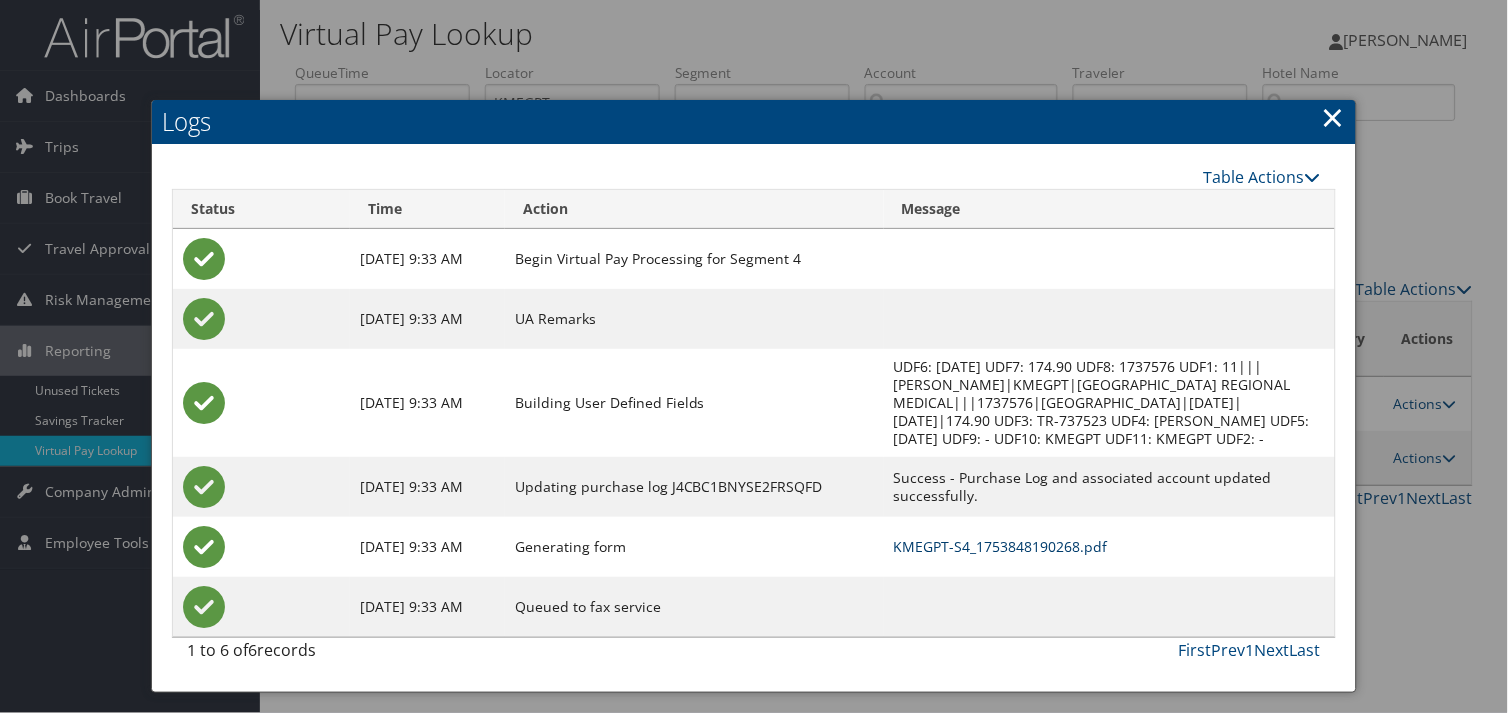 click on "KMEGPT-S4_1753848190268.pdf" at bounding box center (1001, 546) 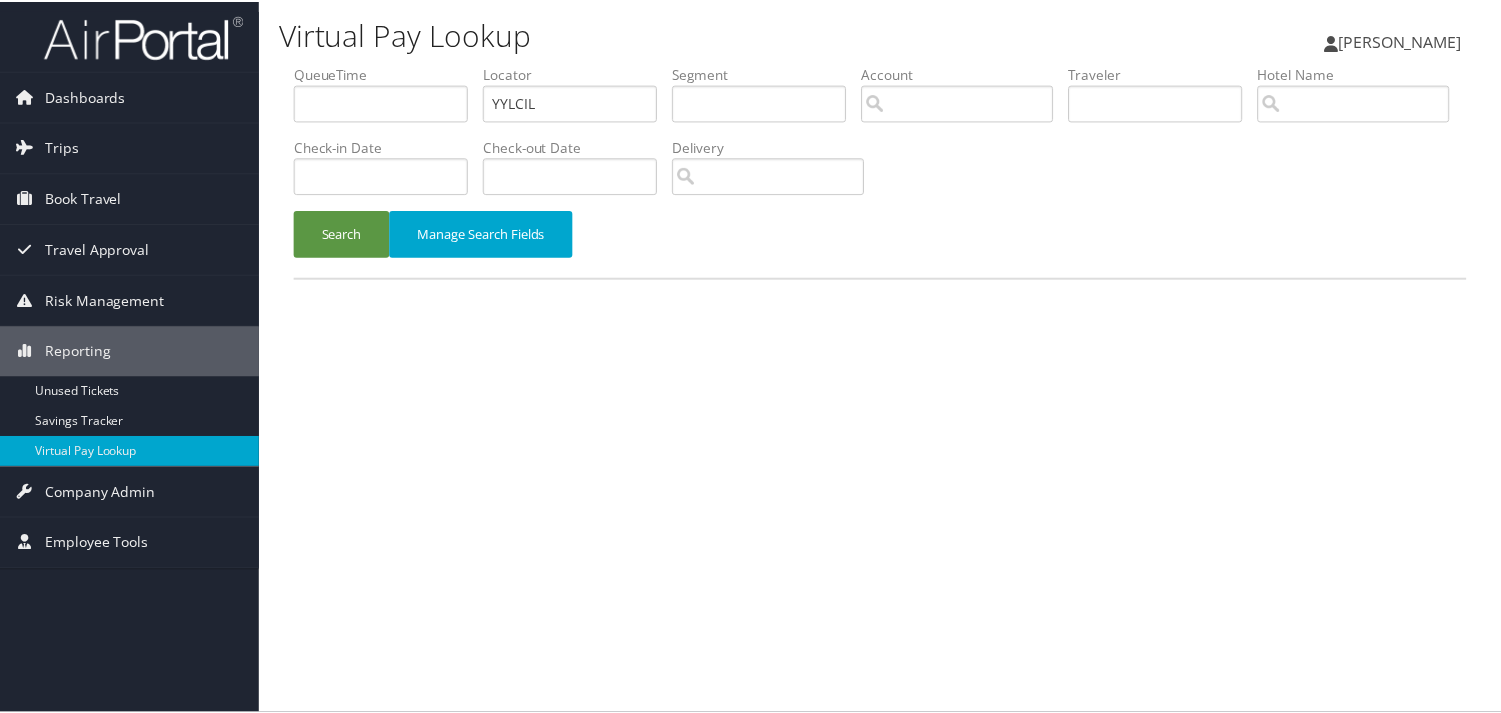 scroll, scrollTop: 0, scrollLeft: 0, axis: both 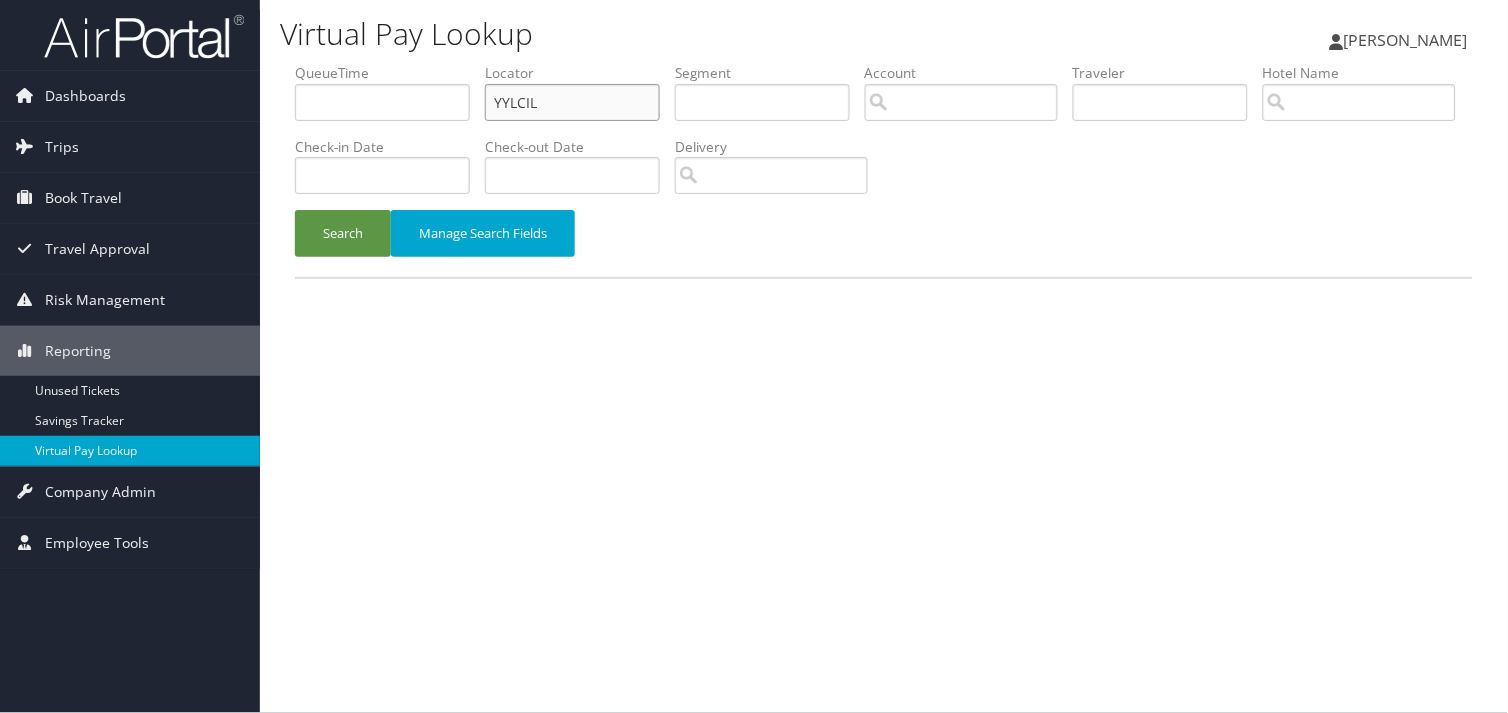 drag, startPoint x: 493, startPoint y: 110, endPoint x: 337, endPoint y: 117, distance: 156.15697 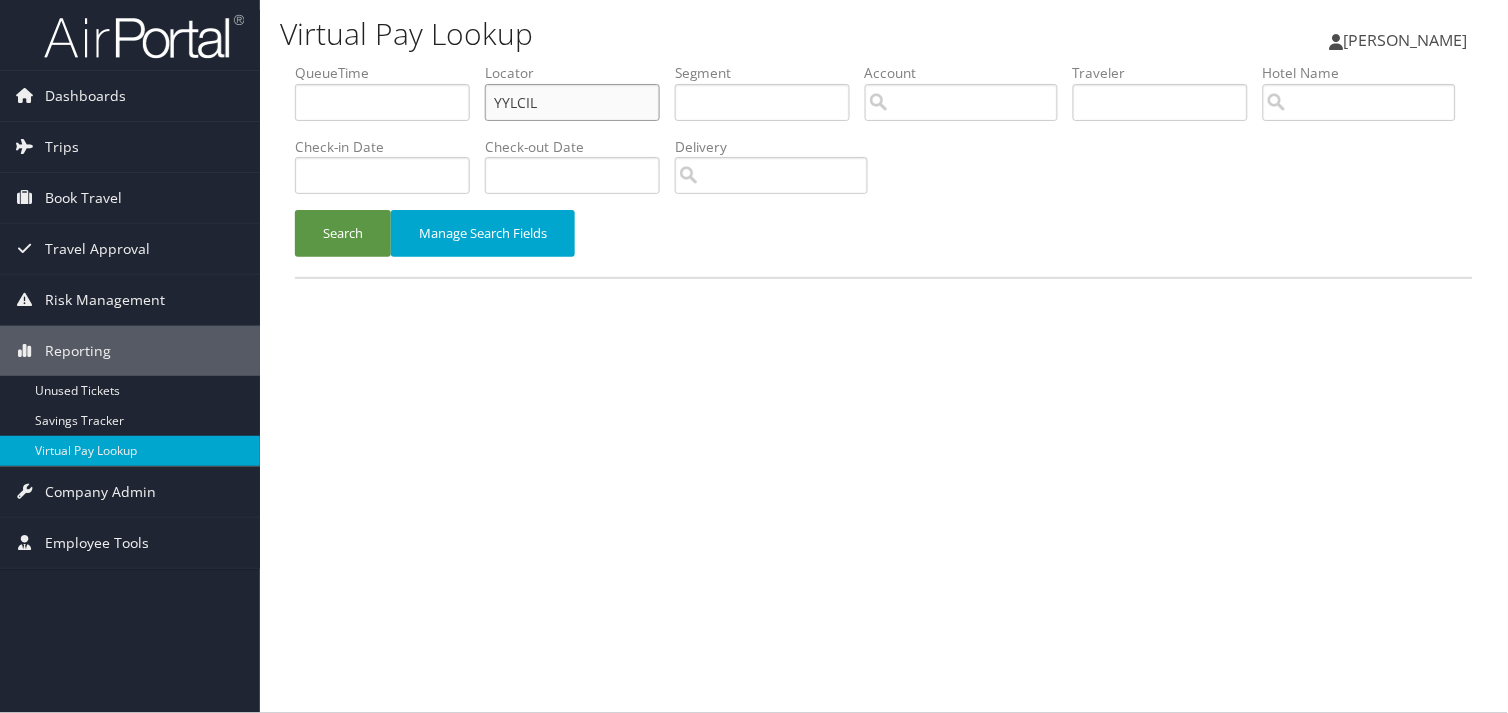 click on "QueueTime Locator YYLCIL Segment Account Traveler Hotel Name Check-in Date Check-out Date Delivery" at bounding box center [884, 63] 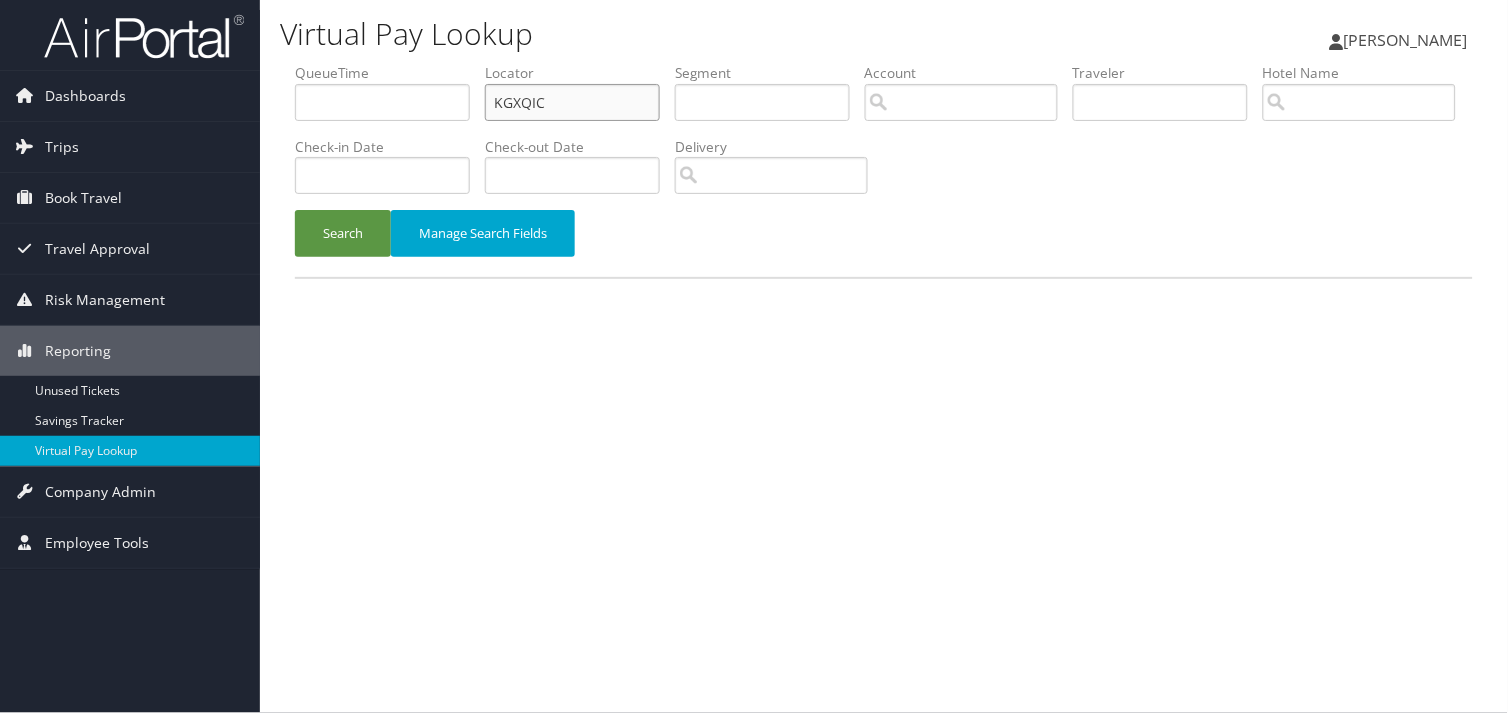 click on "KGXQIC" at bounding box center (572, 102) 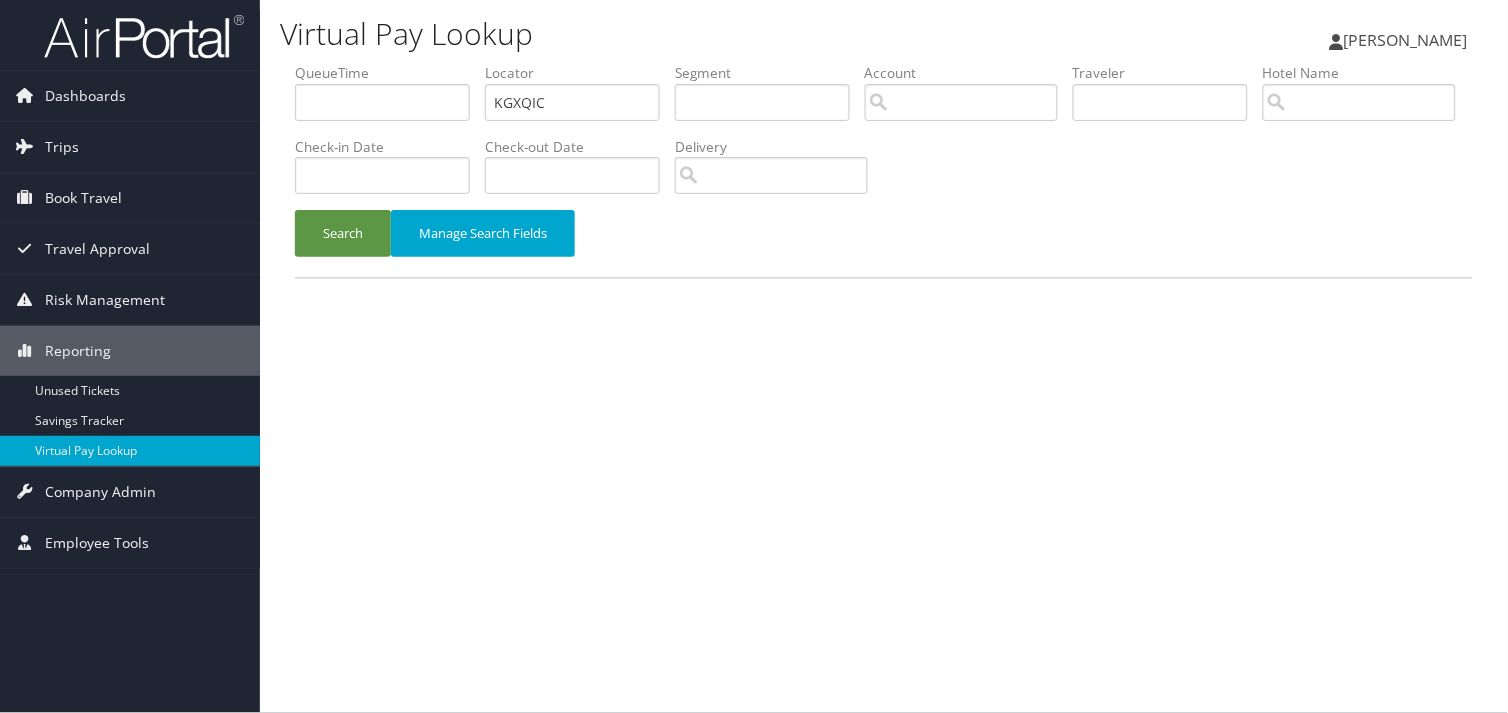 click on "Search Manage Search Fields" at bounding box center (884, 243) 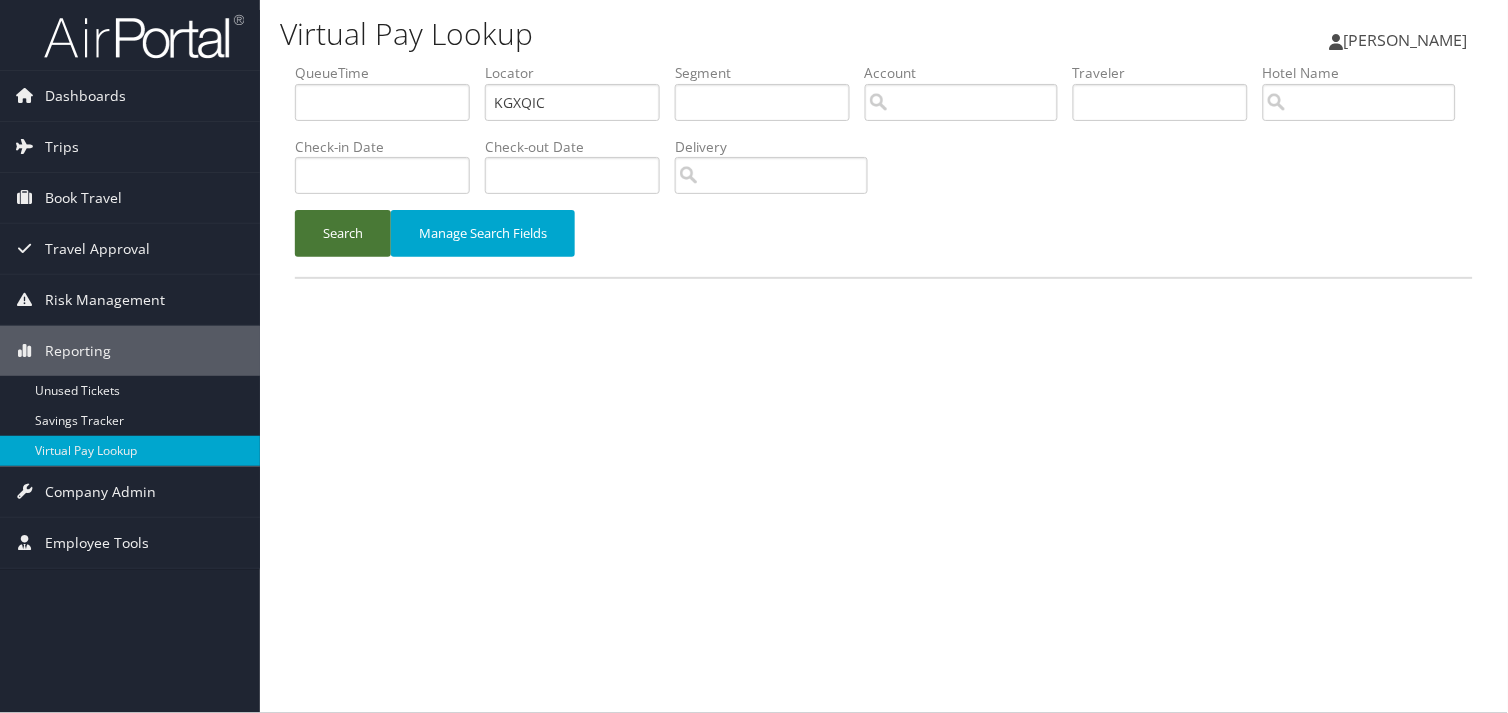 click on "Search" at bounding box center (343, 233) 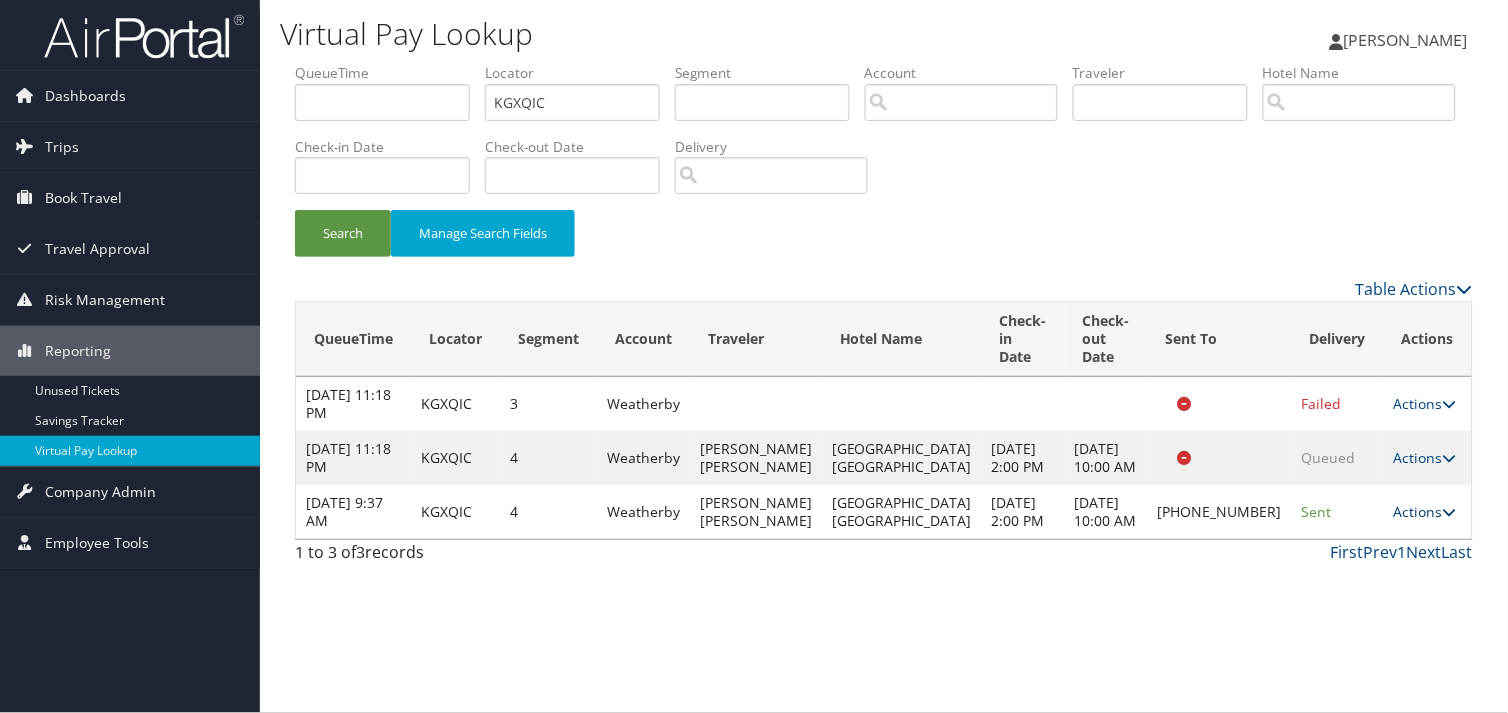 click on "Actions" at bounding box center (1425, 511) 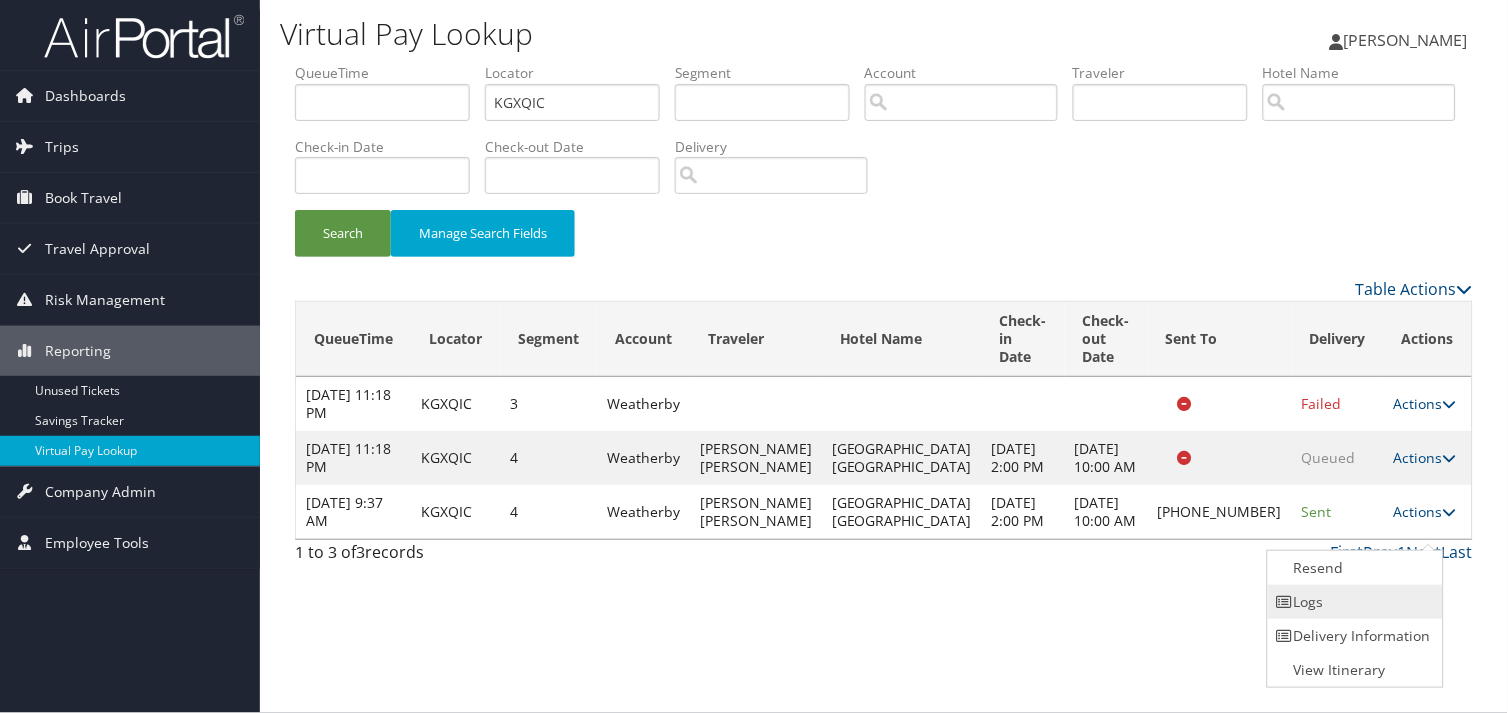 click at bounding box center [1285, 602] 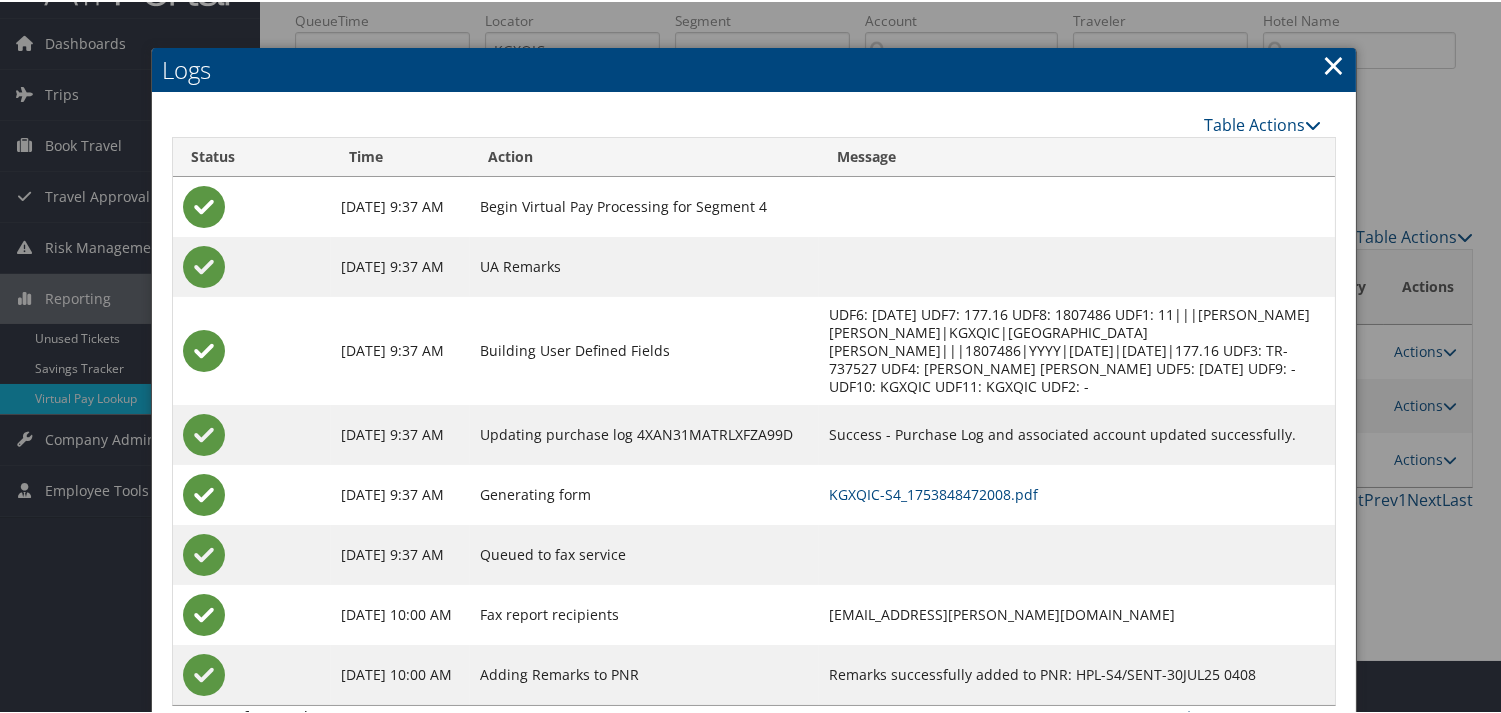 scroll, scrollTop: 100, scrollLeft: 0, axis: vertical 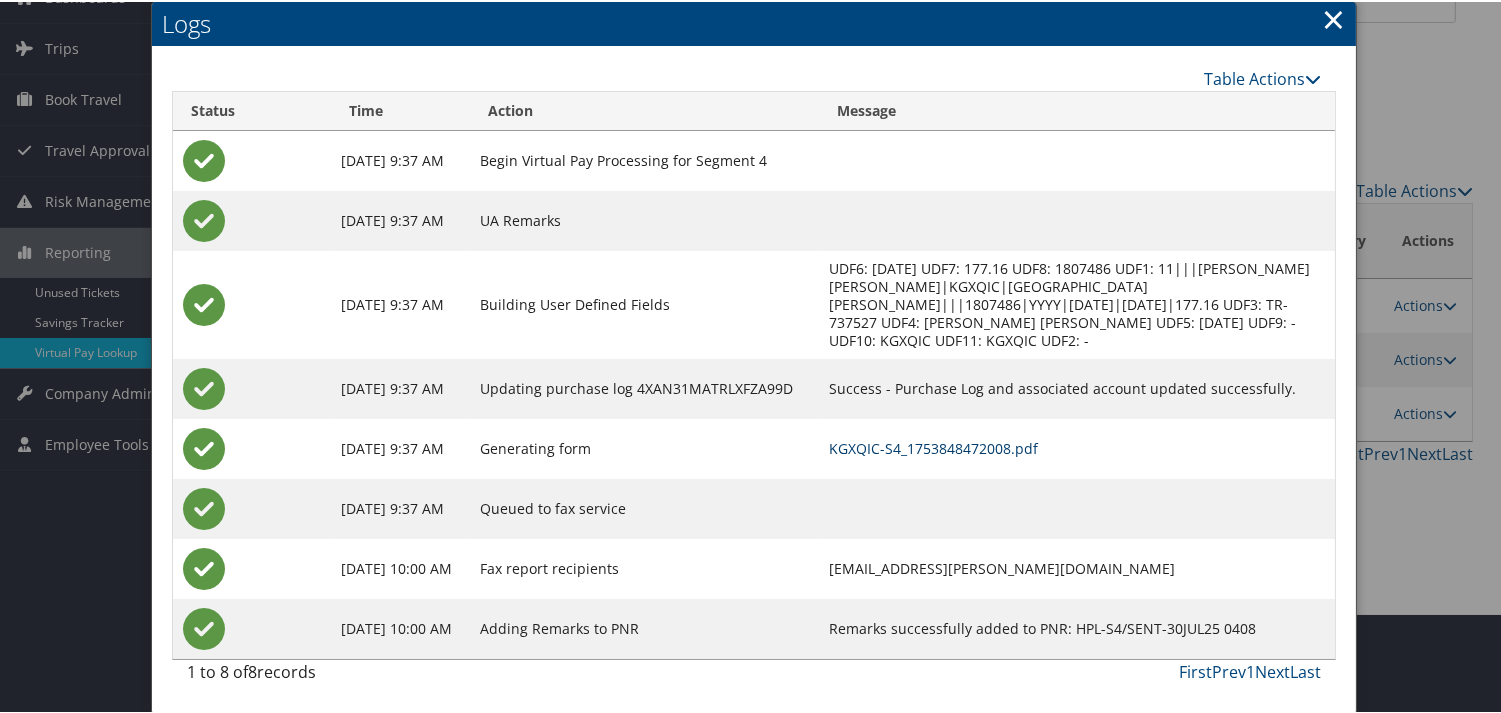 click on "KGXQIC-S4_1753848472008.pdf" at bounding box center (933, 446) 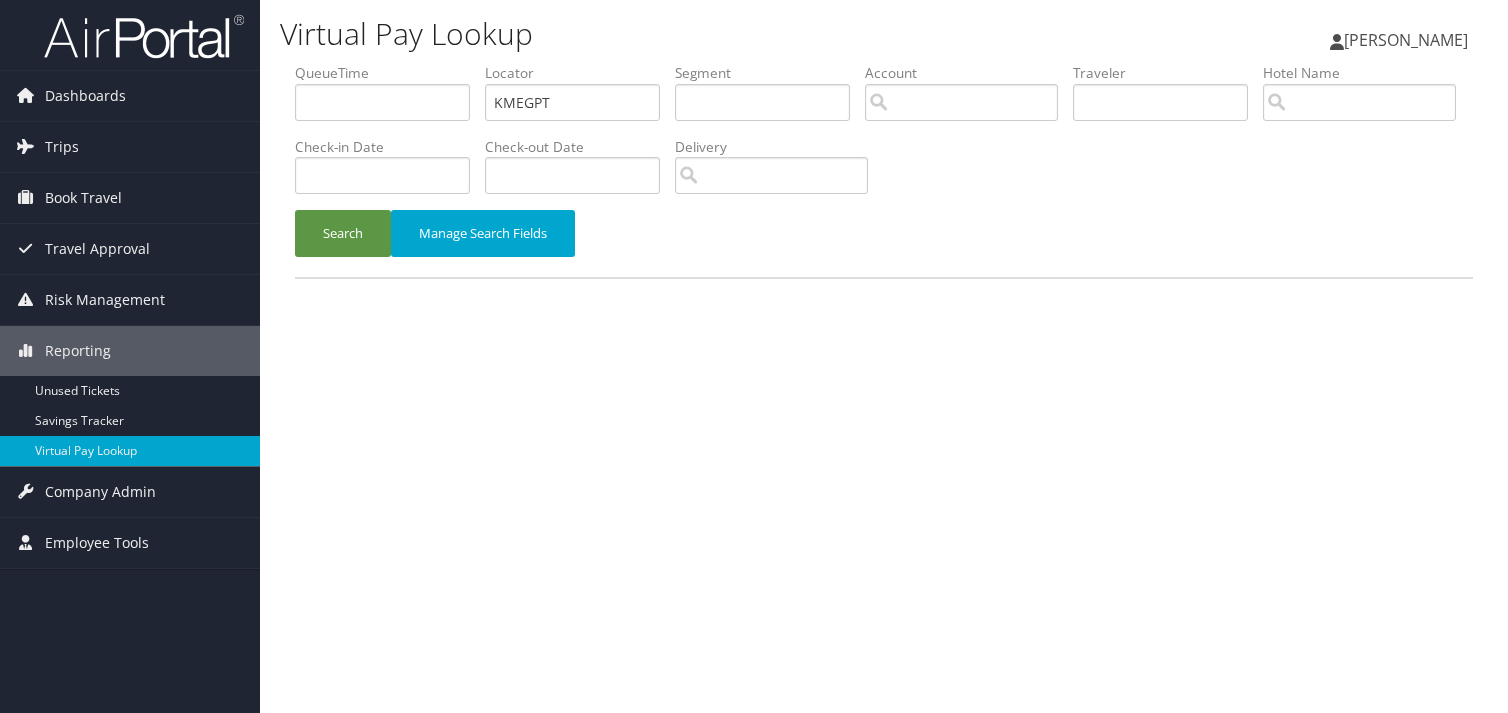 click on "QueueTime Locator KMEGPT Segment Account Traveler Hotel Name Check-in Date Check-out Date Delivery" at bounding box center (884, 63) 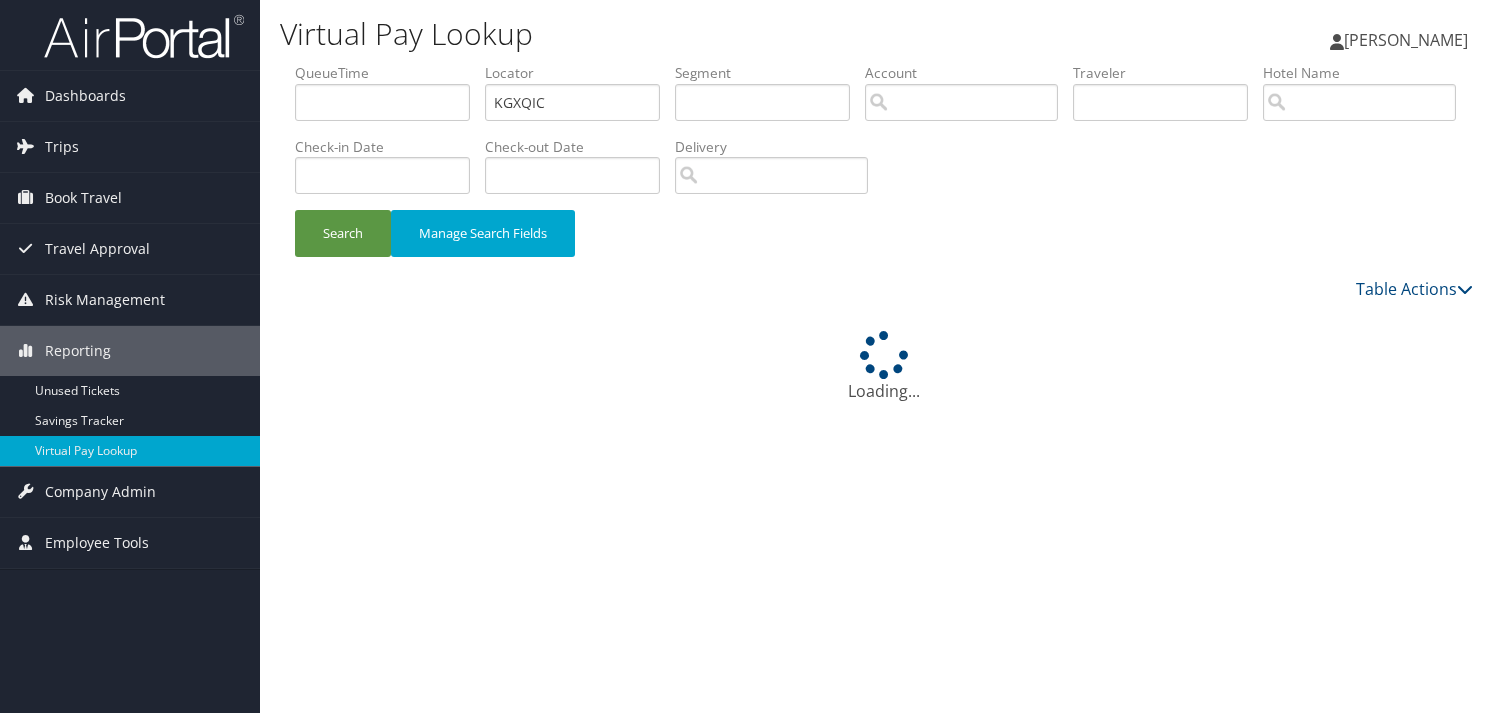 scroll, scrollTop: 0, scrollLeft: 0, axis: both 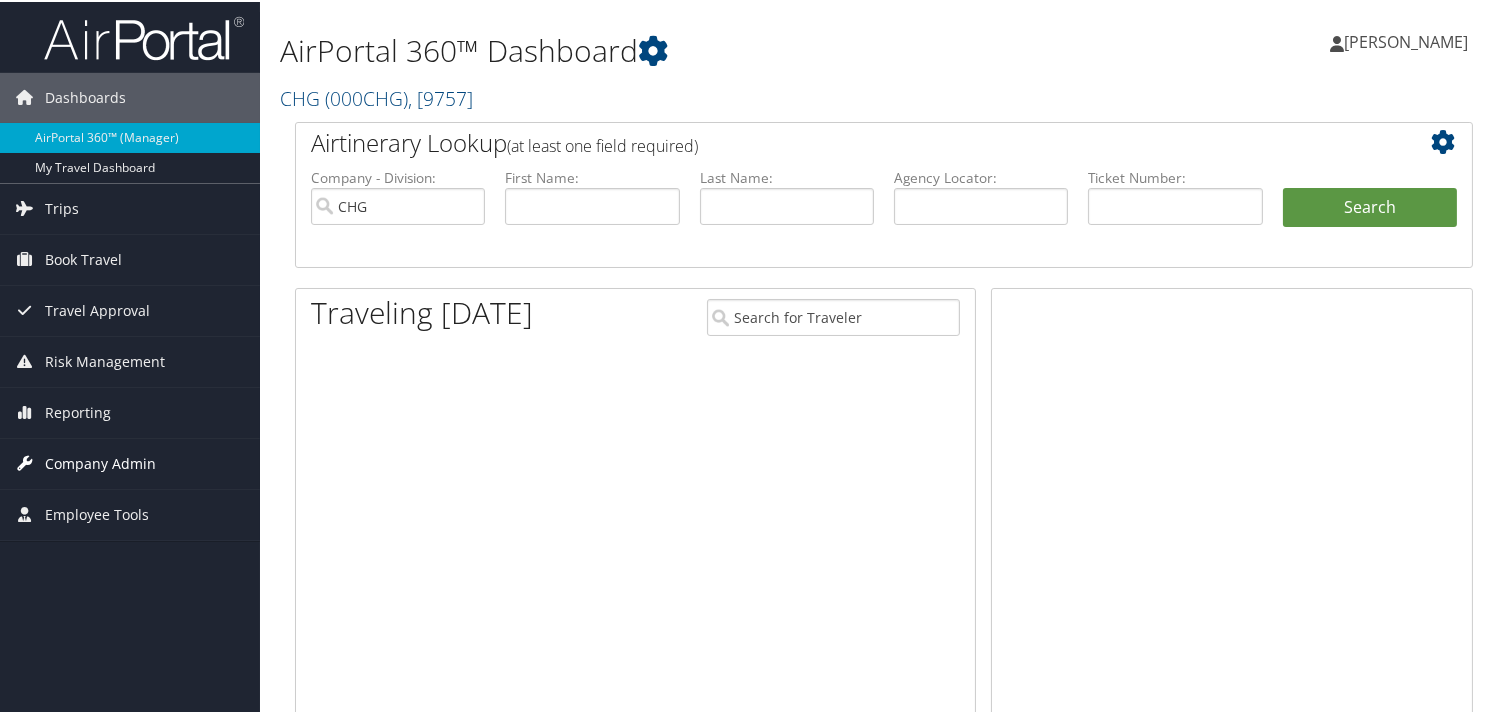 click on "Company Admin" at bounding box center [100, 462] 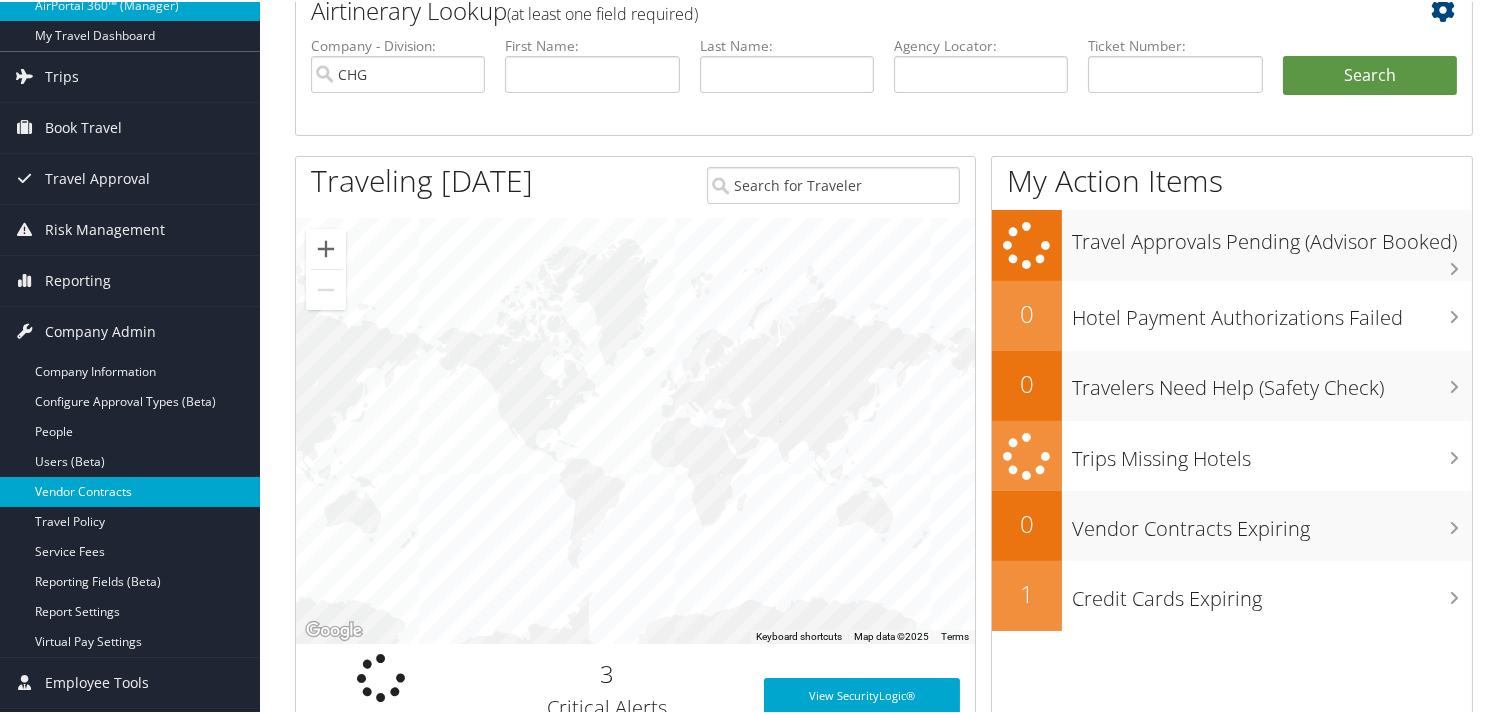 scroll, scrollTop: 111, scrollLeft: 0, axis: vertical 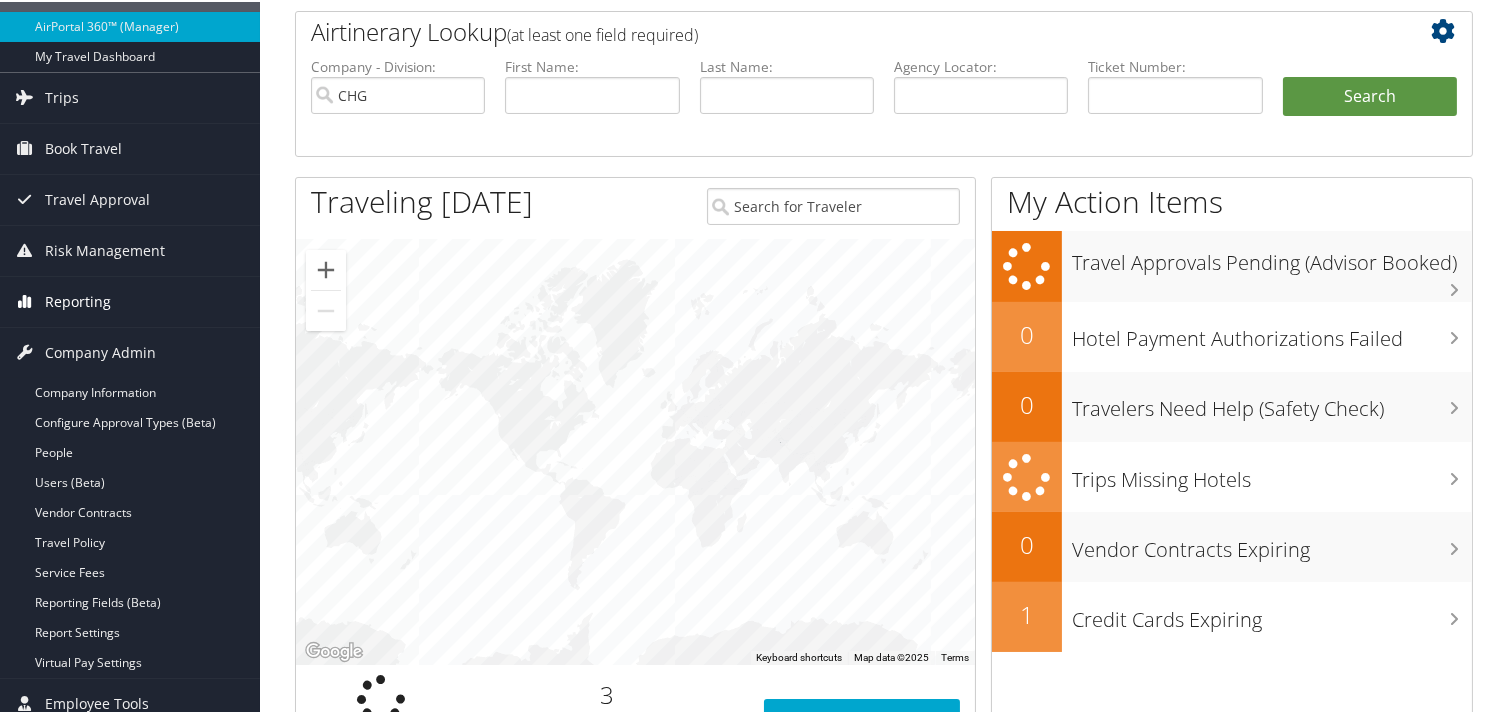 click on "Reporting" at bounding box center (78, 300) 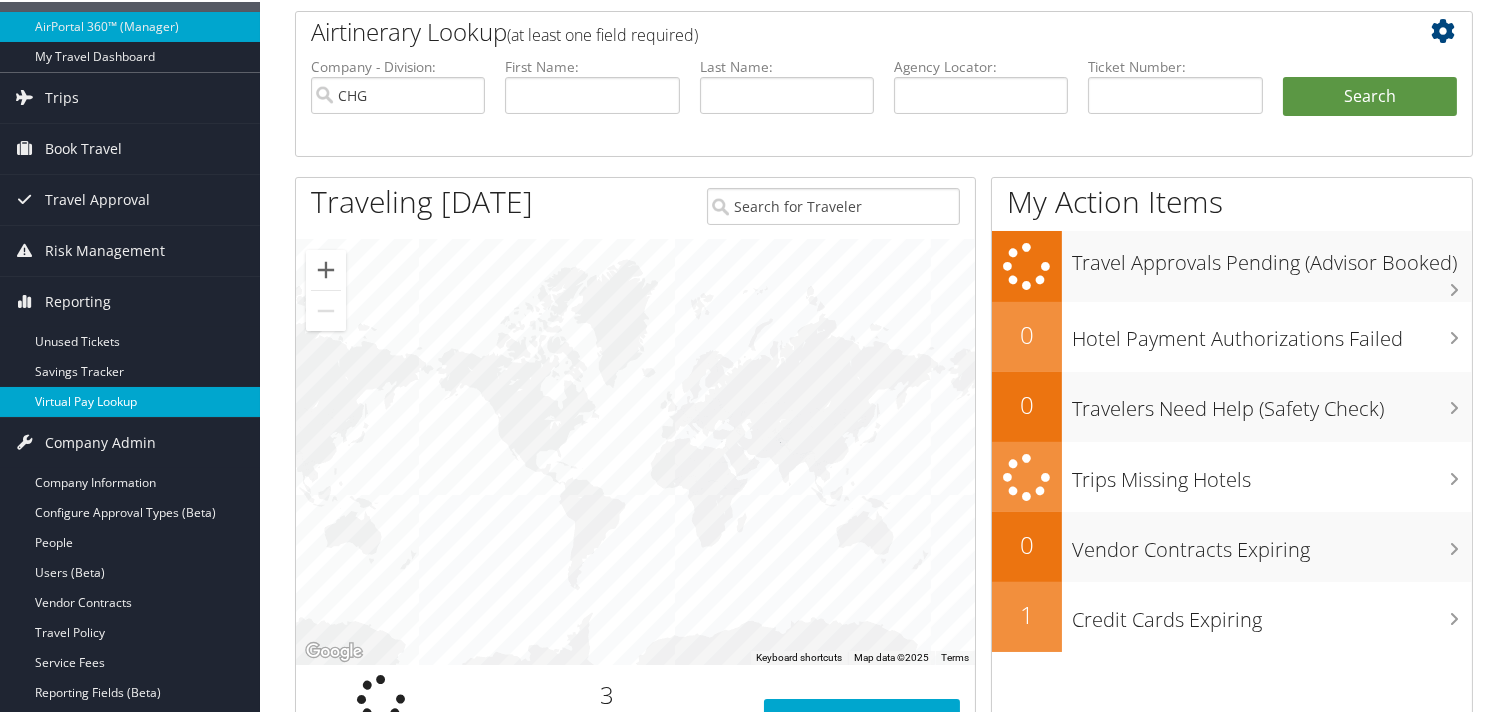 click on "Virtual Pay Lookup" at bounding box center [130, 400] 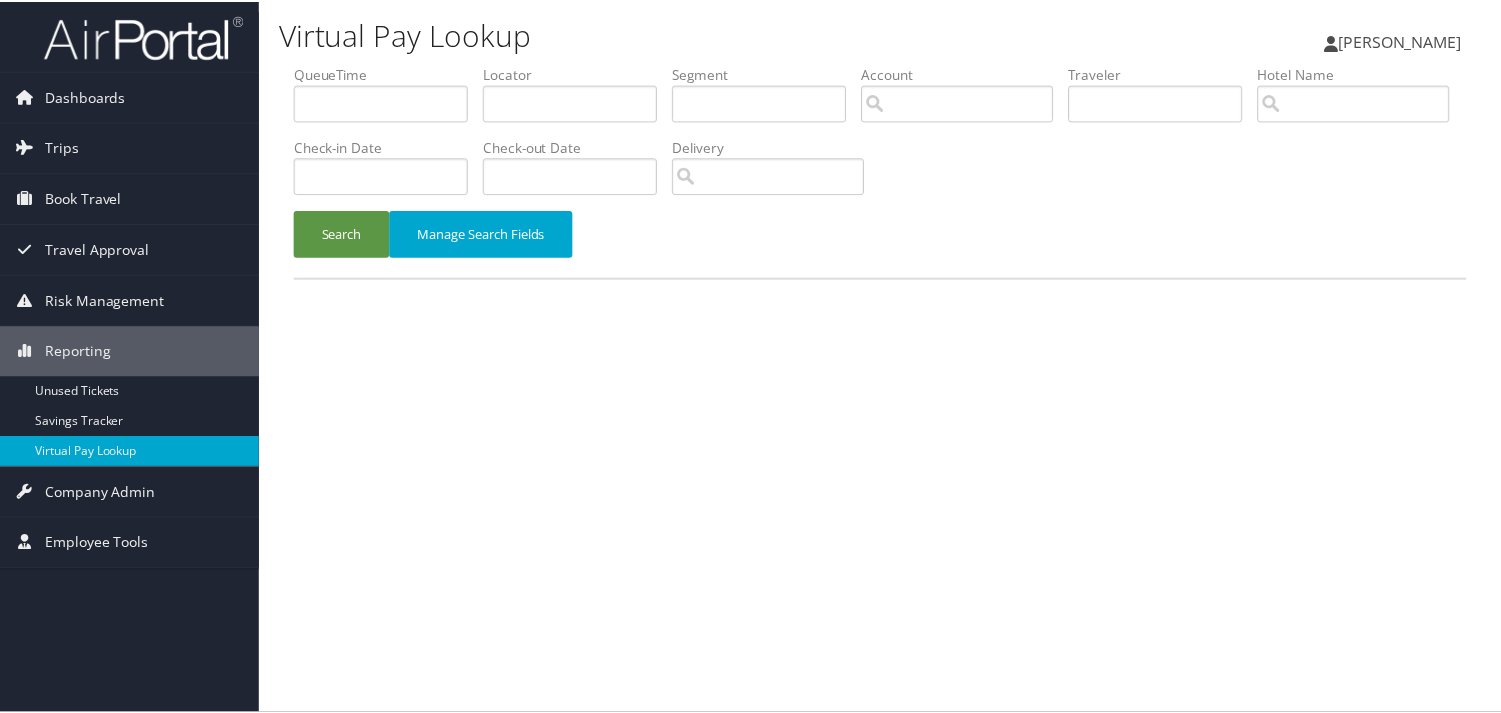 scroll, scrollTop: 0, scrollLeft: 0, axis: both 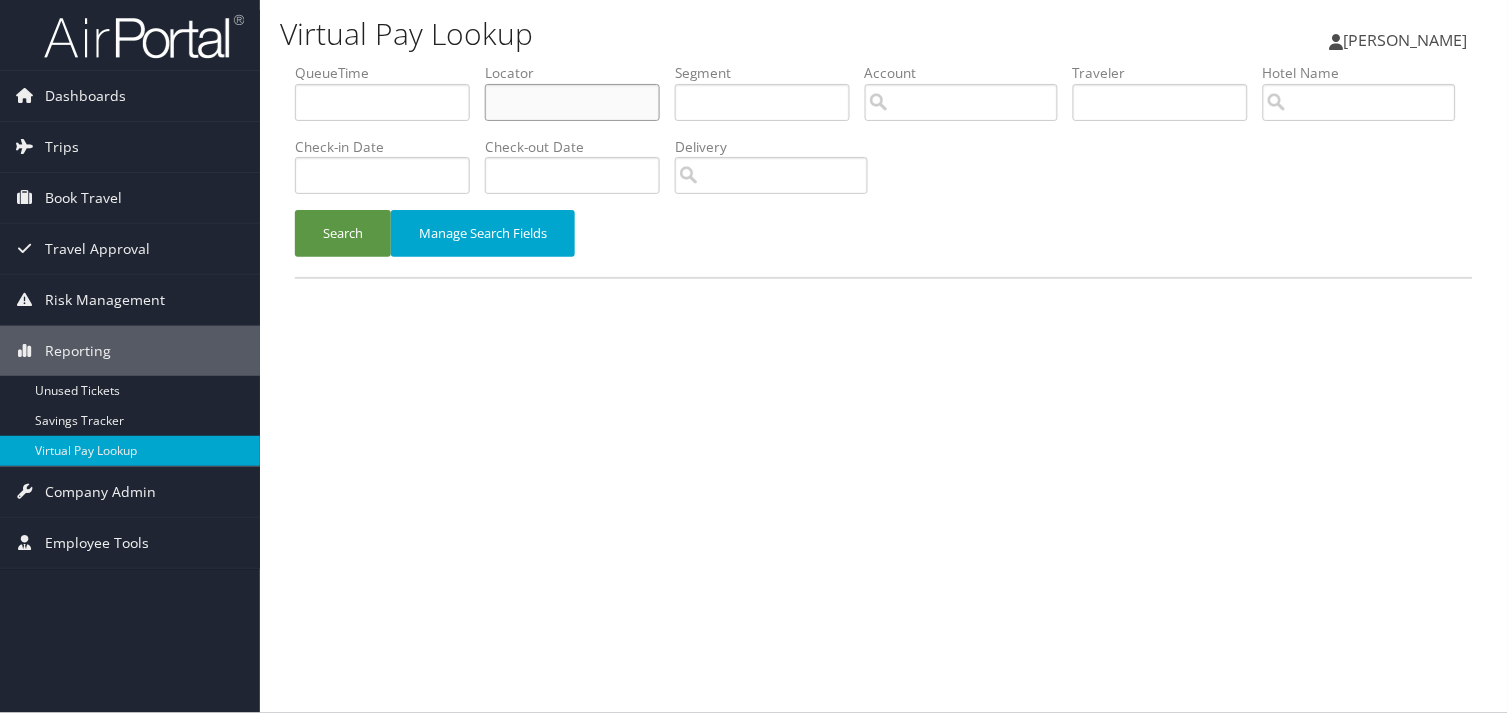 click at bounding box center (572, 102) 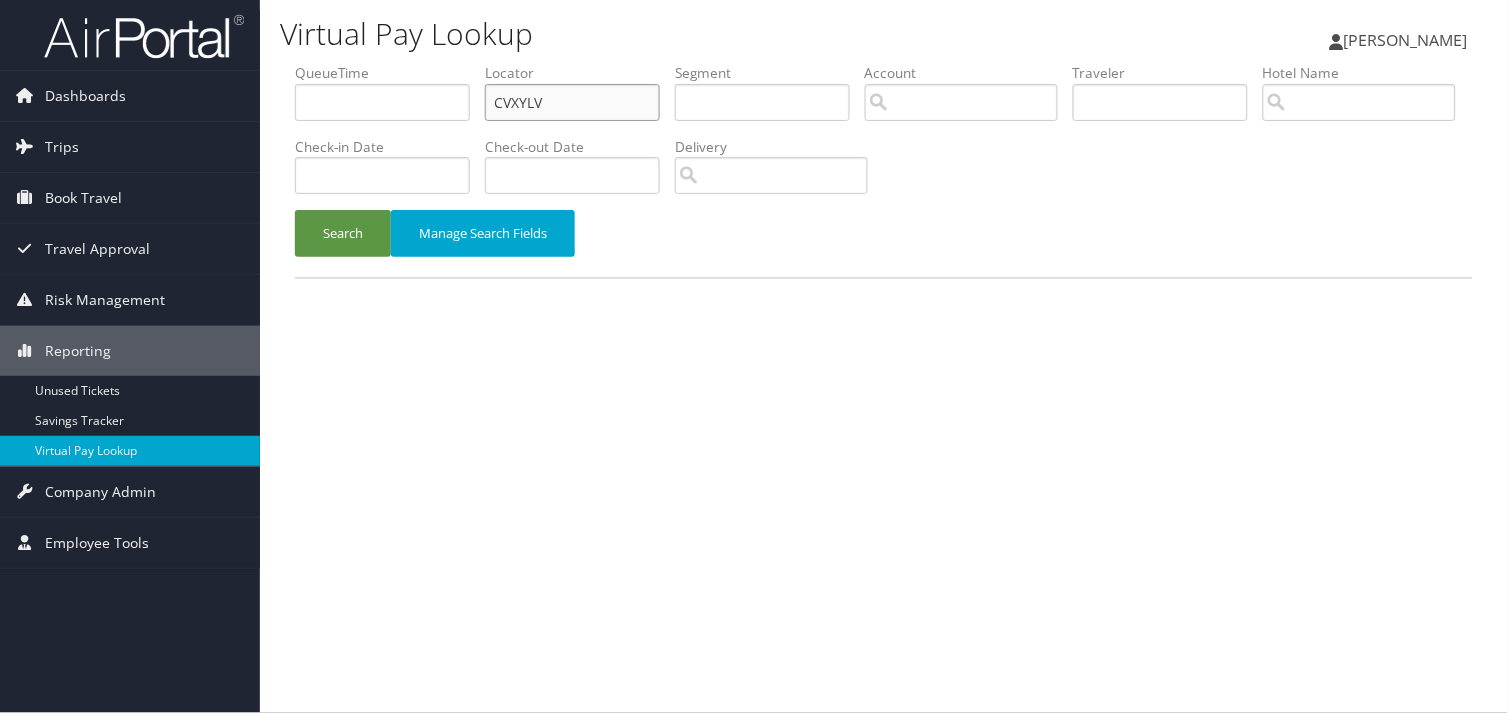click on "CVXYLV" at bounding box center (572, 102) 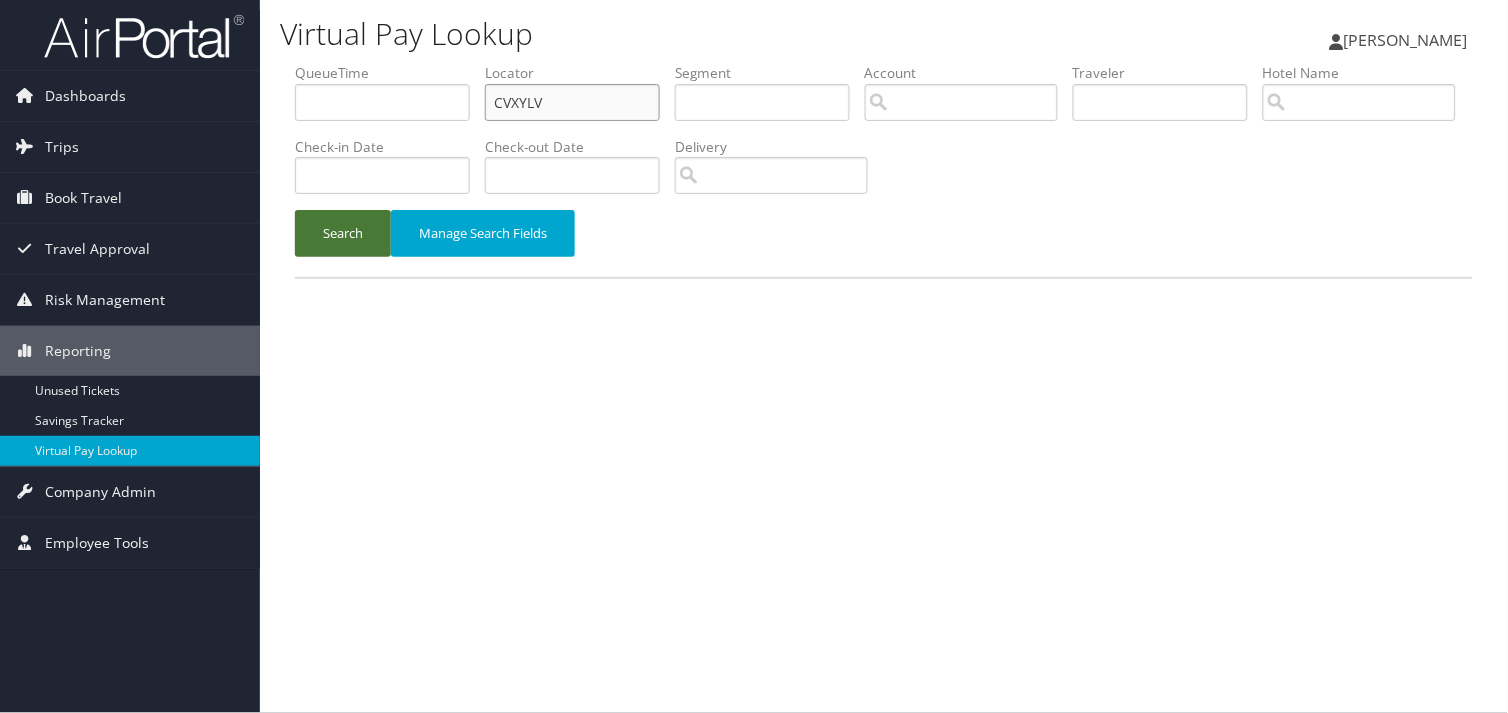 type on "CVXYLV" 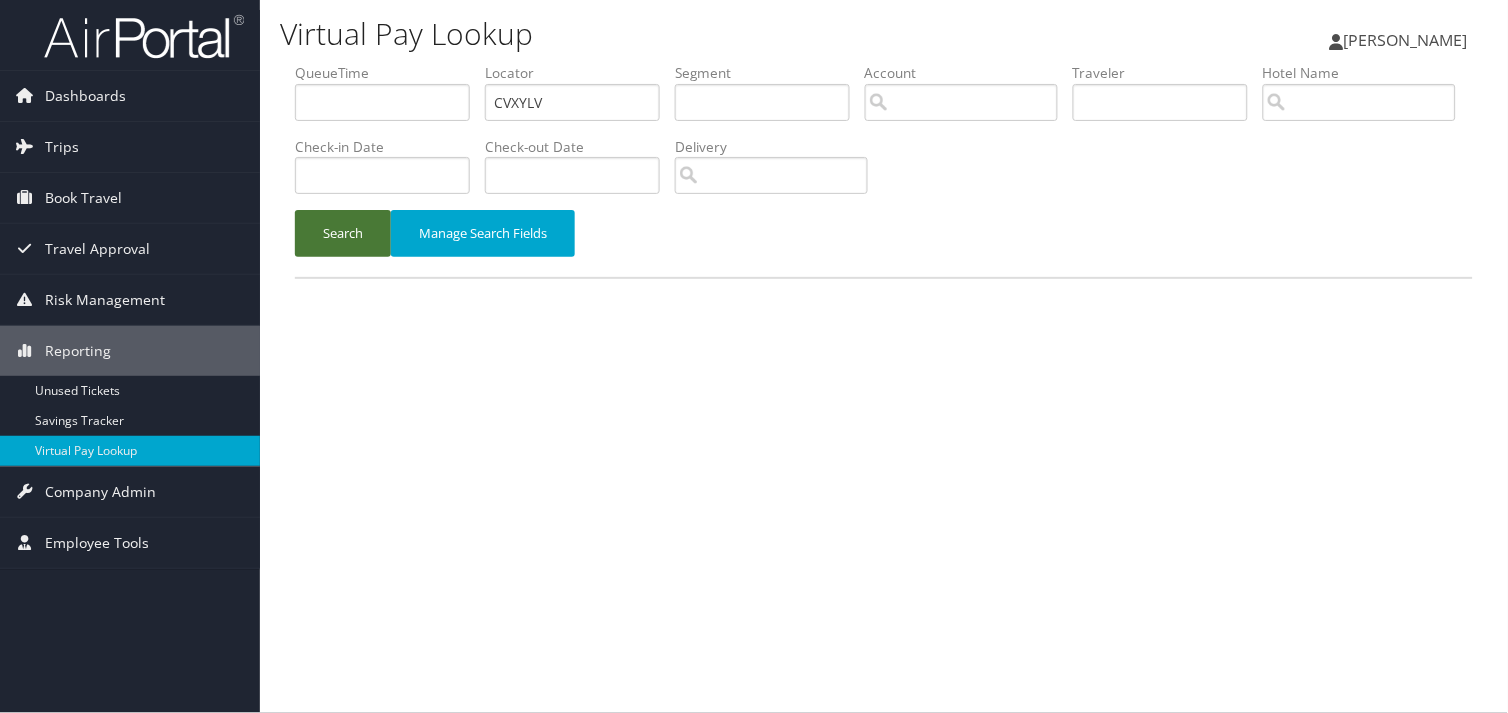 click on "Search" at bounding box center [343, 233] 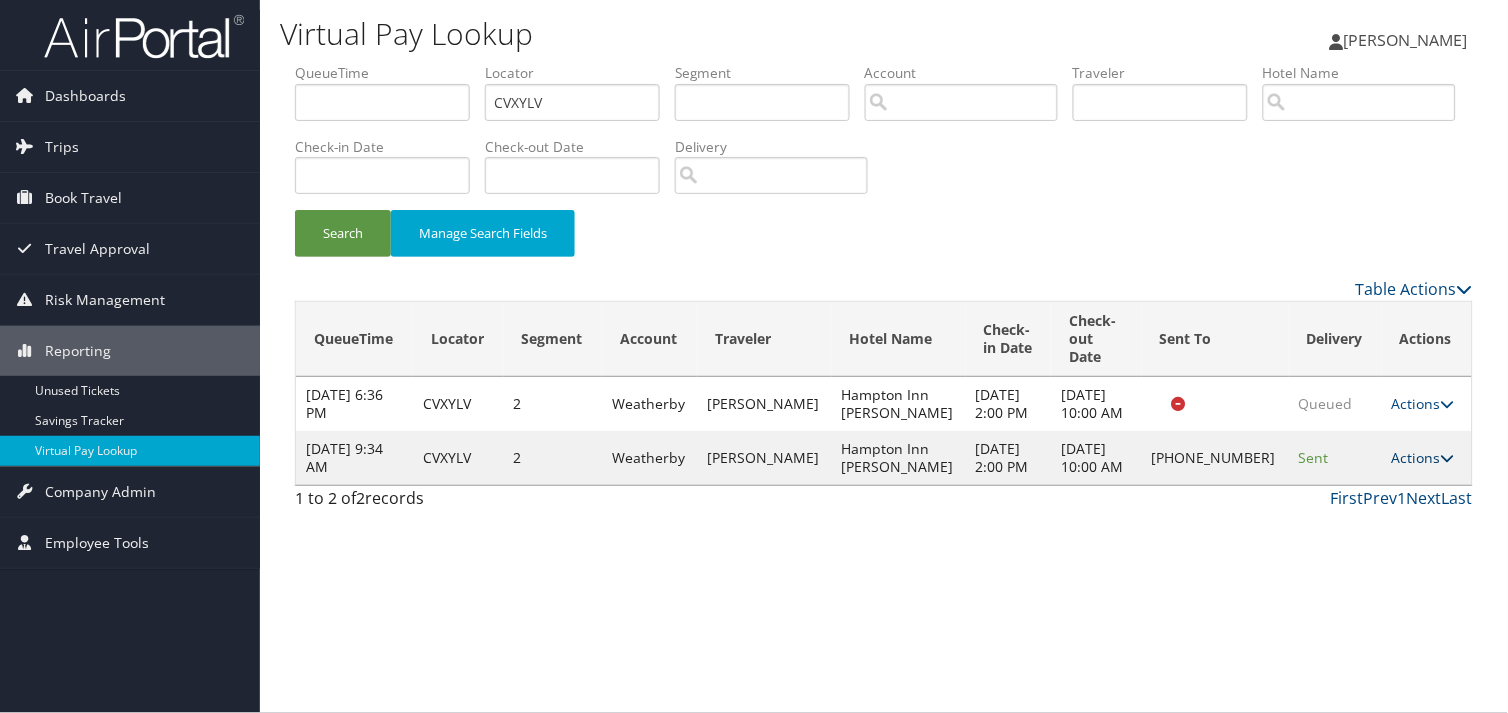 click on "Actions" at bounding box center [1423, 457] 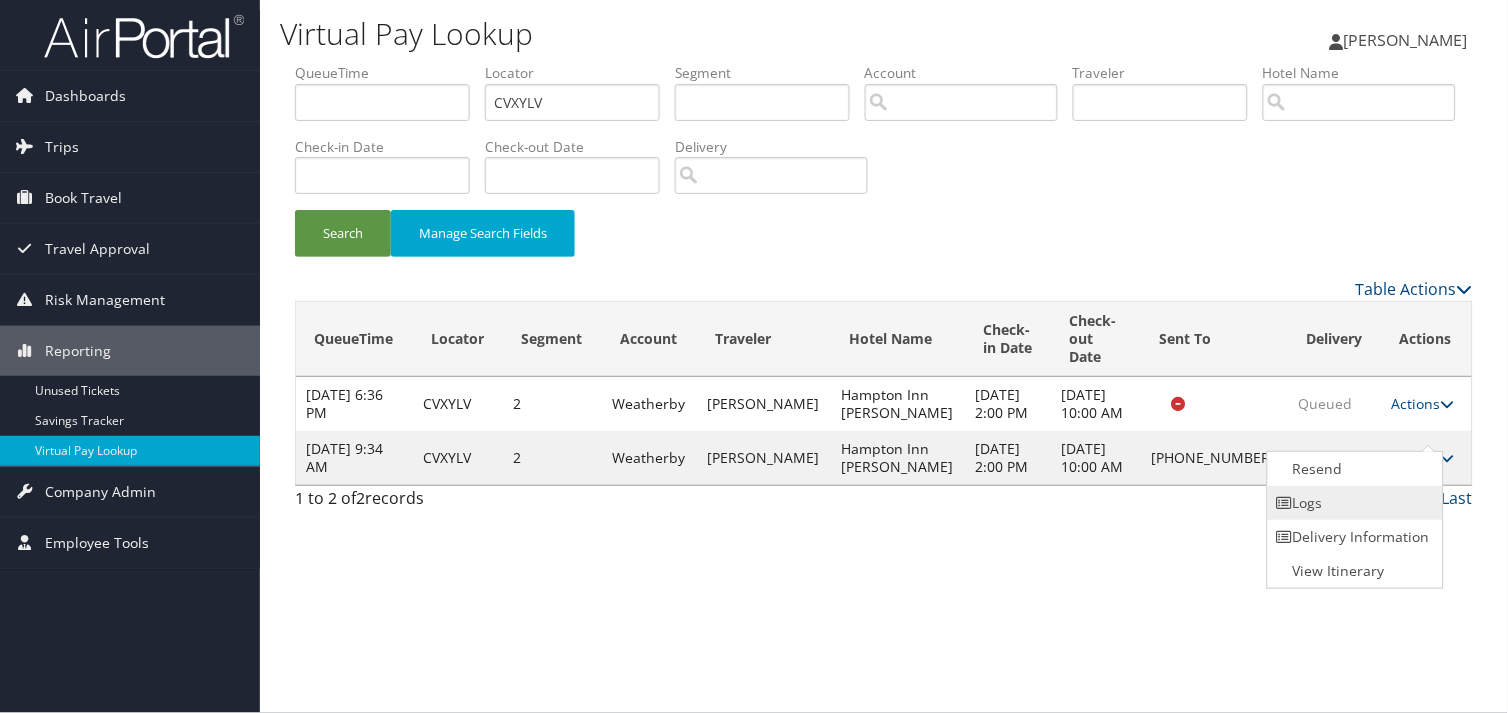click on "Logs" at bounding box center (1353, 503) 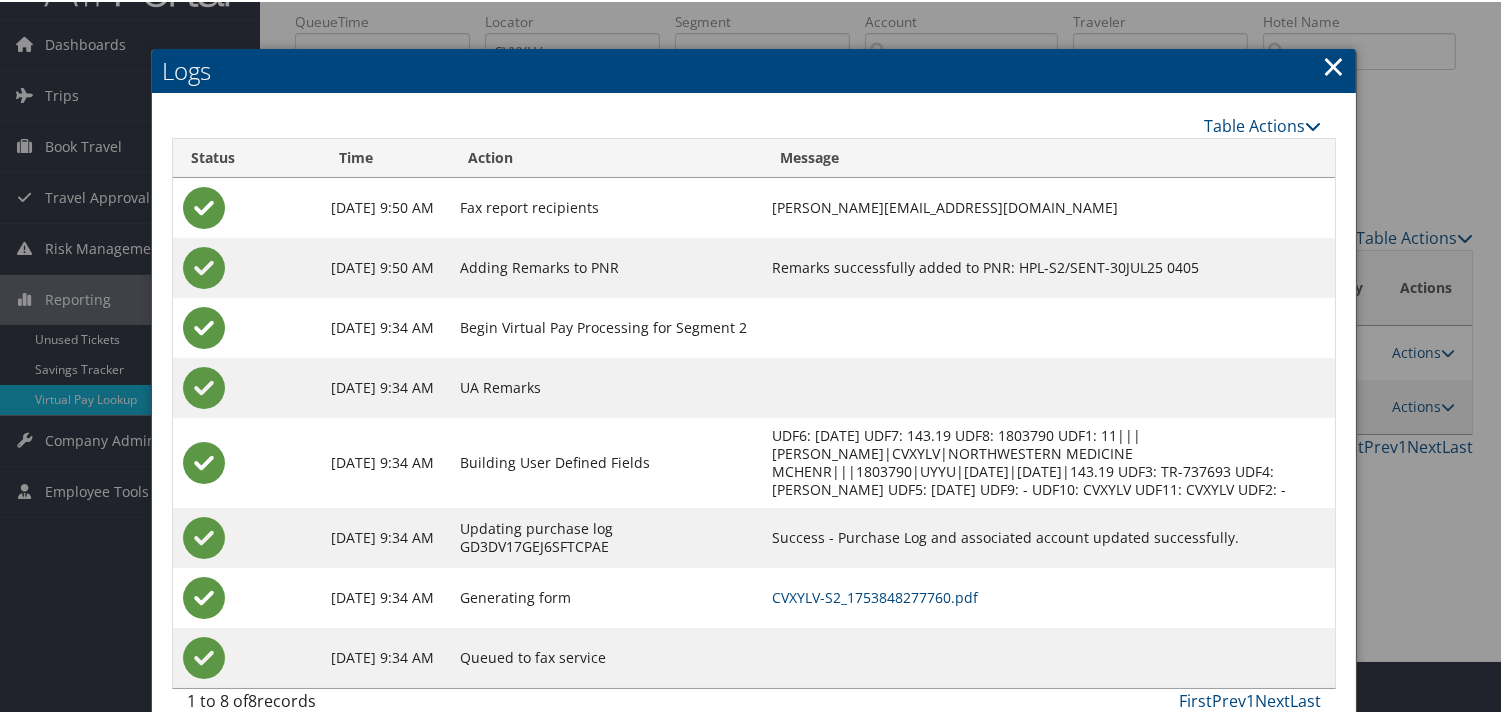 scroll, scrollTop: 100, scrollLeft: 0, axis: vertical 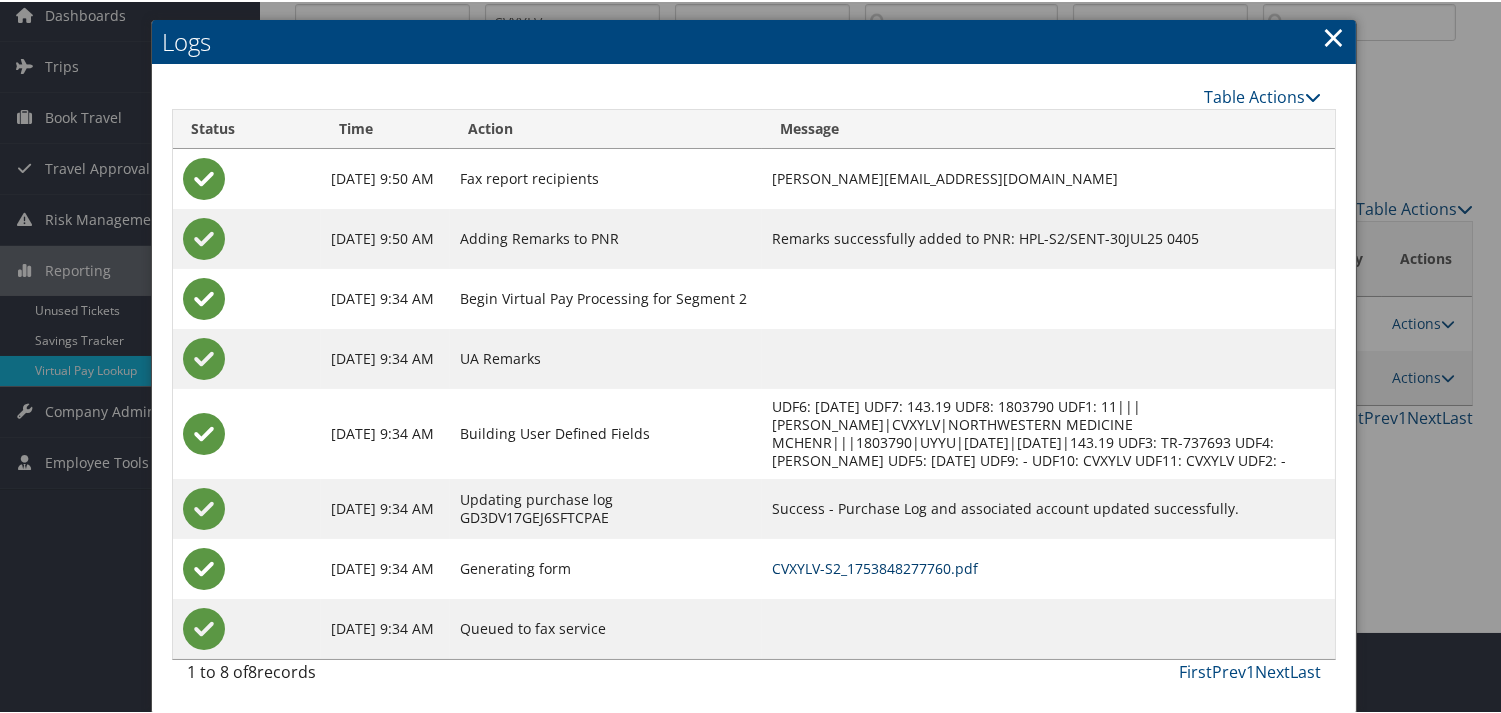 click on "CVXYLV-S2_1753848277760.pdf" at bounding box center (875, 566) 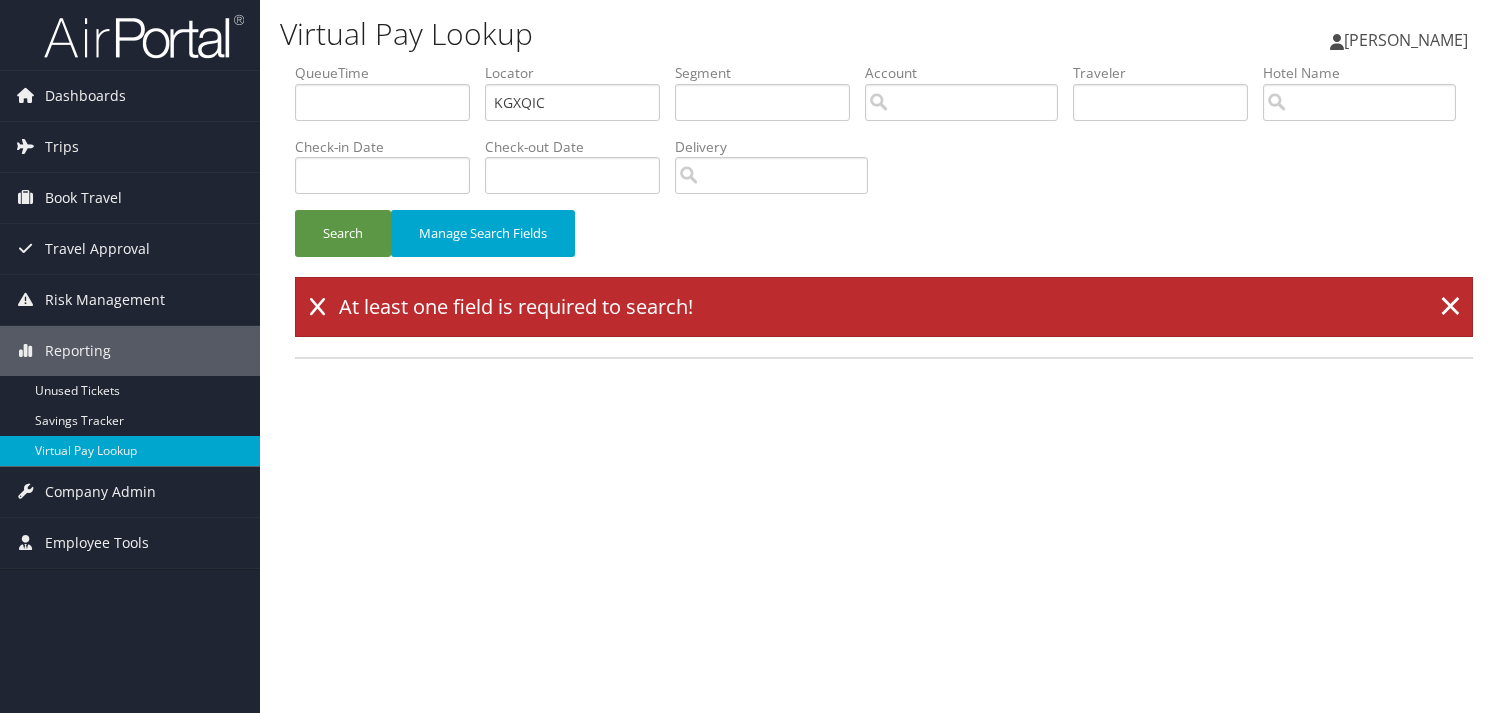 scroll, scrollTop: 0, scrollLeft: 0, axis: both 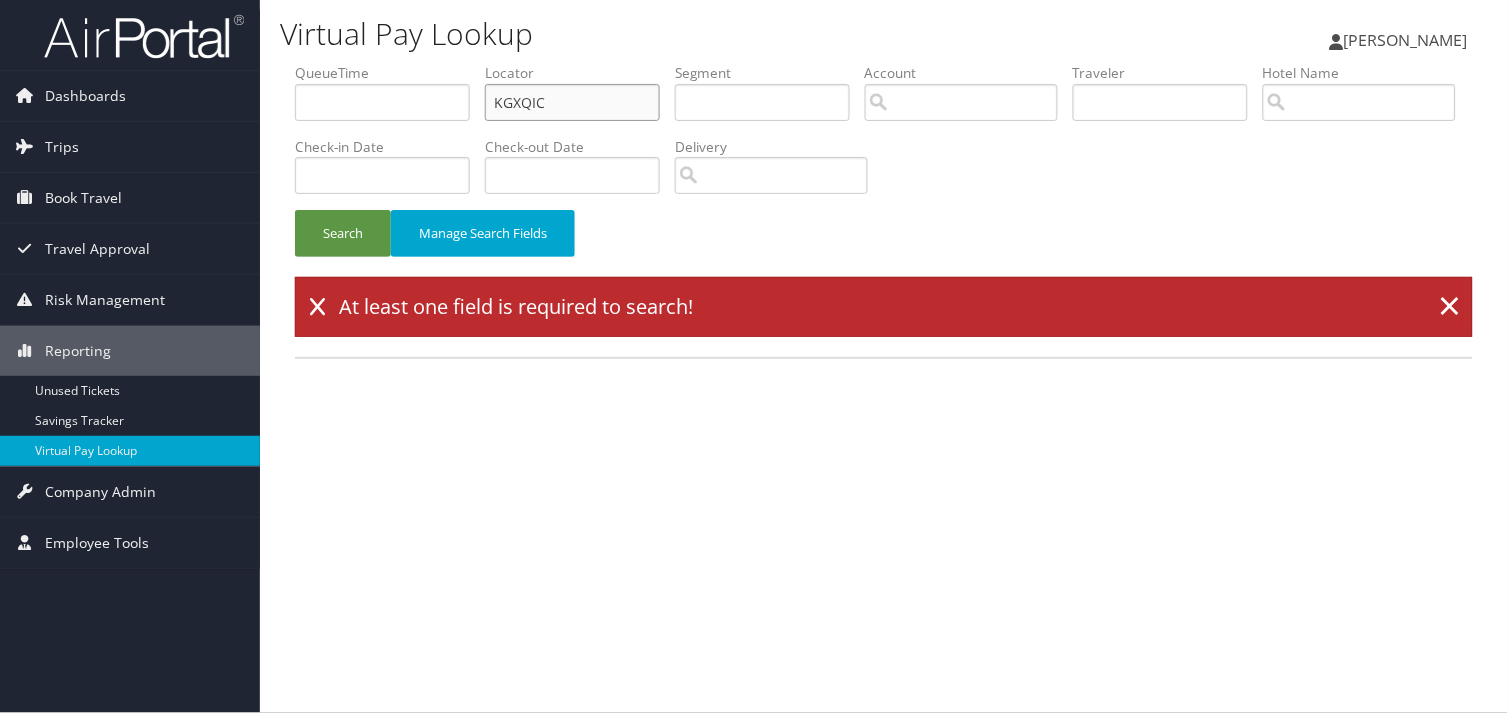 click on "KGXQIC" at bounding box center [572, 102] 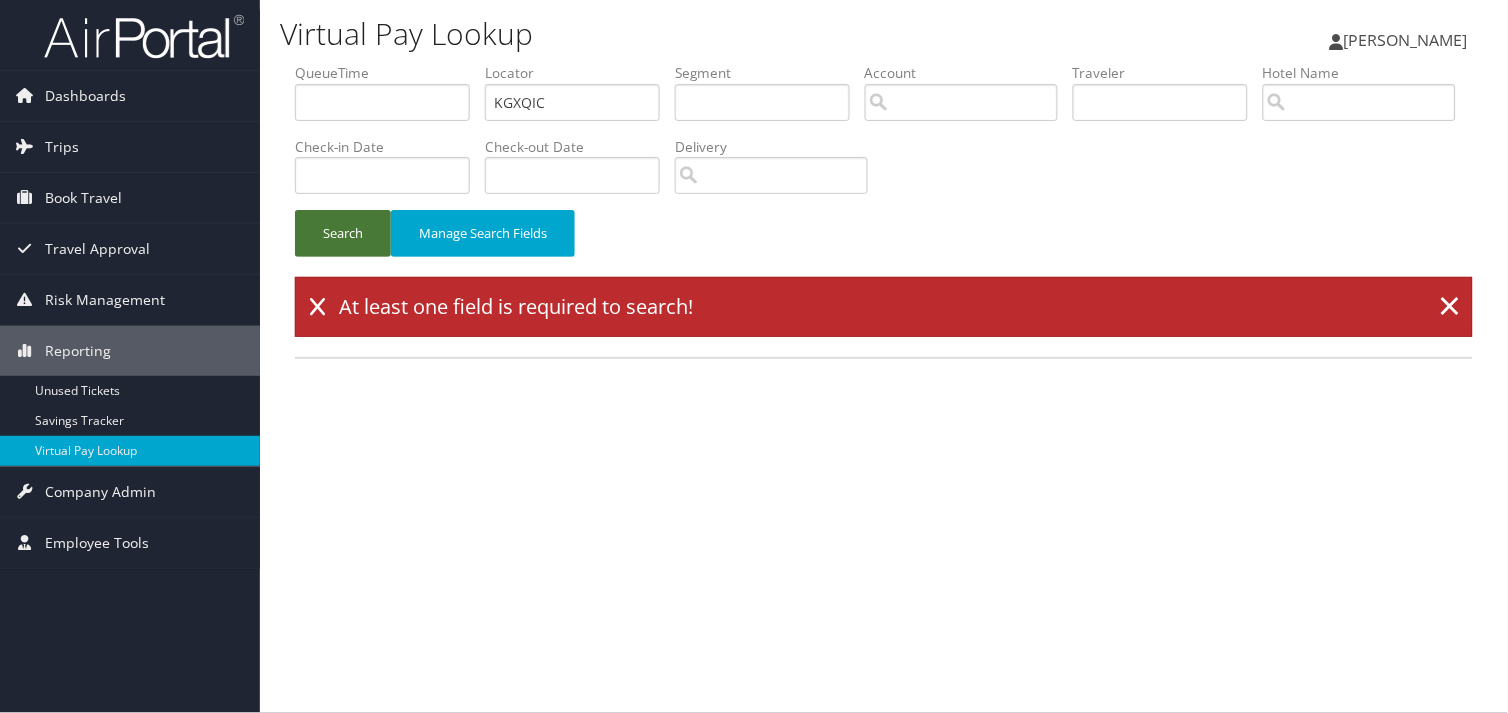 click on "Search" at bounding box center [343, 233] 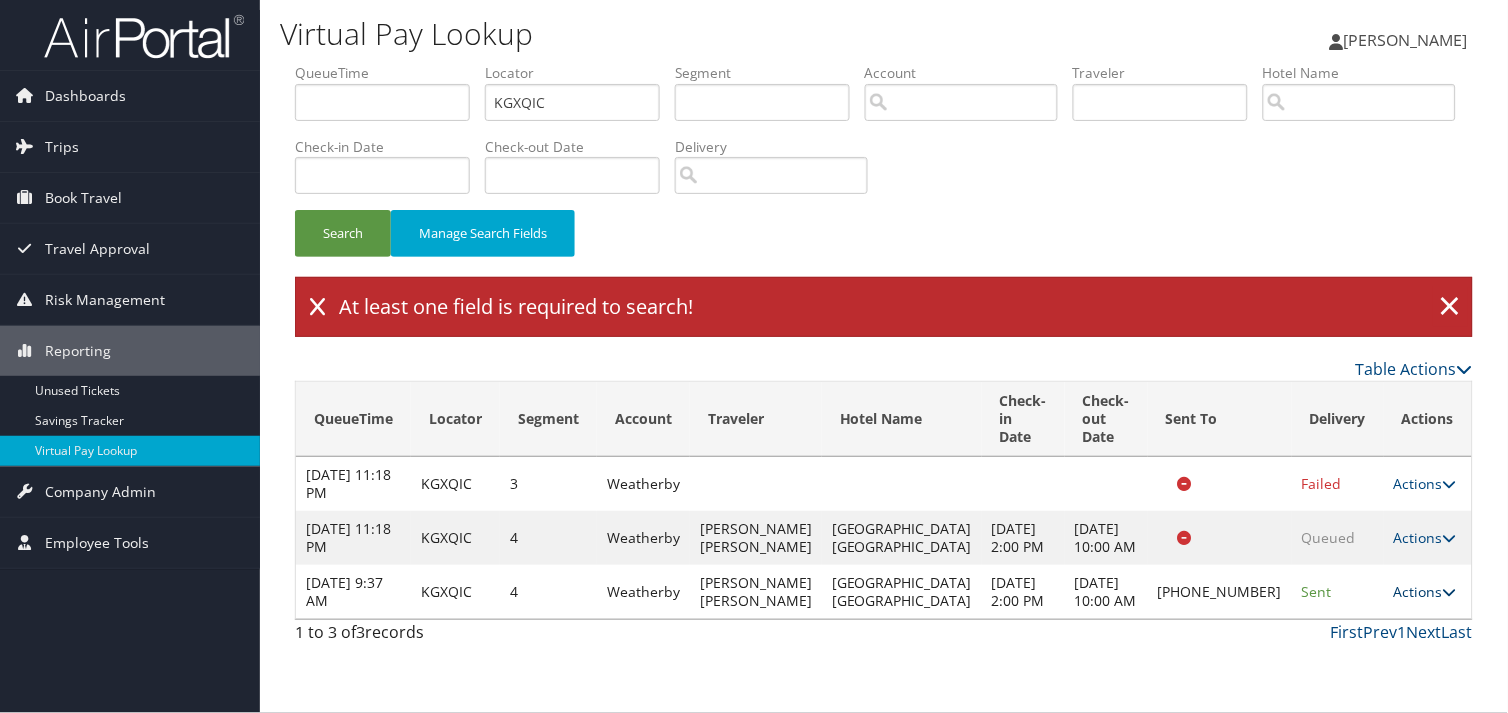 click on "Actions" at bounding box center [1425, 591] 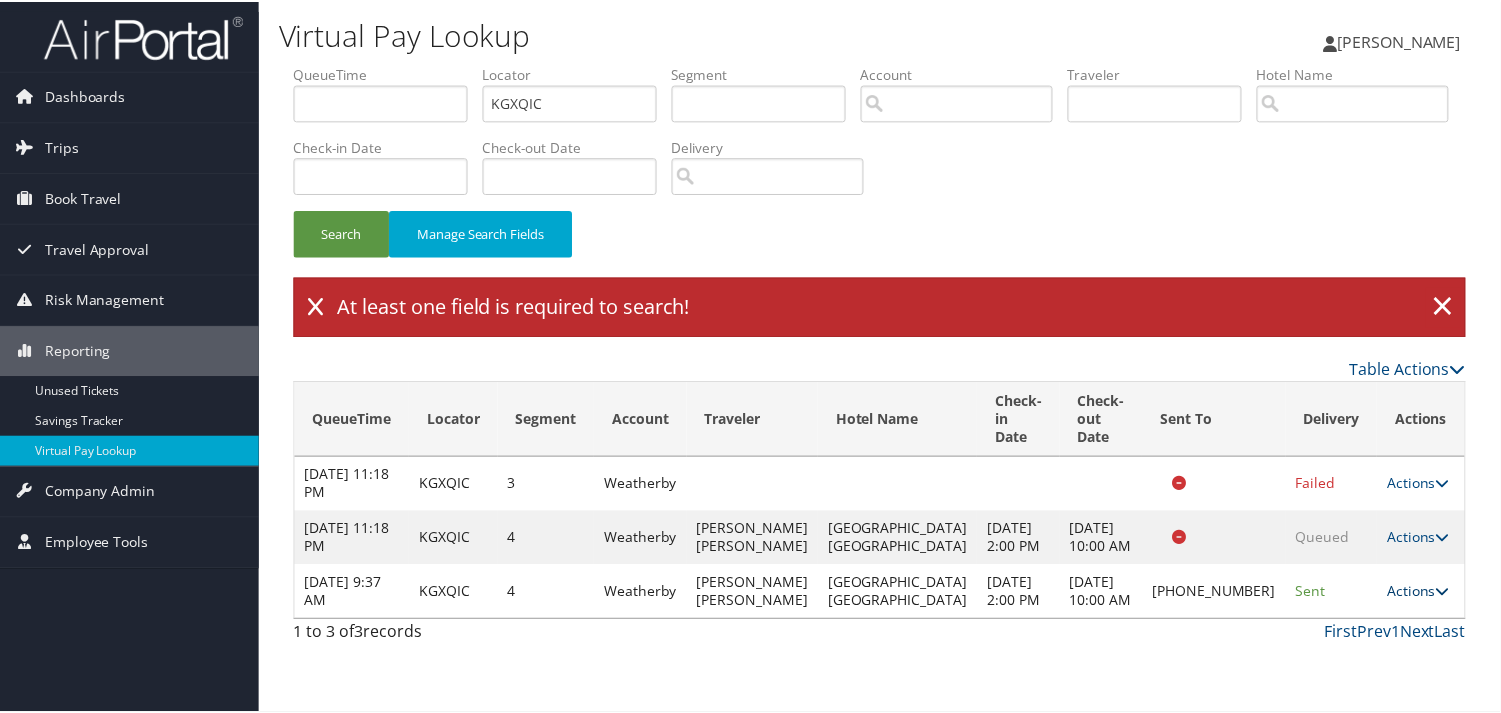 scroll, scrollTop: 54, scrollLeft: 0, axis: vertical 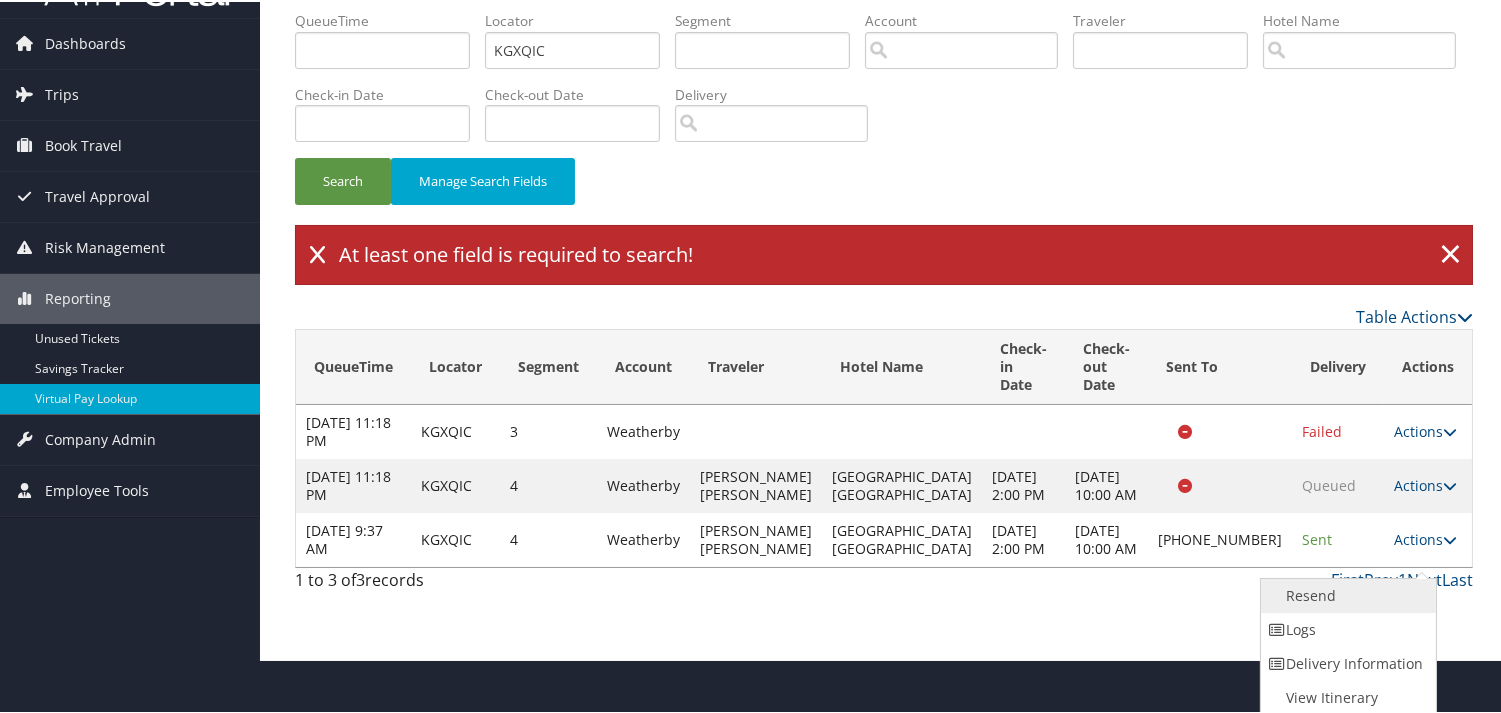 click on "Resend" at bounding box center [1346, 594] 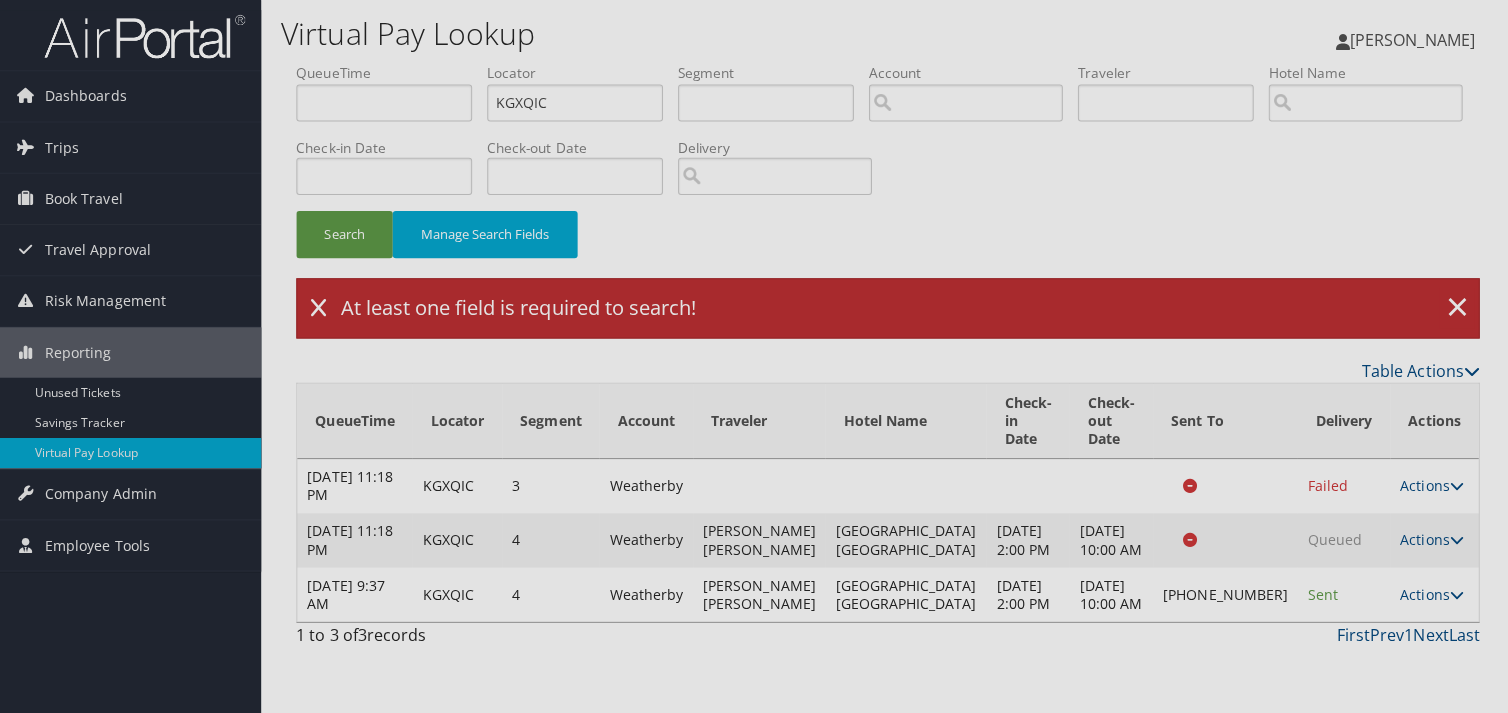 scroll, scrollTop: 0, scrollLeft: 0, axis: both 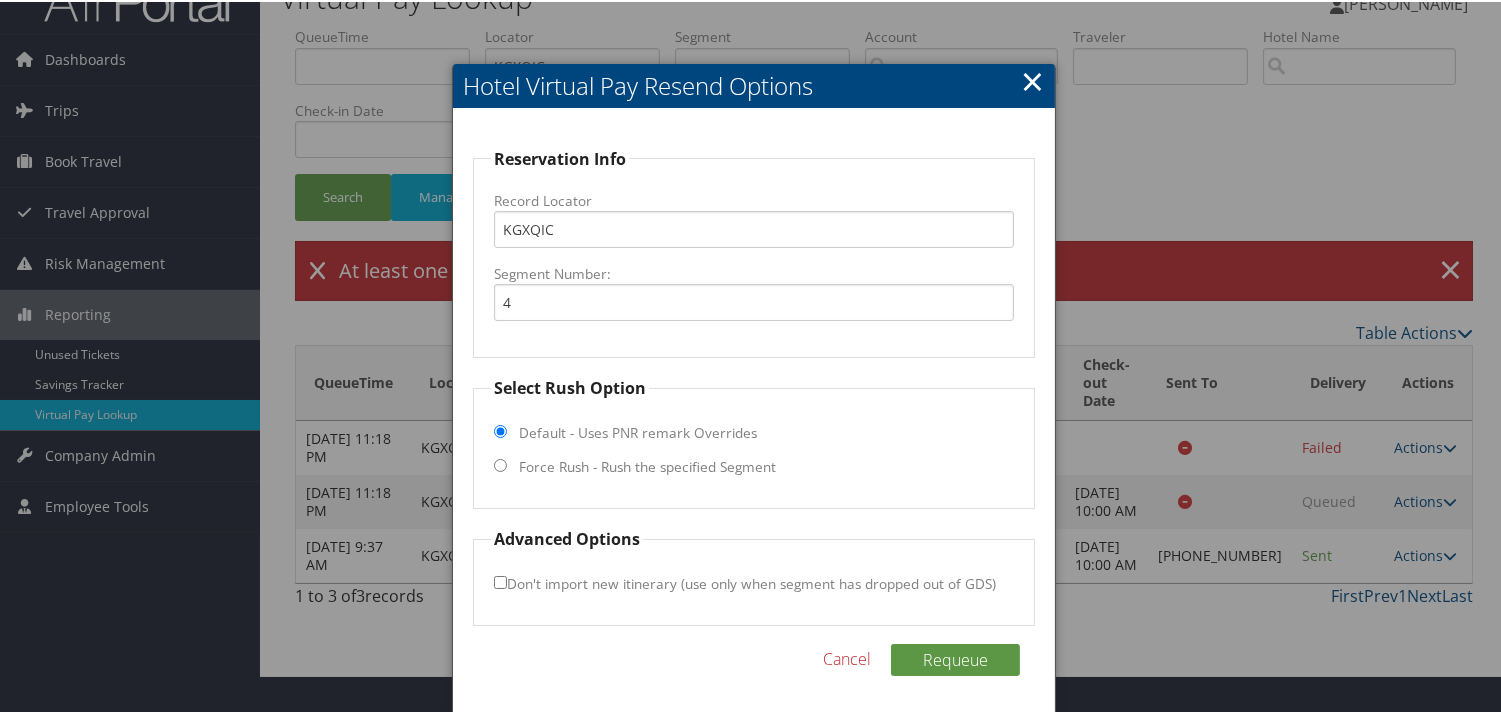 click on "Force Rush - Rush the specified Segment" at bounding box center [647, 465] 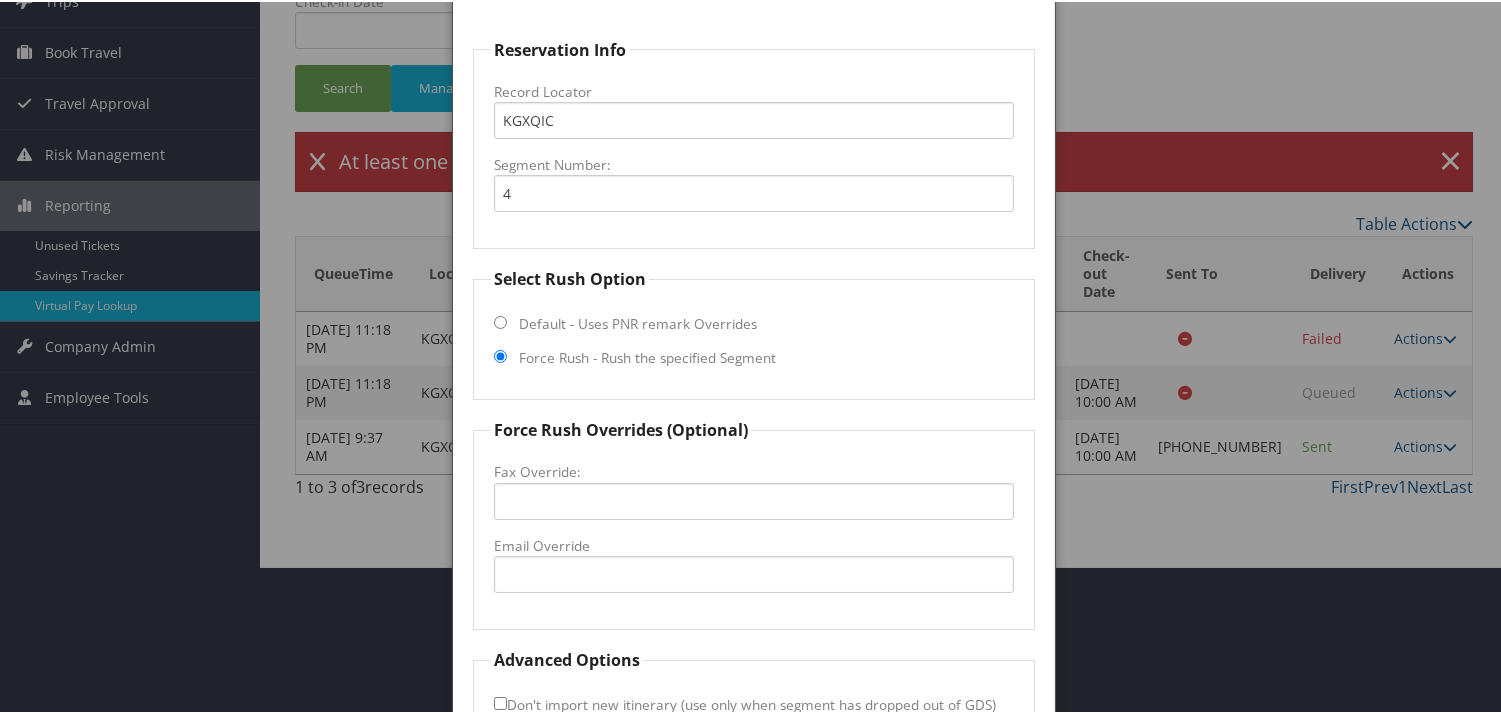scroll, scrollTop: 268, scrollLeft: 0, axis: vertical 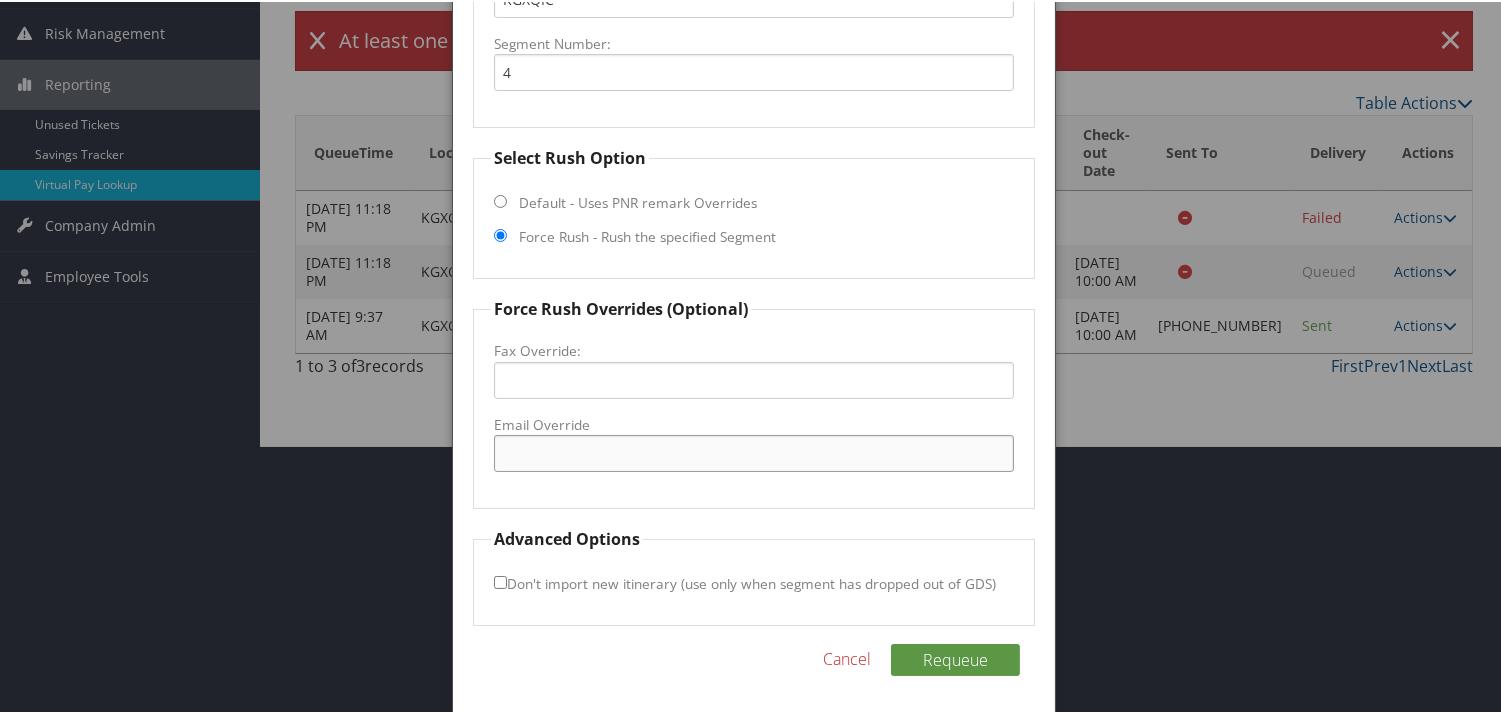 click on "Email Override" at bounding box center [753, 451] 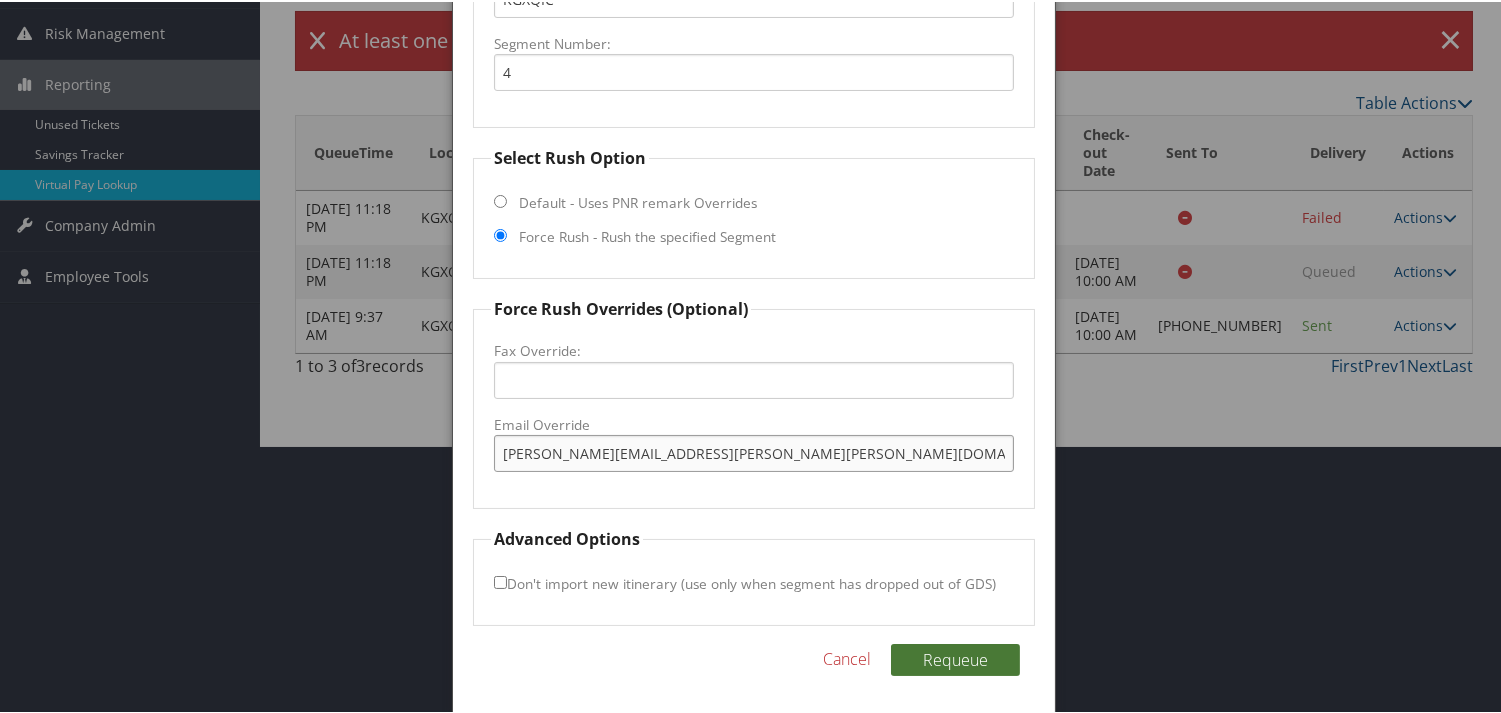 type on "theresa.brittain@hilton.com" 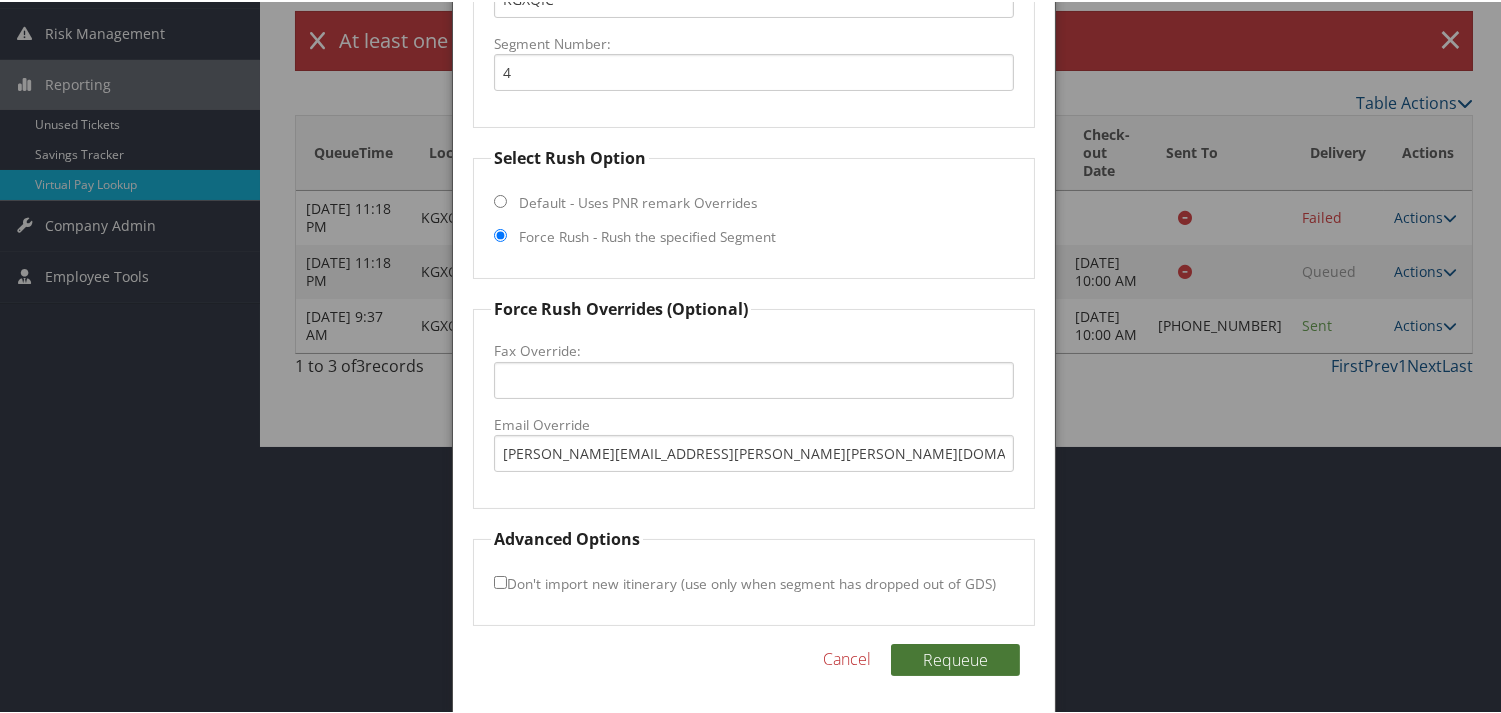 click on "Requeue" at bounding box center [955, 658] 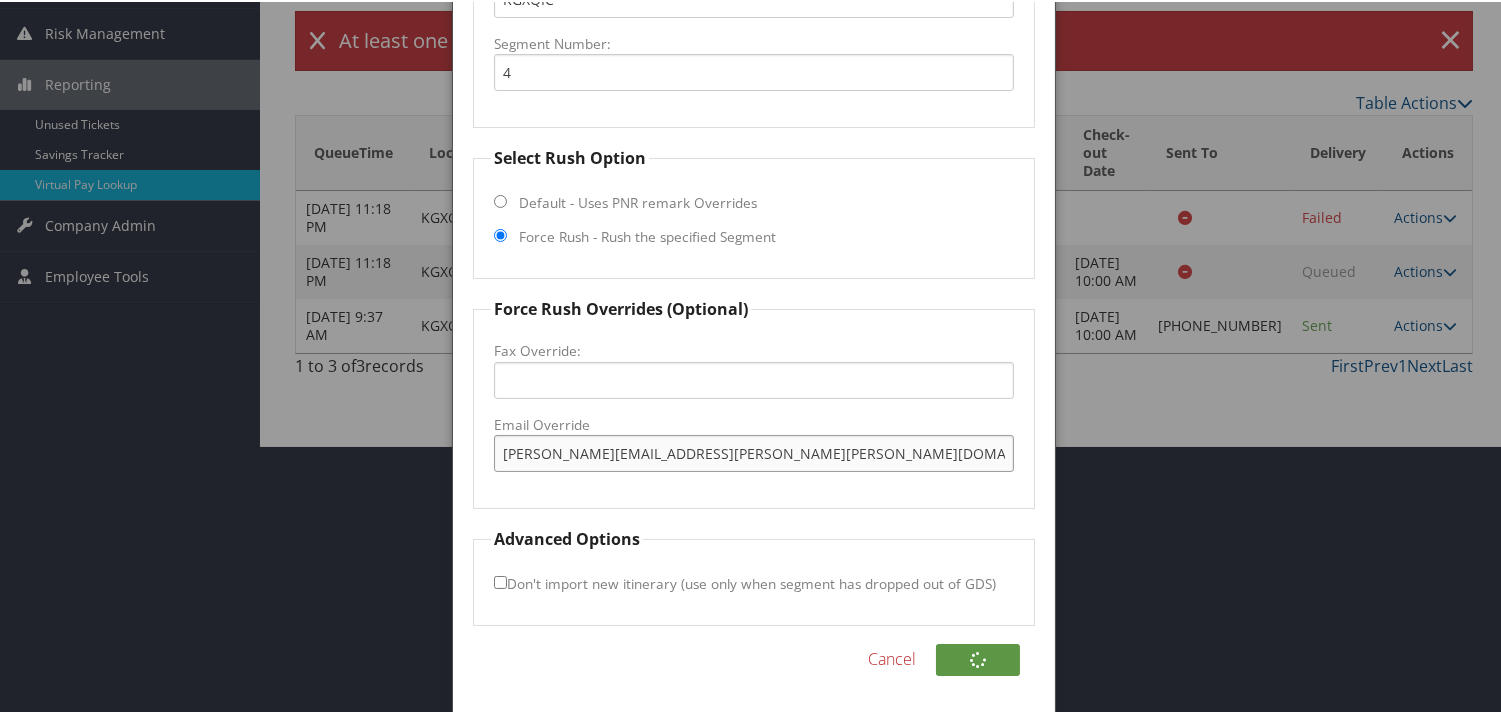 drag, startPoint x: 722, startPoint y: 435, endPoint x: 131, endPoint y: 546, distance: 601.3335 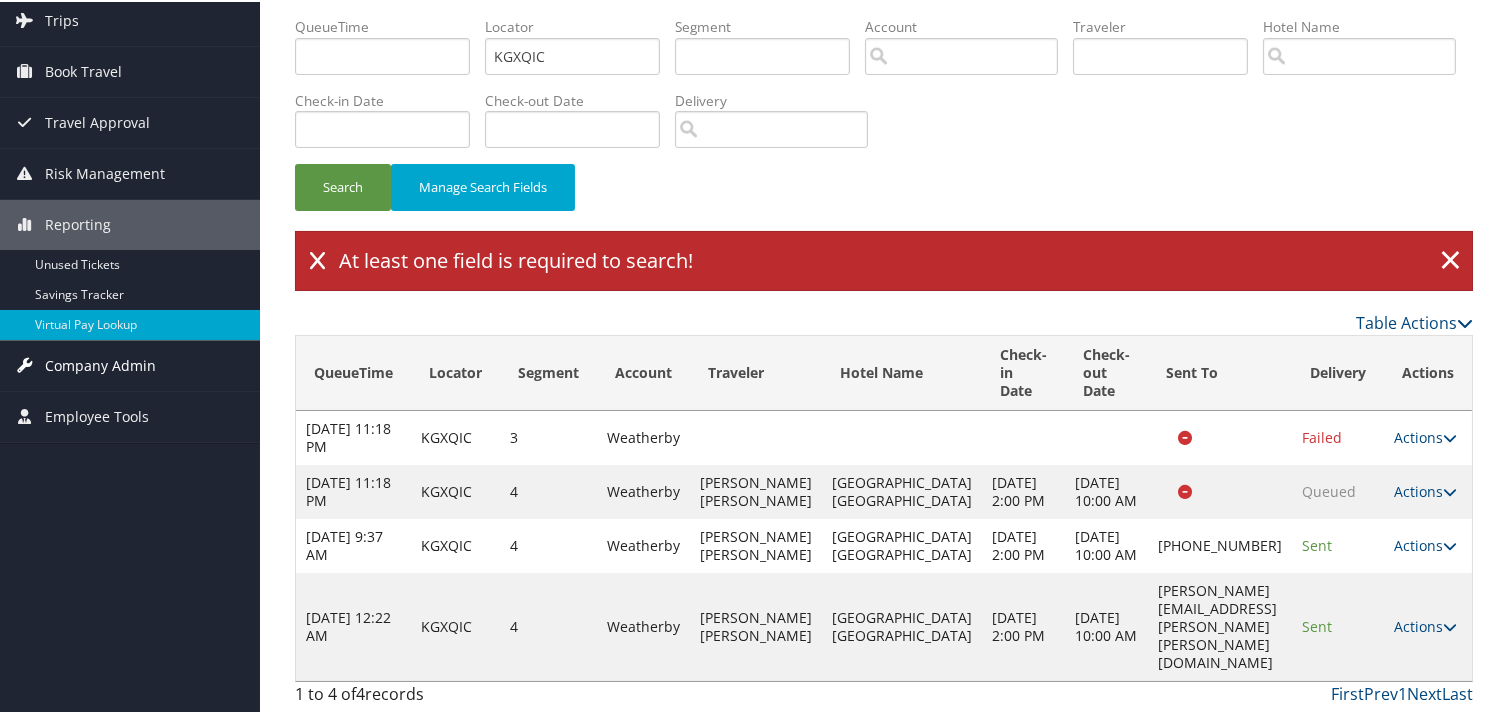 scroll, scrollTop: 48, scrollLeft: 0, axis: vertical 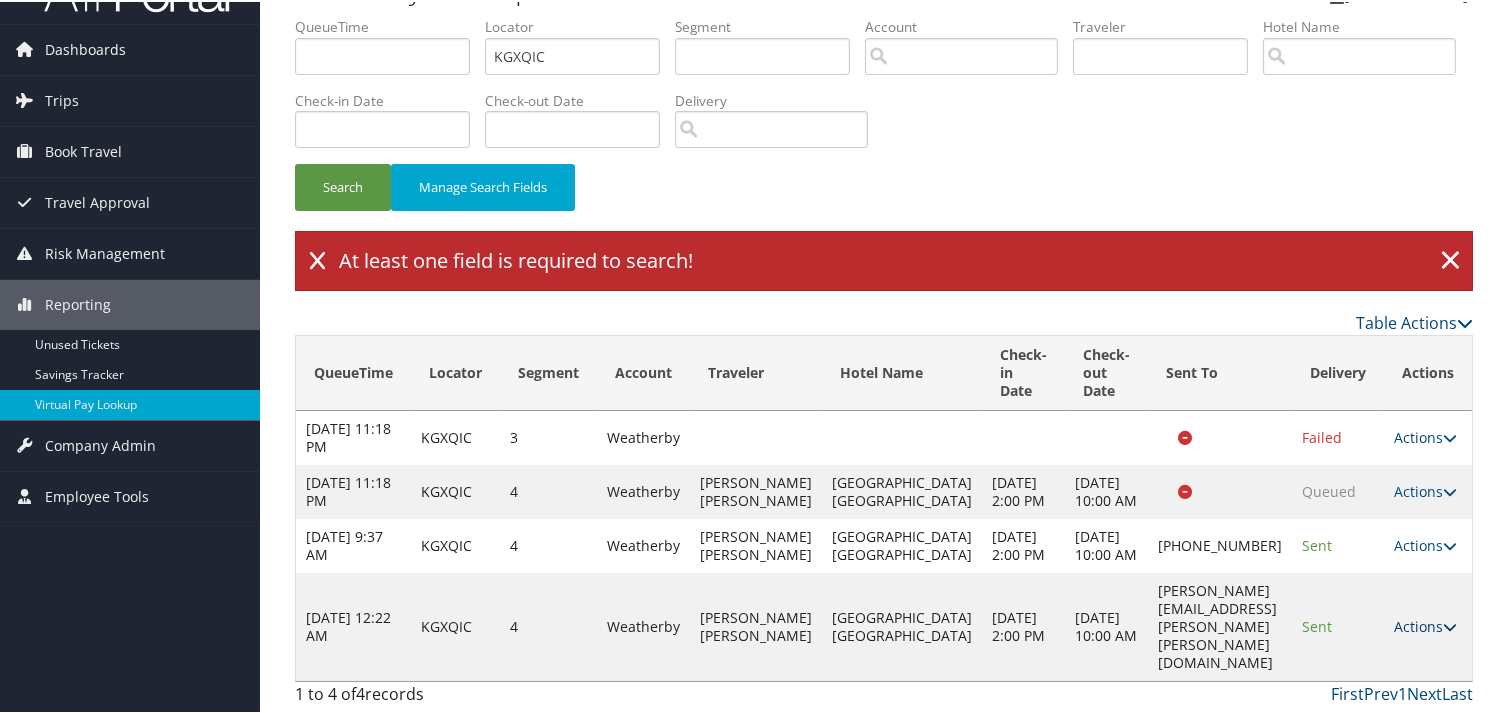 click on "Actions" at bounding box center [1425, 624] 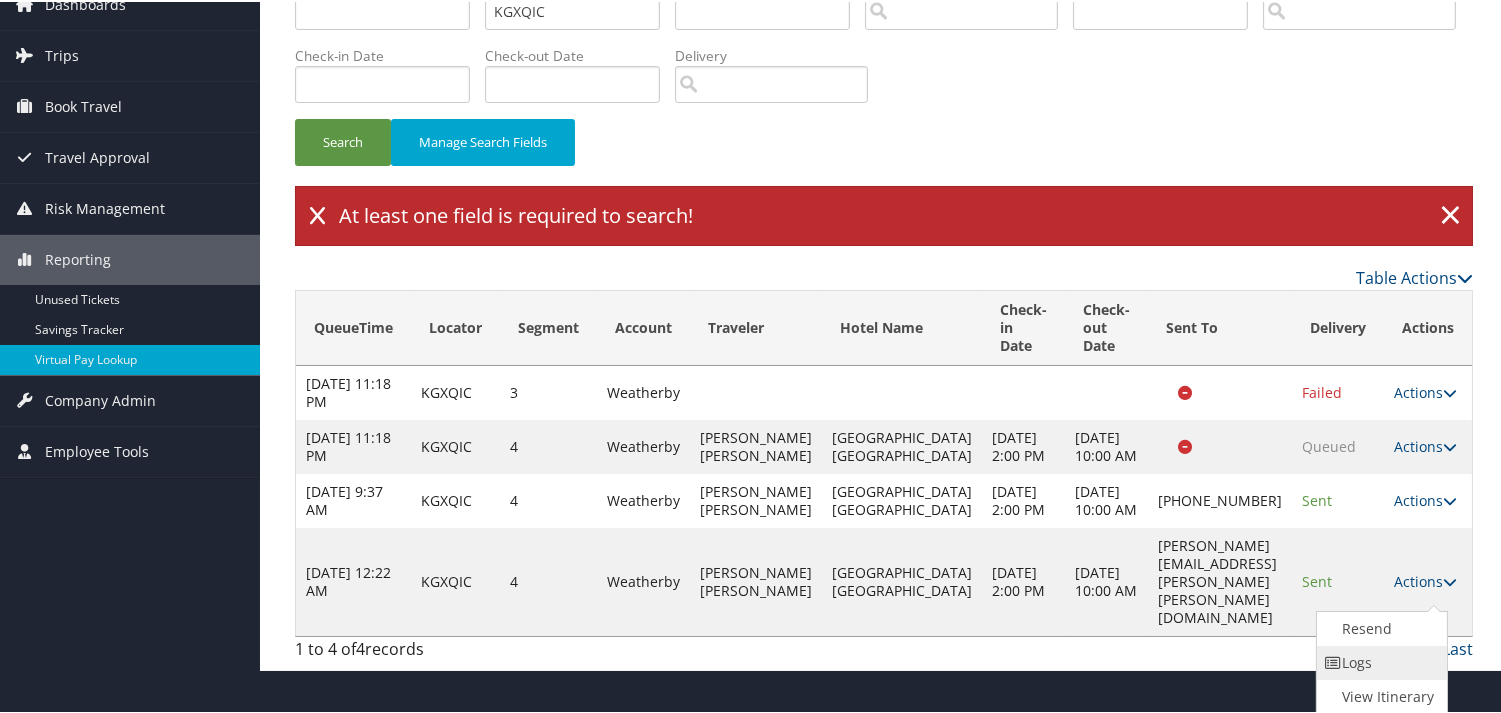 click on "Logs" at bounding box center [1380, 661] 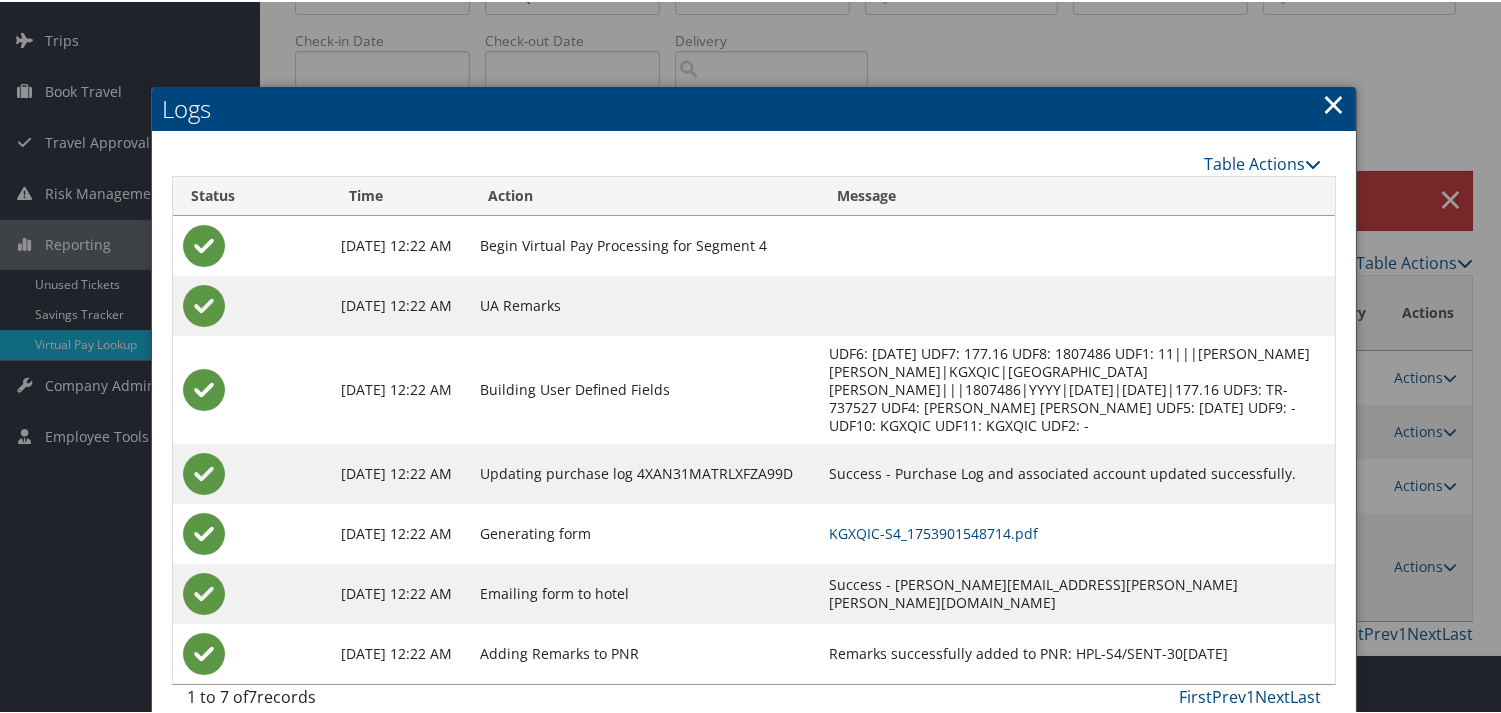 scroll, scrollTop: 133, scrollLeft: 0, axis: vertical 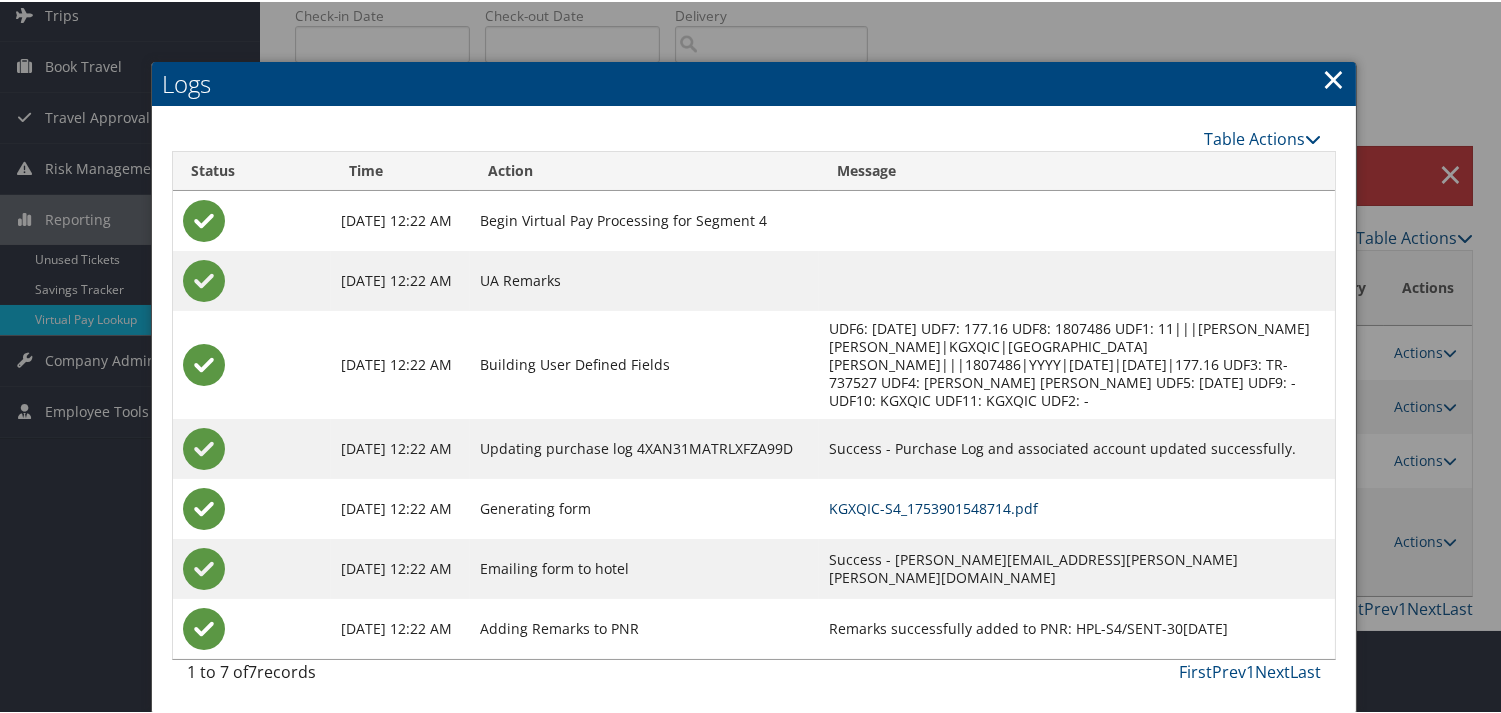 click on "KGXQIC-S4_1753901548714.pdf" at bounding box center (933, 506) 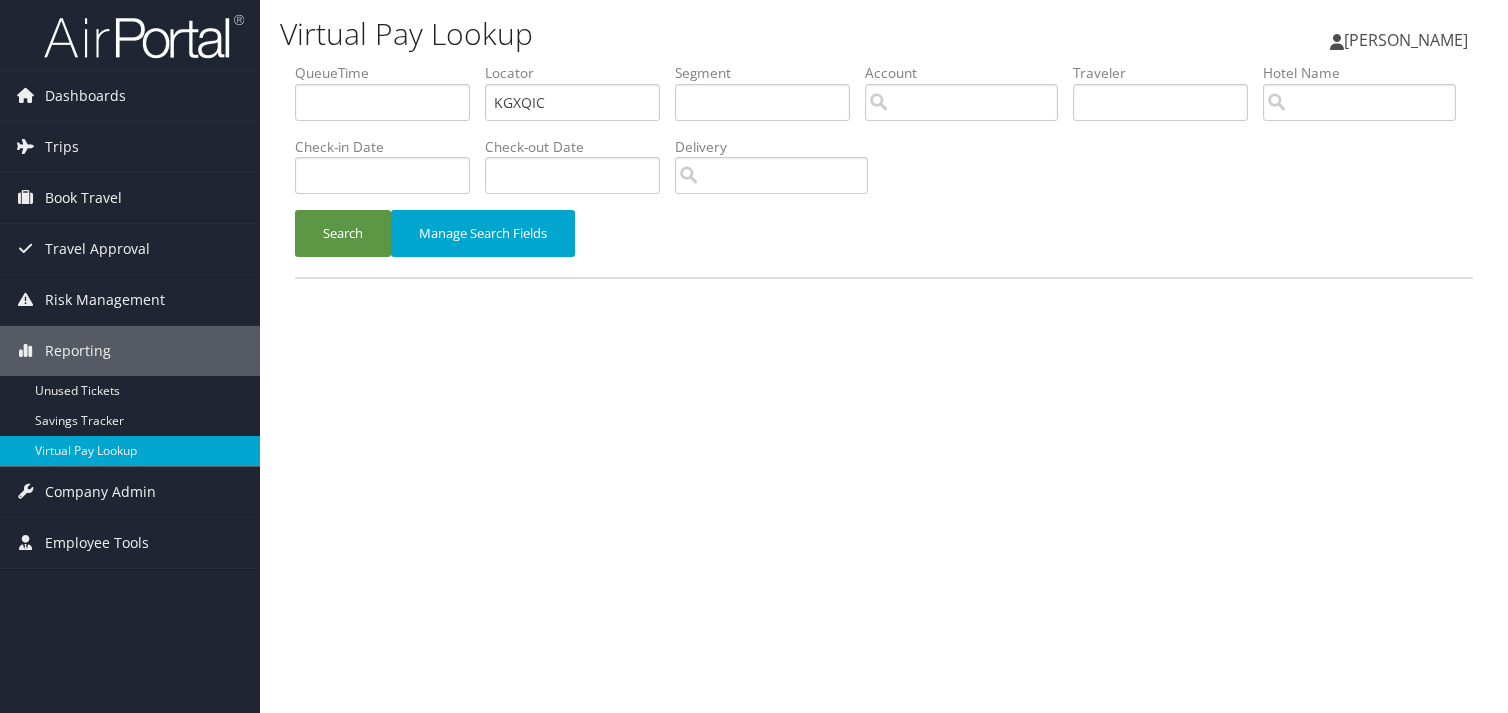 scroll, scrollTop: 0, scrollLeft: 0, axis: both 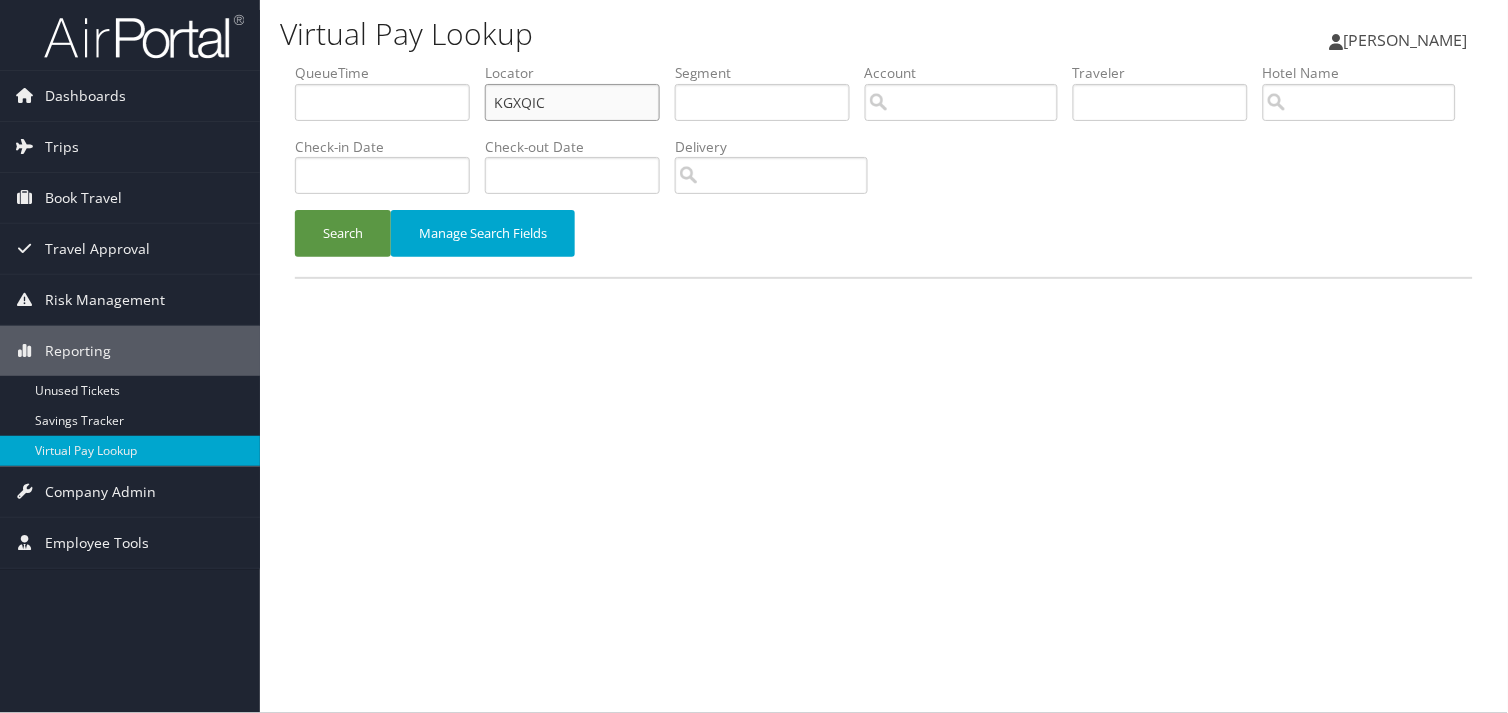 drag, startPoint x: 567, startPoint y: 110, endPoint x: 348, endPoint y: 134, distance: 220.31114 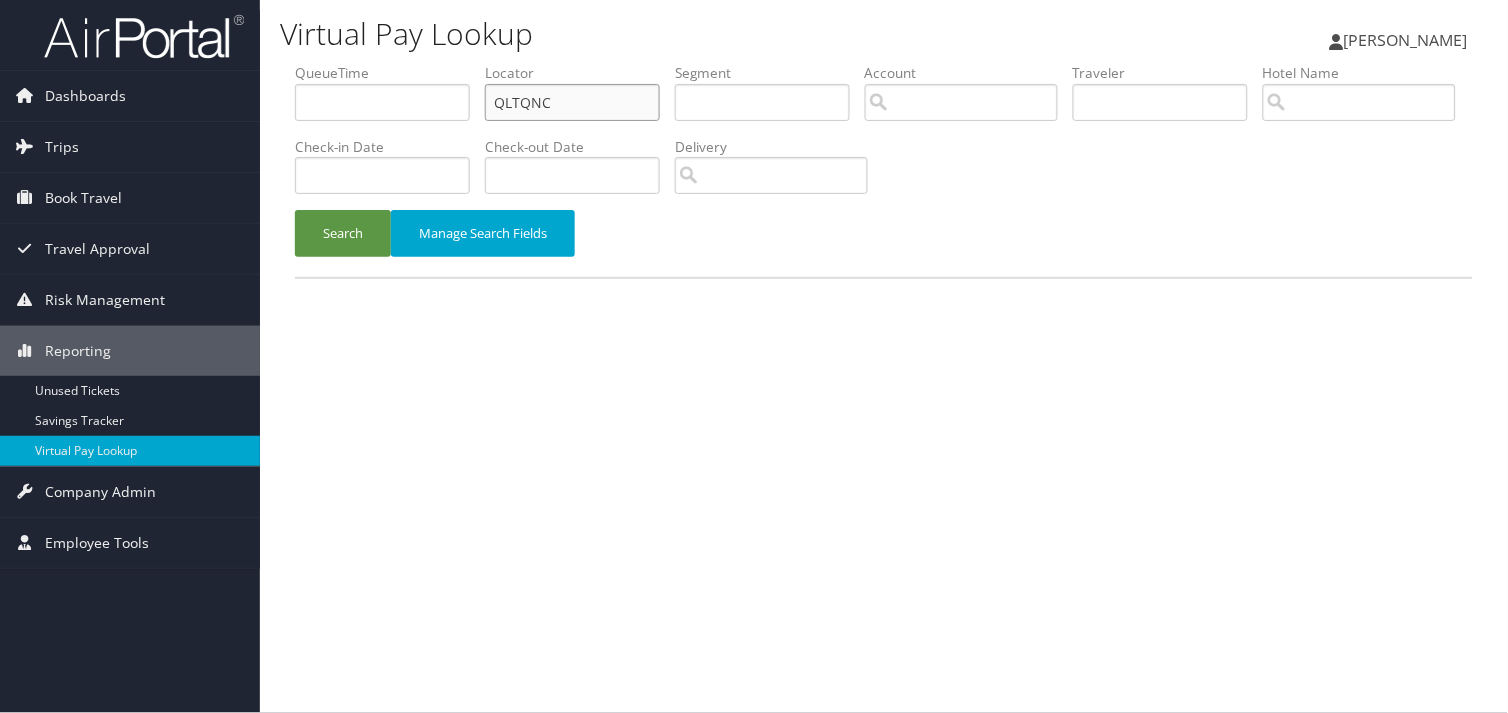 click on "QLTQNC" at bounding box center [572, 102] 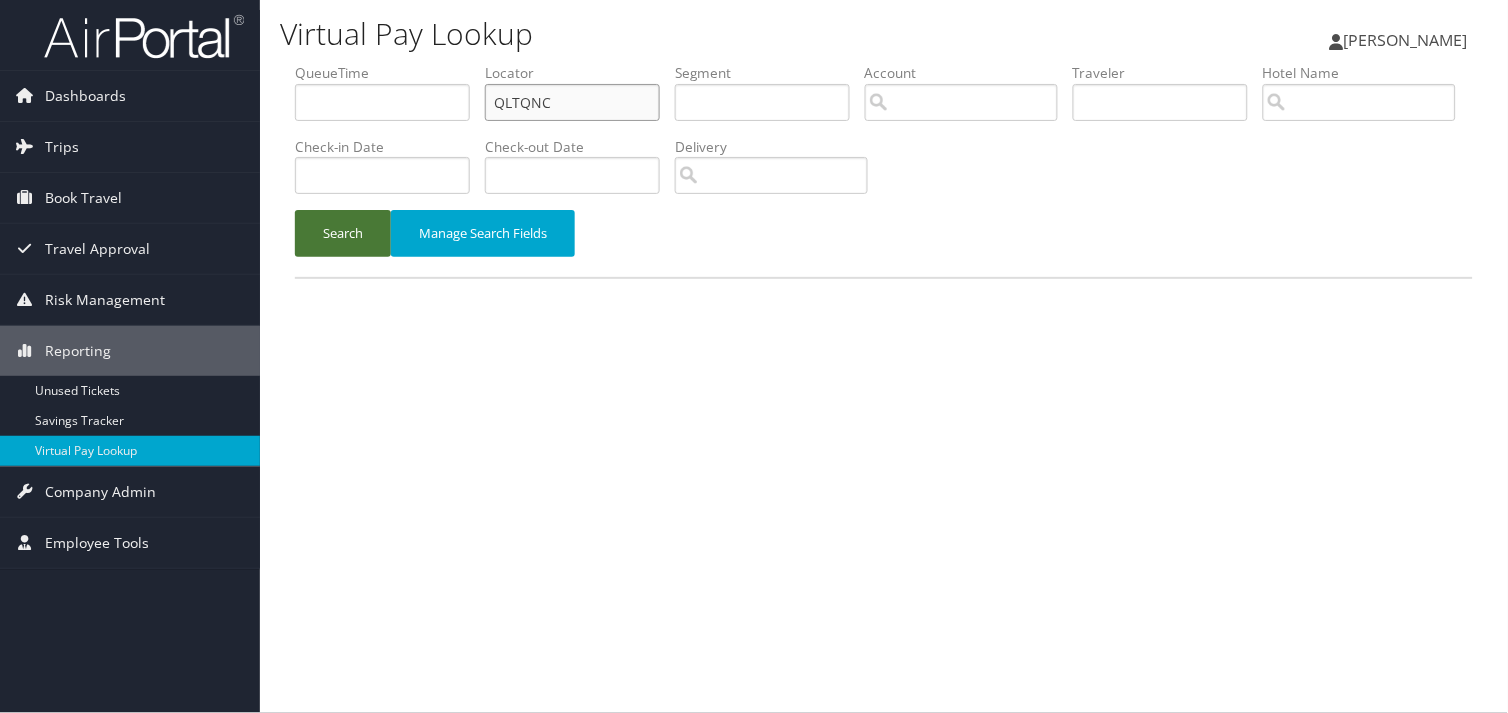 type on "QLTQNC" 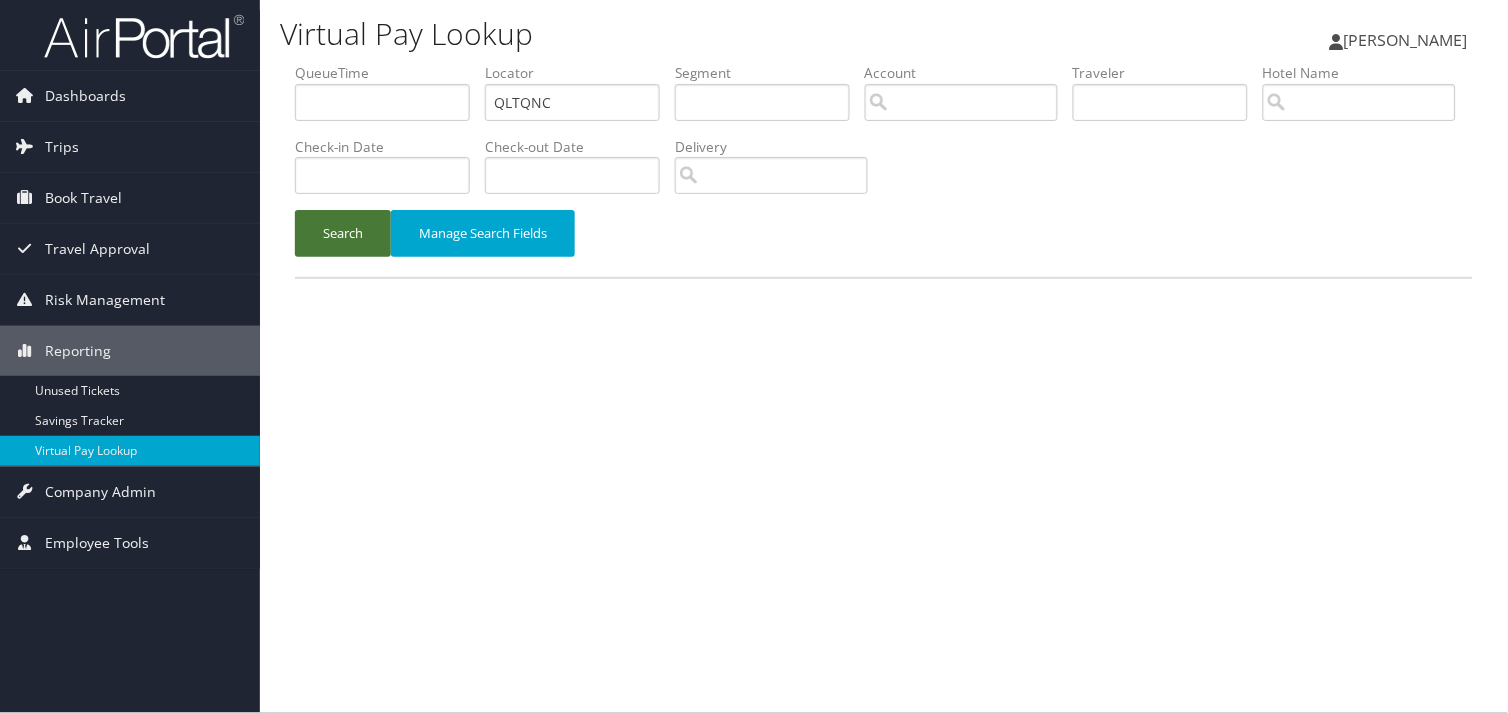 click on "Search" at bounding box center [343, 233] 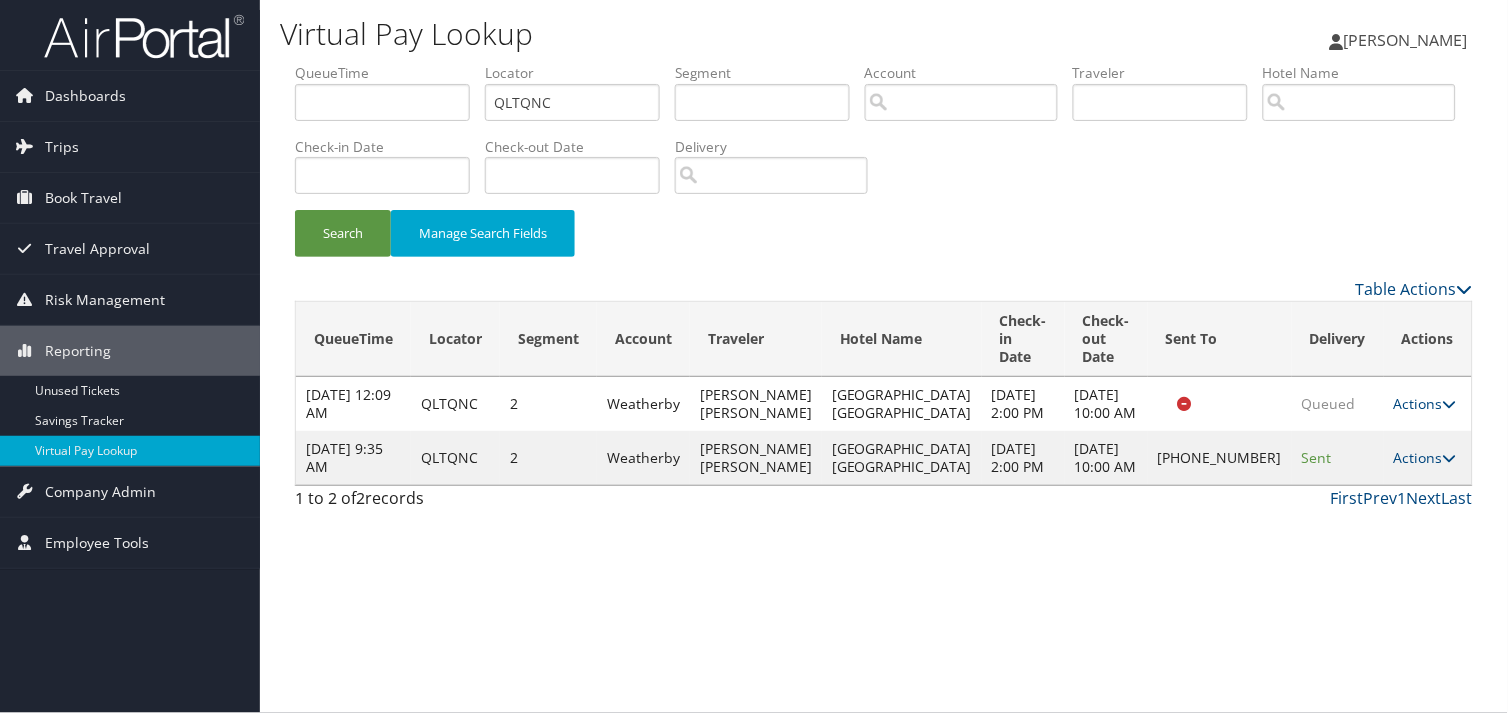 click on "Actions   Resend  Logs  Delivery Information  View Itinerary" at bounding box center [1428, 458] 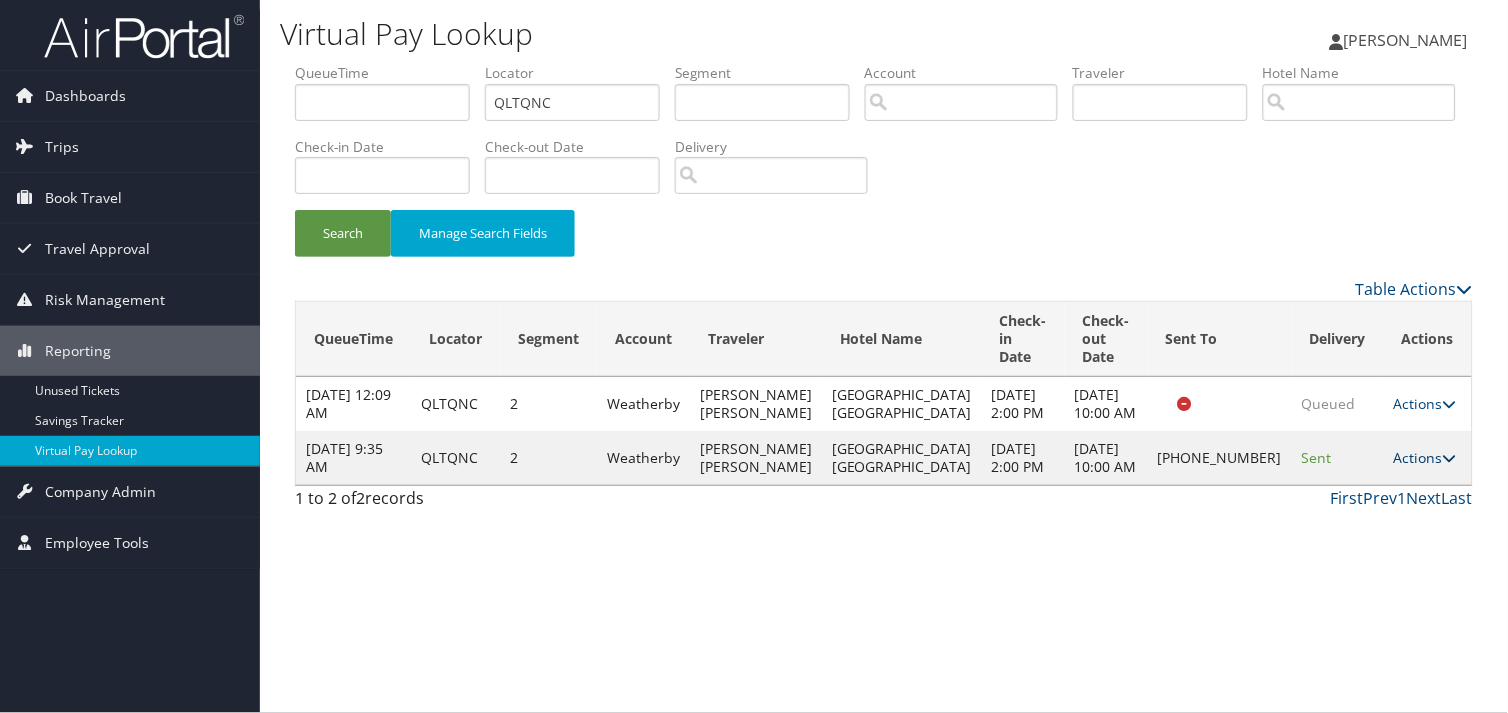 click on "Actions" at bounding box center (1425, 457) 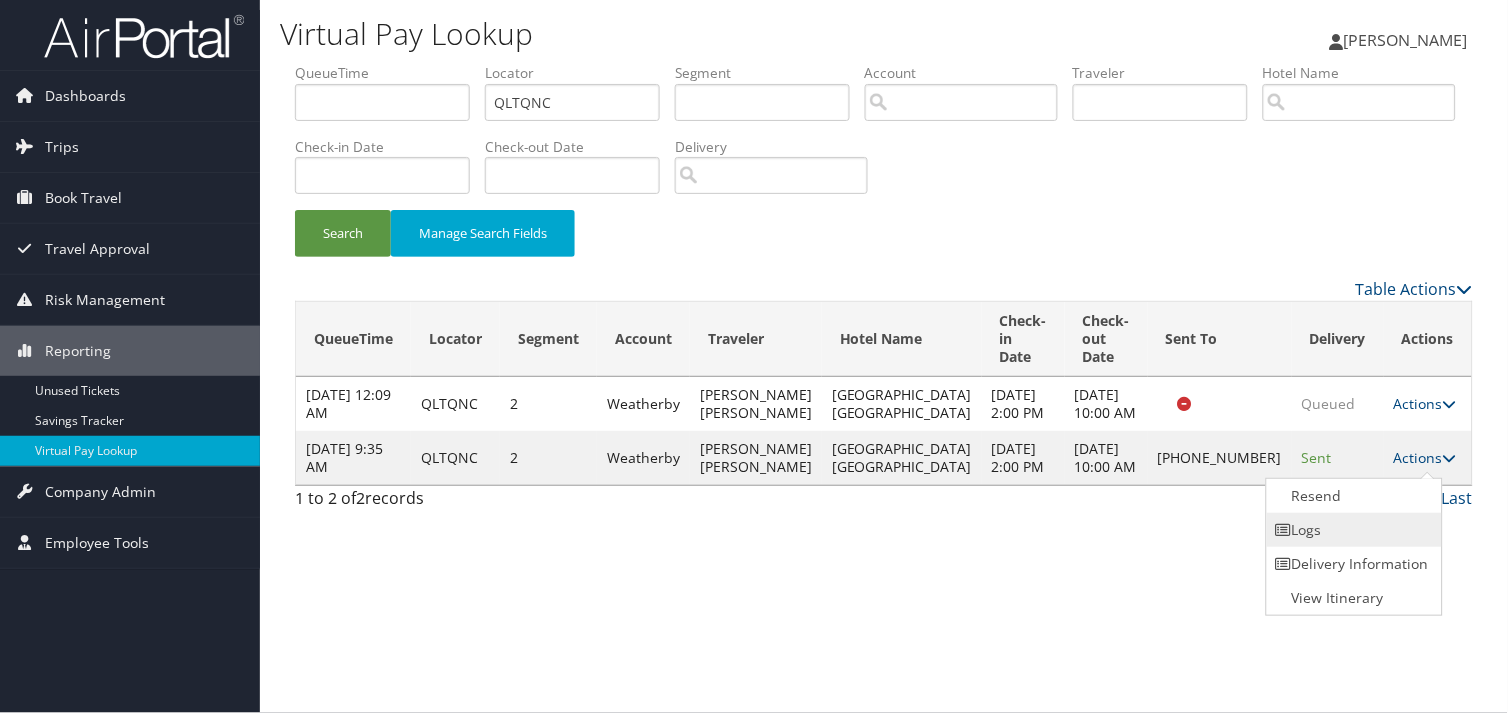 drag, startPoint x: 1331, startPoint y: 518, endPoint x: 1317, endPoint y: 524, distance: 15.231546 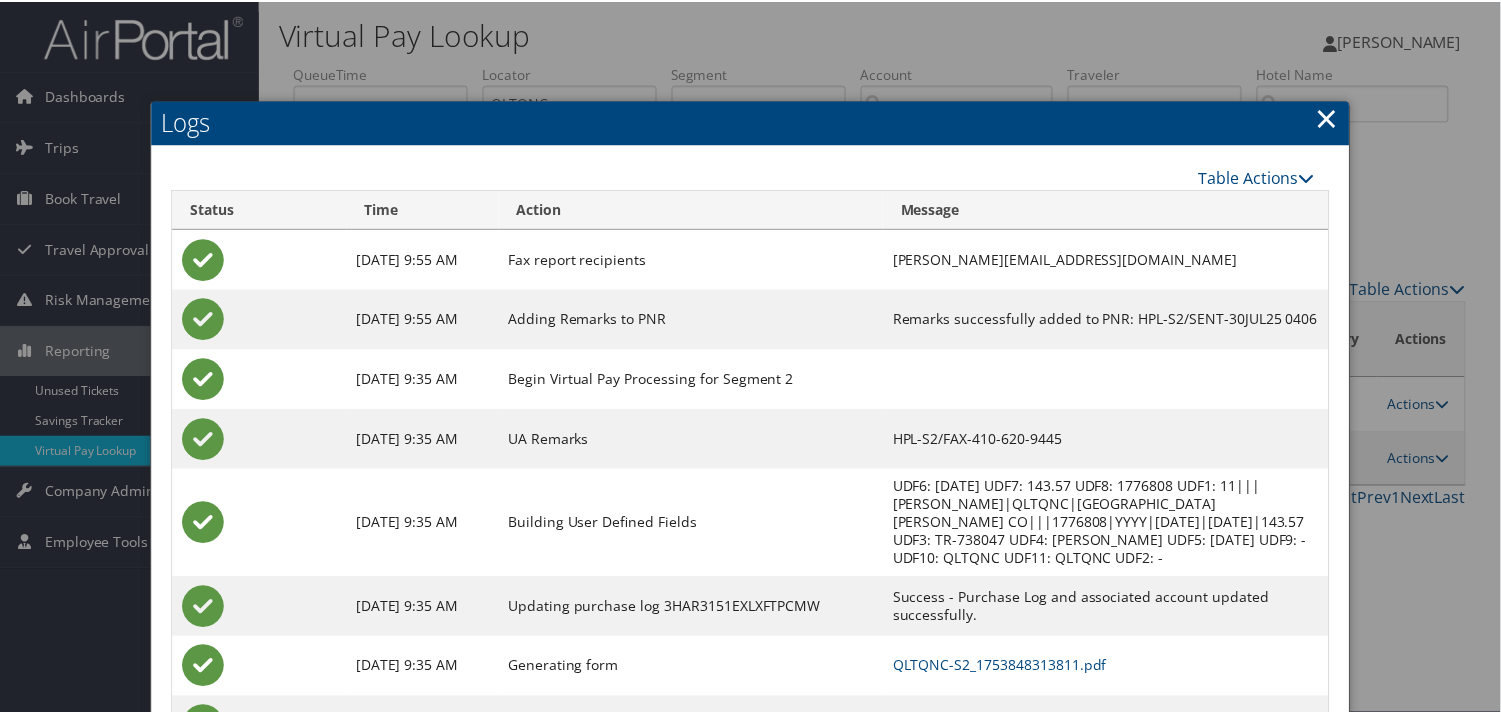scroll, scrollTop: 82, scrollLeft: 0, axis: vertical 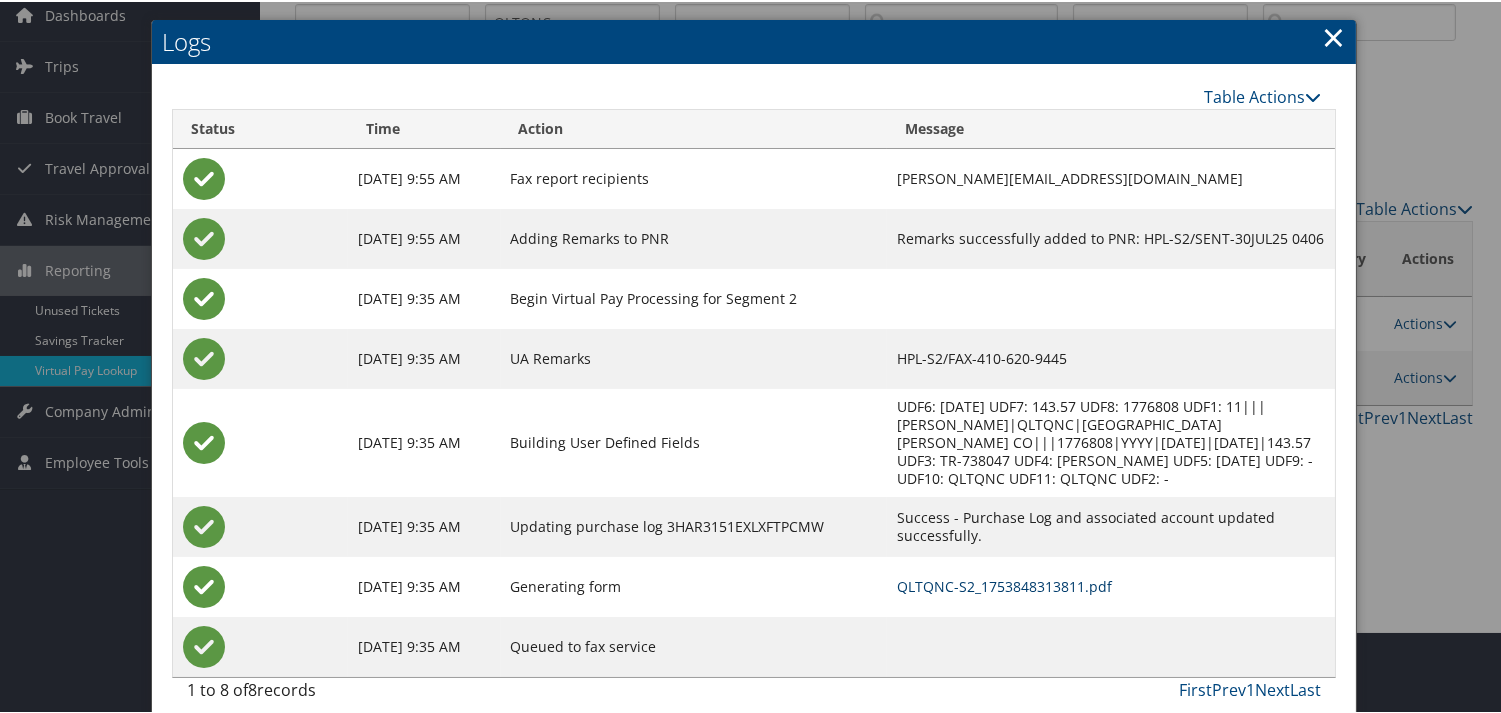 click on "QLTQNC-S2_1753848313811.pdf" at bounding box center [1004, 584] 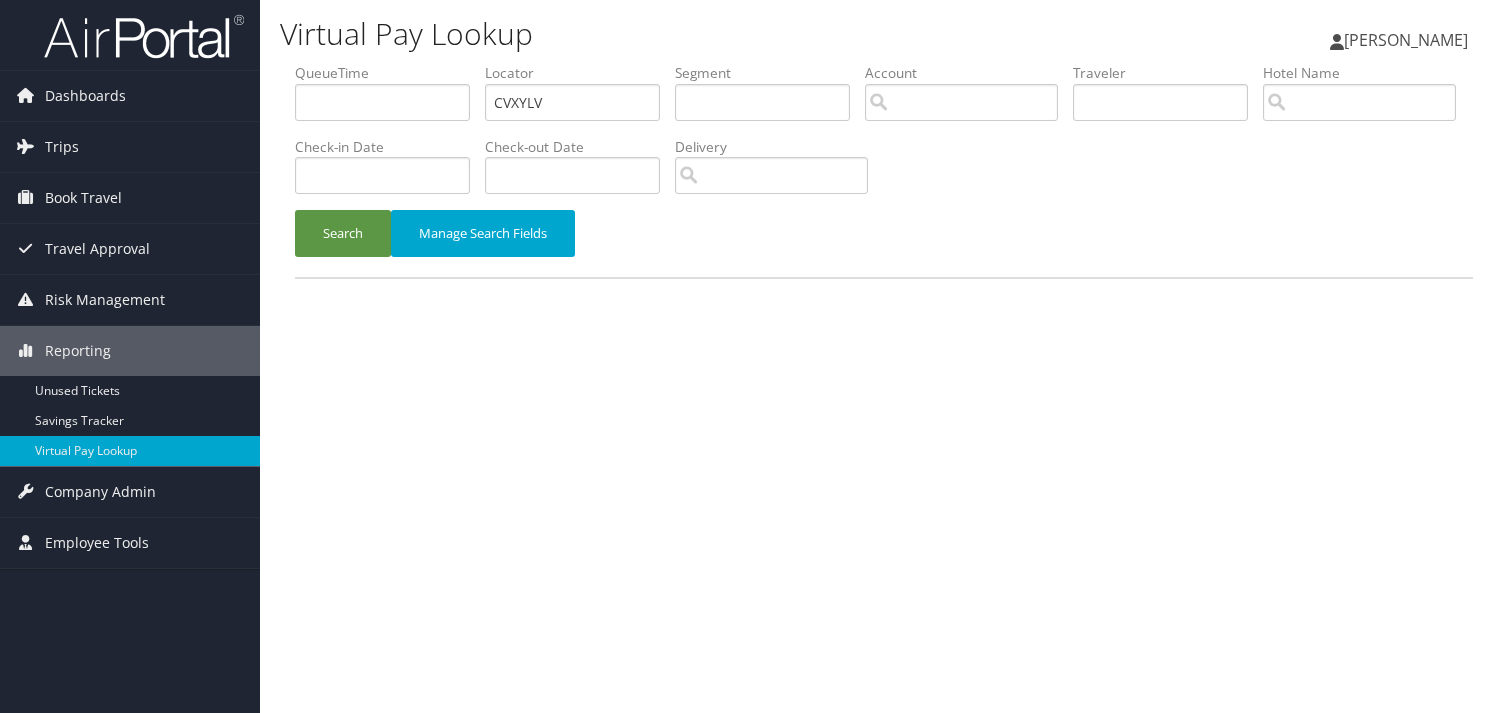 scroll, scrollTop: 0, scrollLeft: 0, axis: both 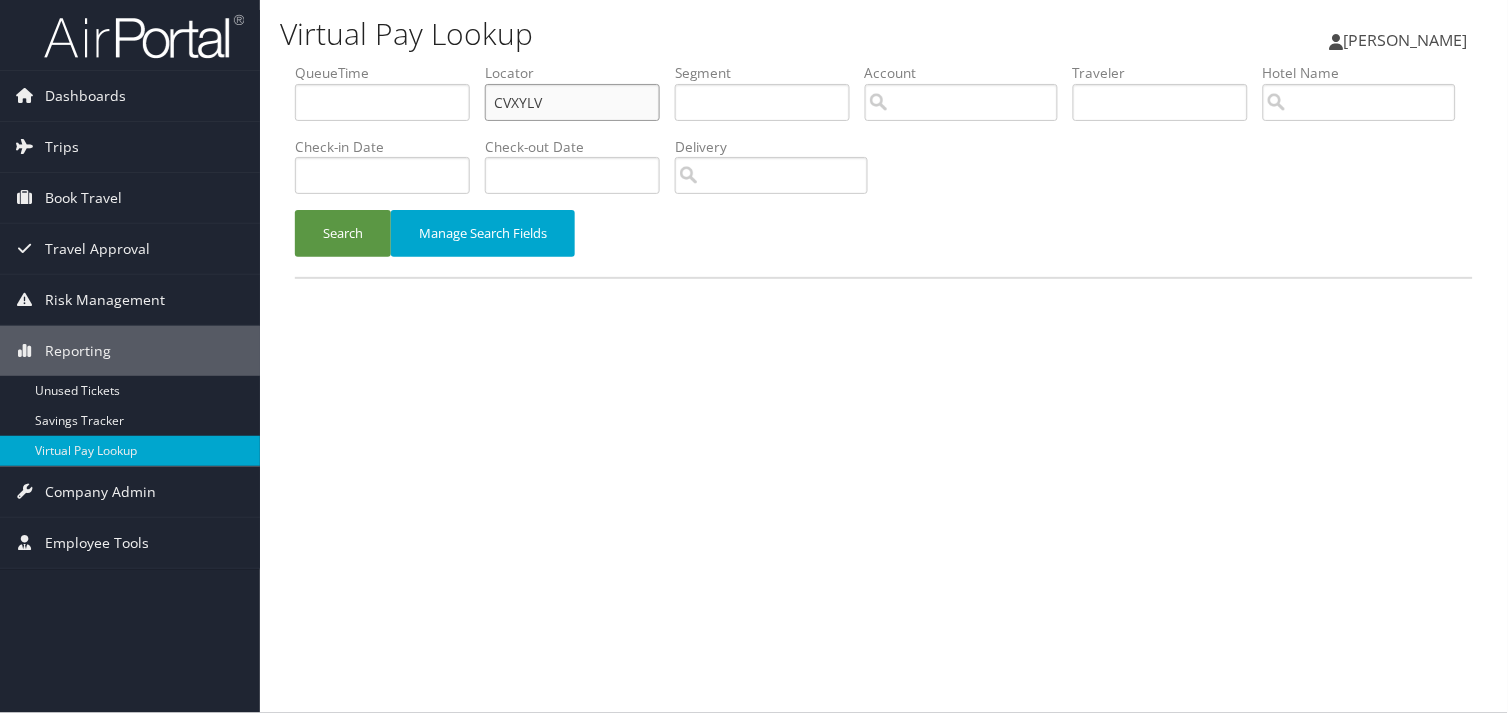 drag, startPoint x: 554, startPoint y: 94, endPoint x: 474, endPoint y: 102, distance: 80.399 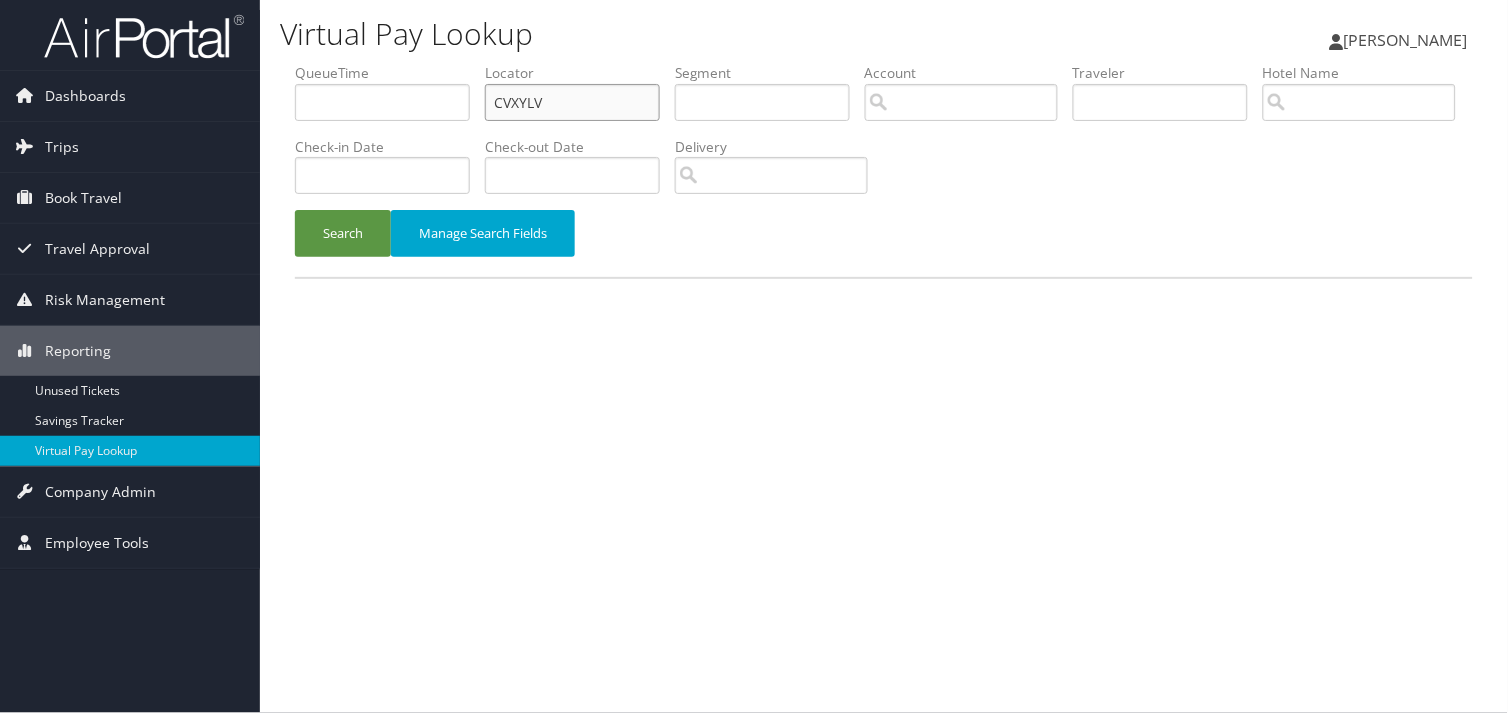 click on "QueueTime Locator CVXYLV Segment Account Traveler Hotel Name Check-in Date Check-out Date Delivery" at bounding box center [884, 63] 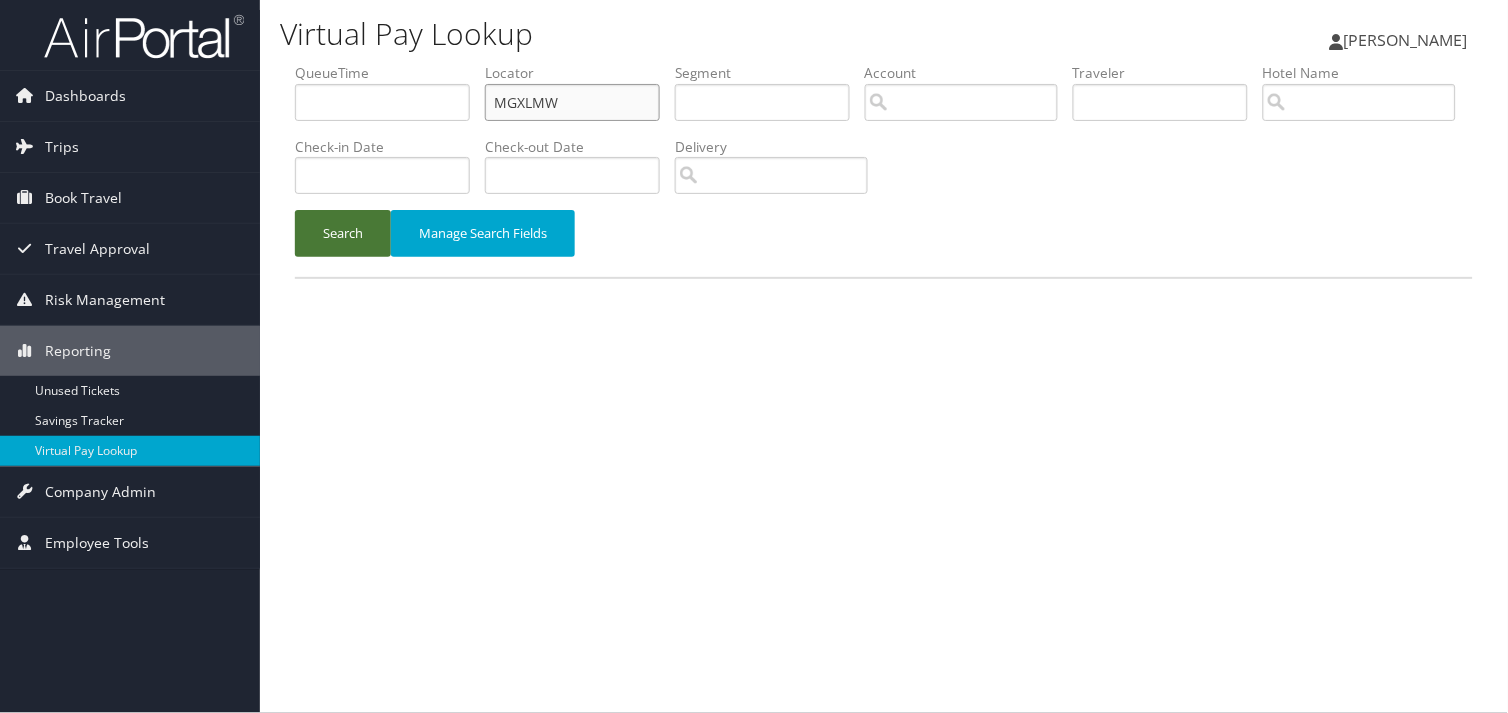 type on "MGXLMW" 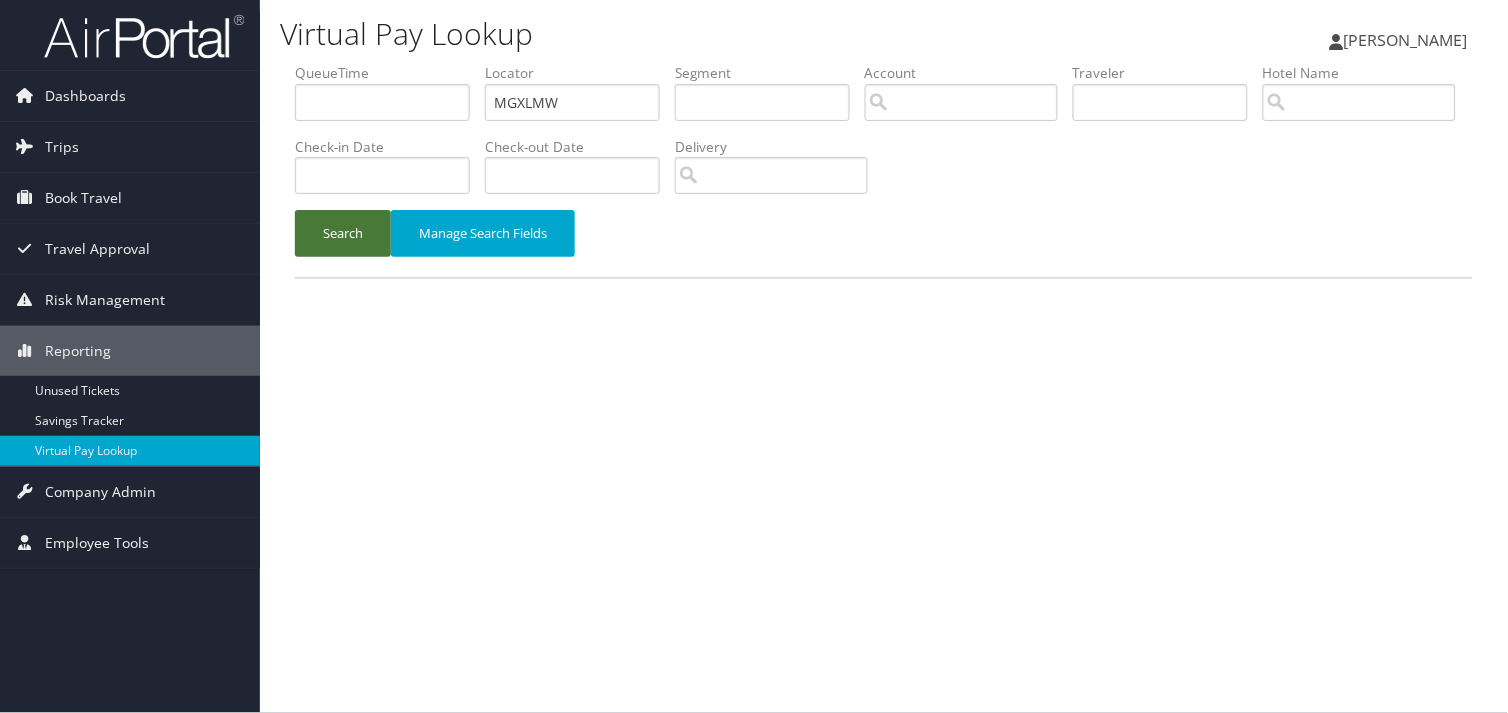 click on "Search" at bounding box center [343, 233] 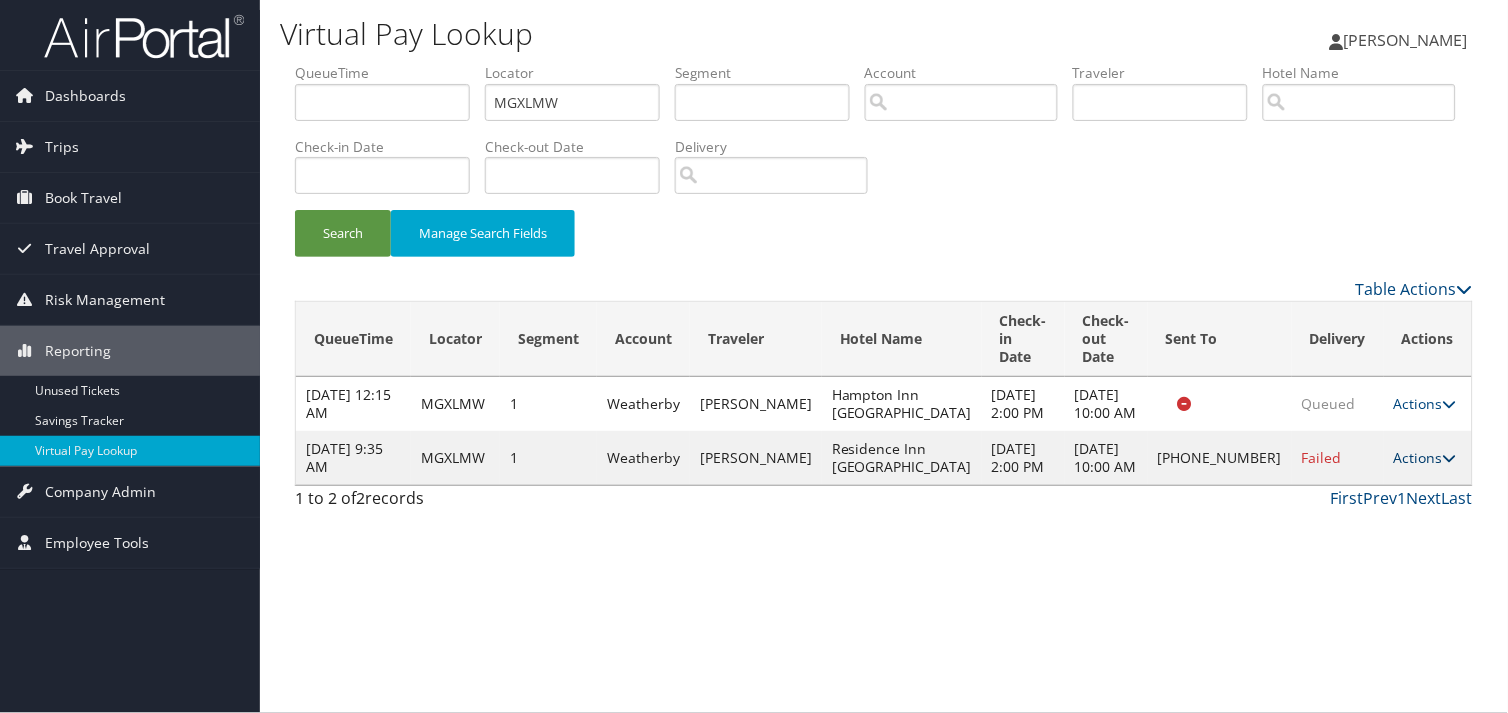 click on "Actions" at bounding box center (1425, 457) 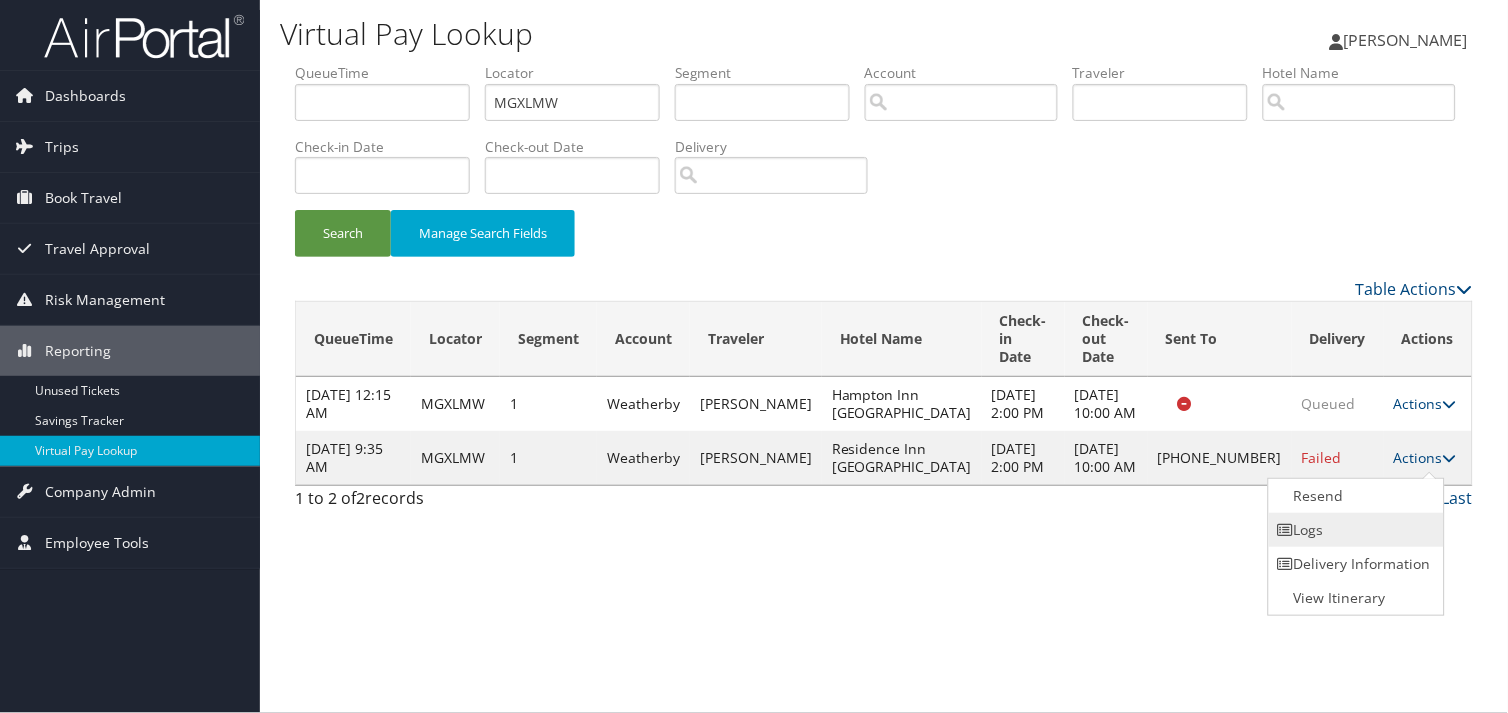 click on "Logs" at bounding box center (1354, 530) 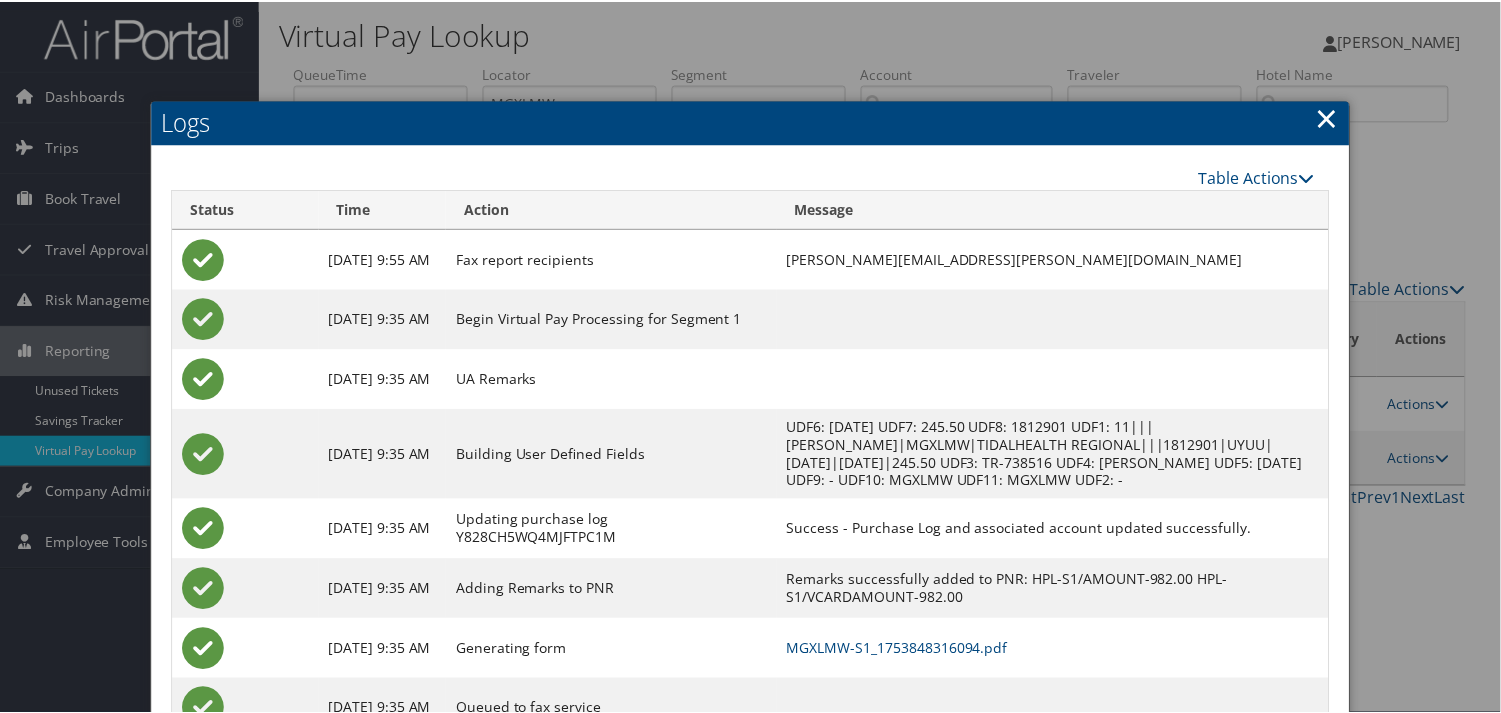 scroll, scrollTop: 82, scrollLeft: 0, axis: vertical 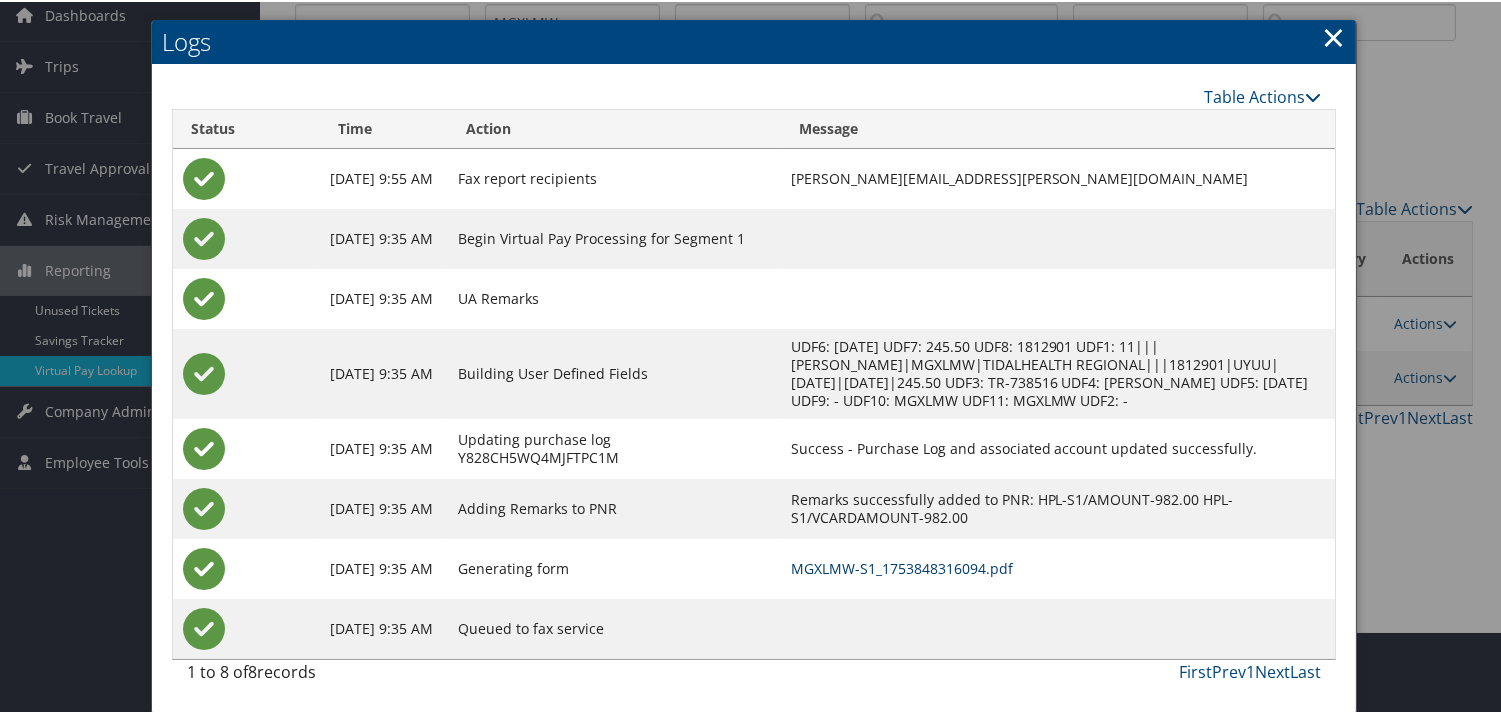click on "MGXLMW-S1_1753848316094.pdf" at bounding box center (902, 566) 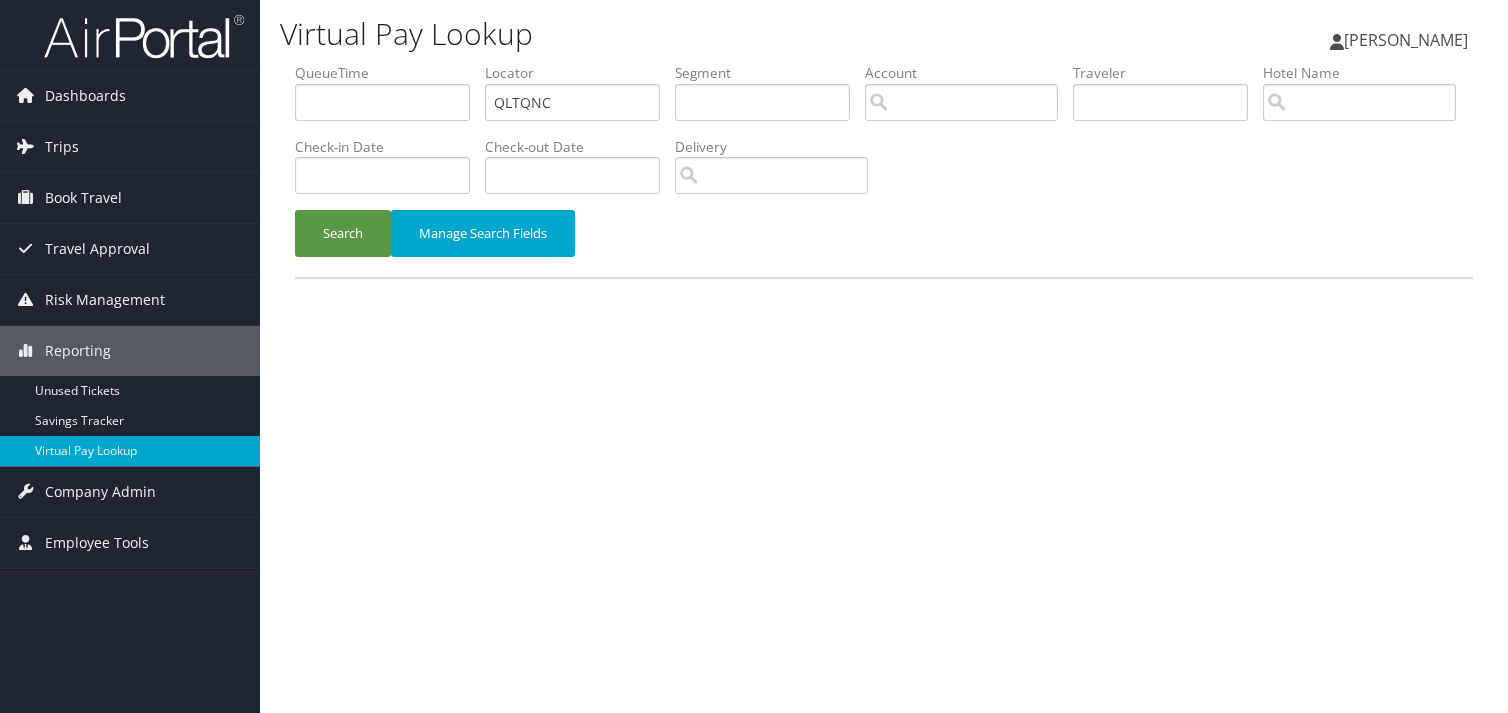scroll, scrollTop: 0, scrollLeft: 0, axis: both 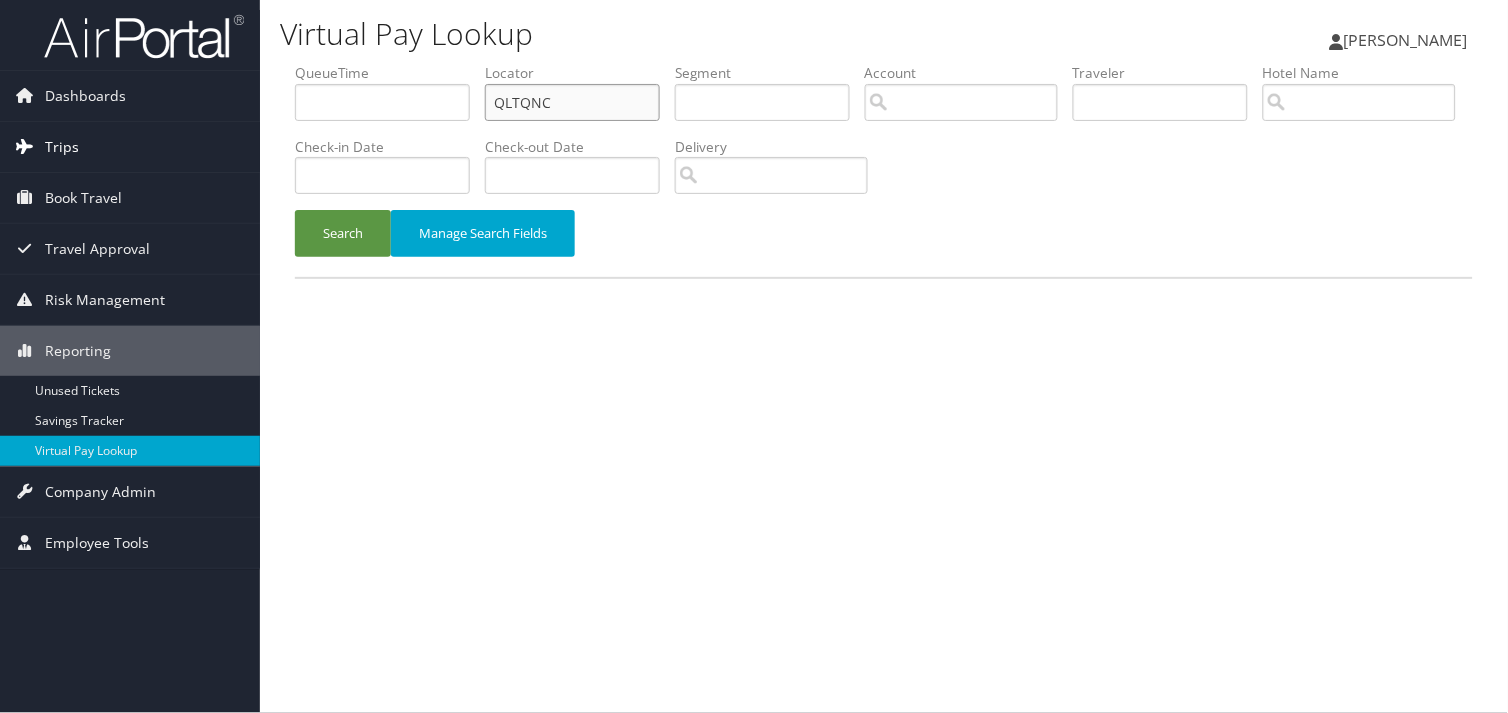 drag, startPoint x: 0, startPoint y: 0, endPoint x: 238, endPoint y: 145, distance: 278.6916 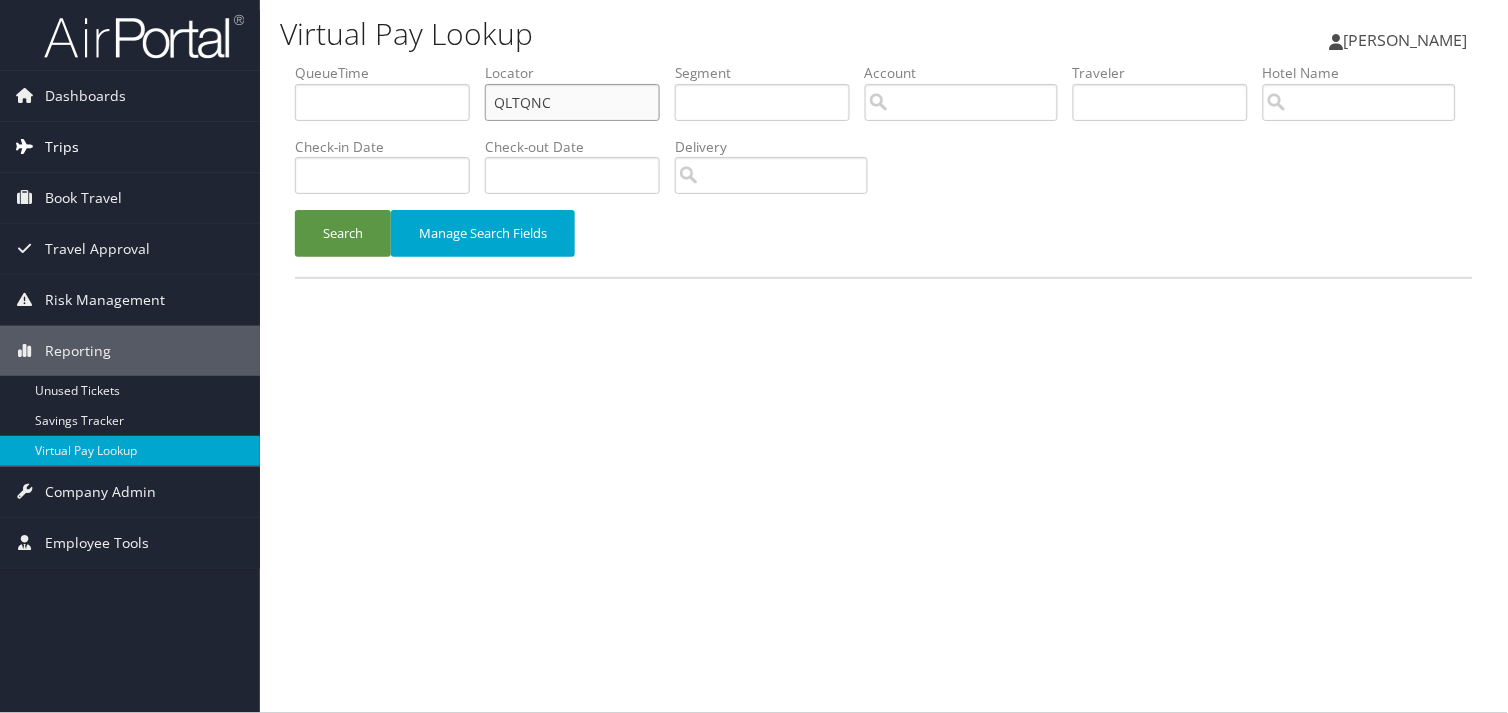 click on "Dashboards AirPortal 360™ (Manager) My Travel Dashboard   Trips Airtinerary® Lookup Current/Future Trips Past Trips Trips Missing Hotels Hotel Check-ins   Book Travel Approval Request (Beta)   Travel Approval Pending Trip Approvals Approved Trips Canceled Trips Approvals (Beta)   Risk Management SecurityLogic® Map Assistance Requests Travel Alerts Notifications   Reporting Unused Tickets Savings Tracker Virtual Pay Lookup   Company Admin Company Information Configure Approval Types (Beta) People Users (Beta) Vendor Contracts Travel Policy Service Fees  Reporting Fields (Beta) Report Settings Virtual Pay Settings   Employee Tools Help Desk" at bounding box center (754, 356) 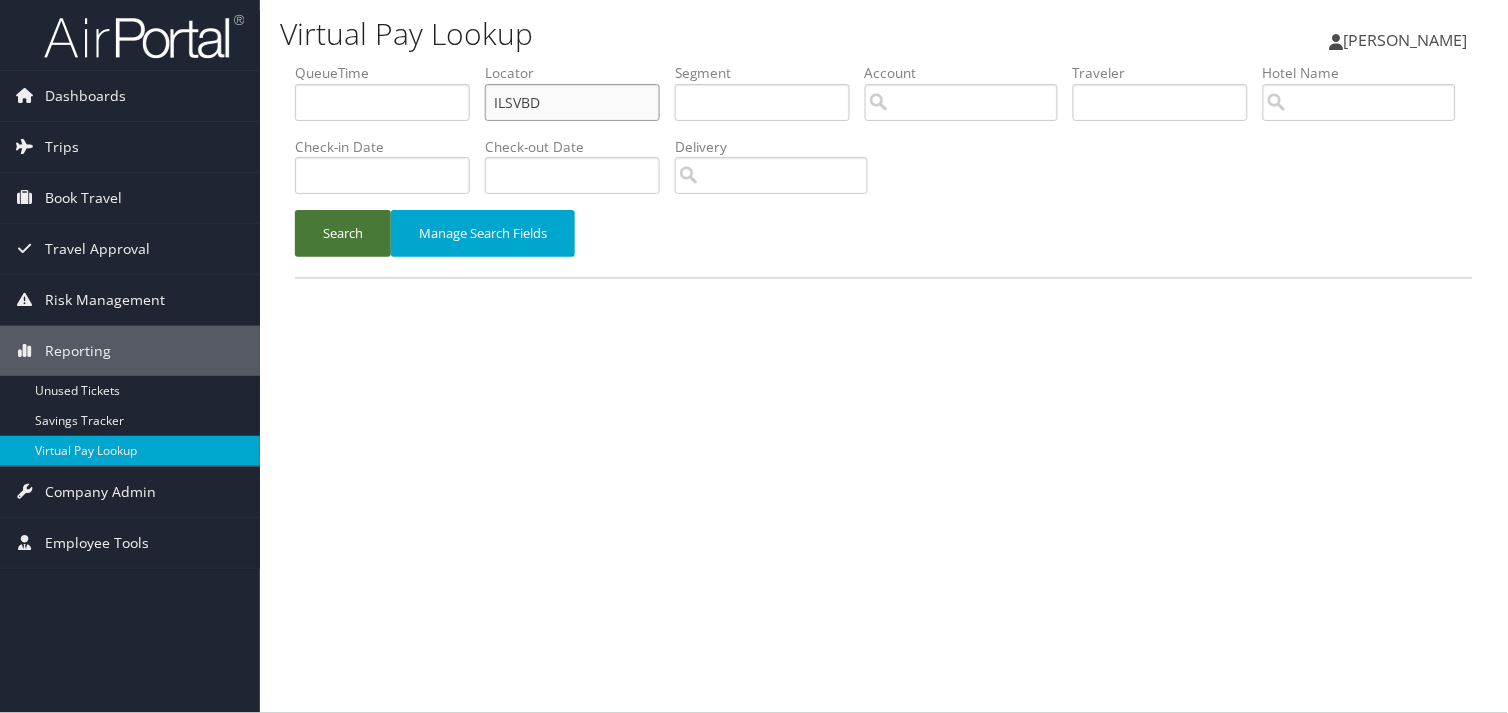 type on "ILSVBD" 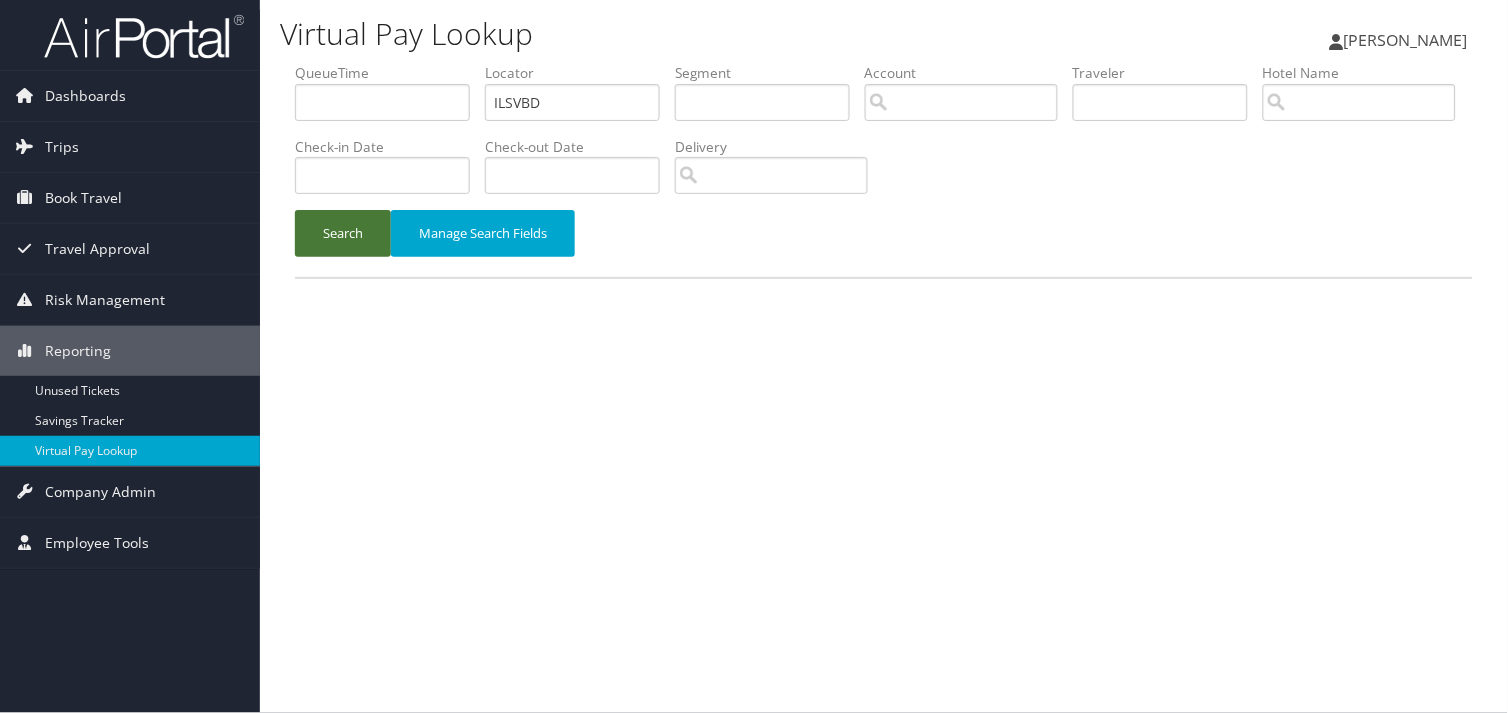 click on "Search" at bounding box center [343, 233] 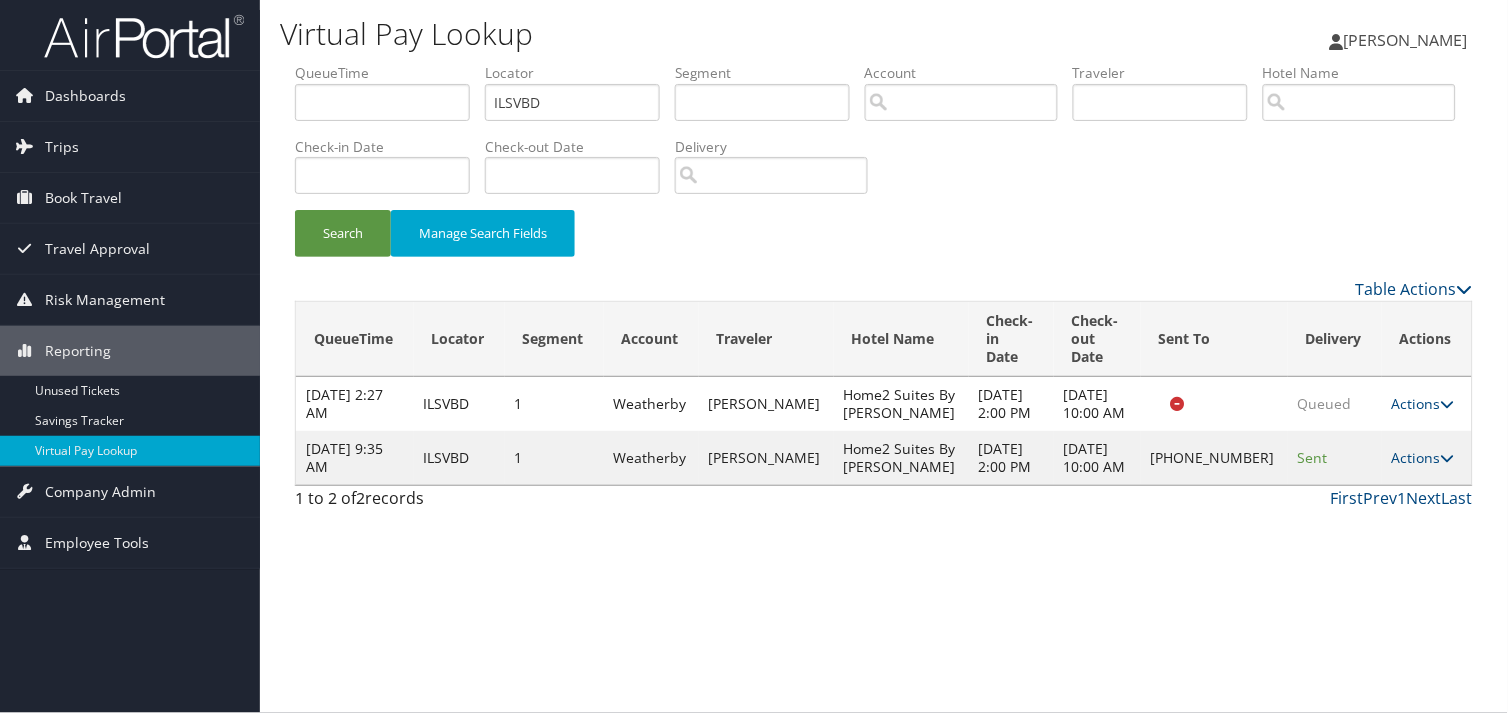 click on "Actions   Resend  Logs  Delivery Information  View Itinerary" at bounding box center (1427, 458) 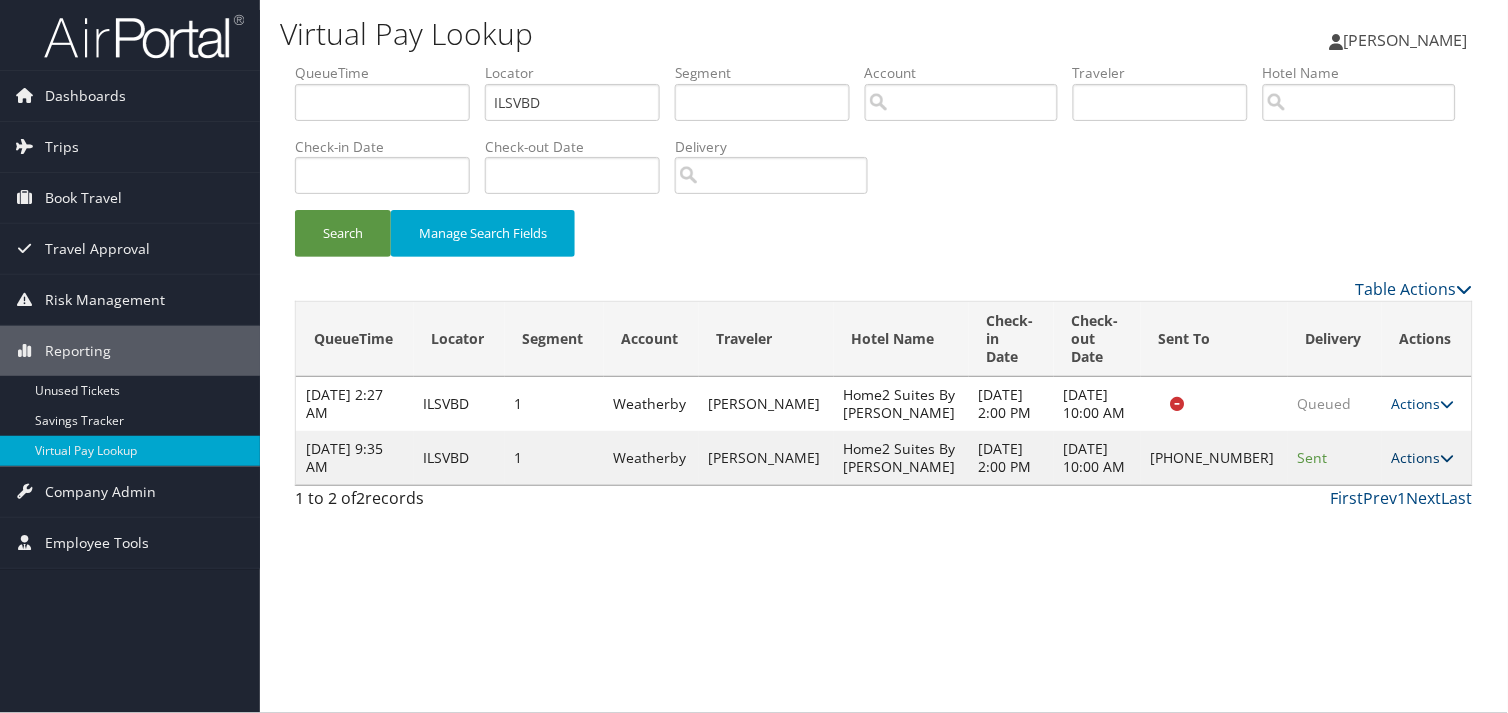 click on "Actions" at bounding box center [1423, 457] 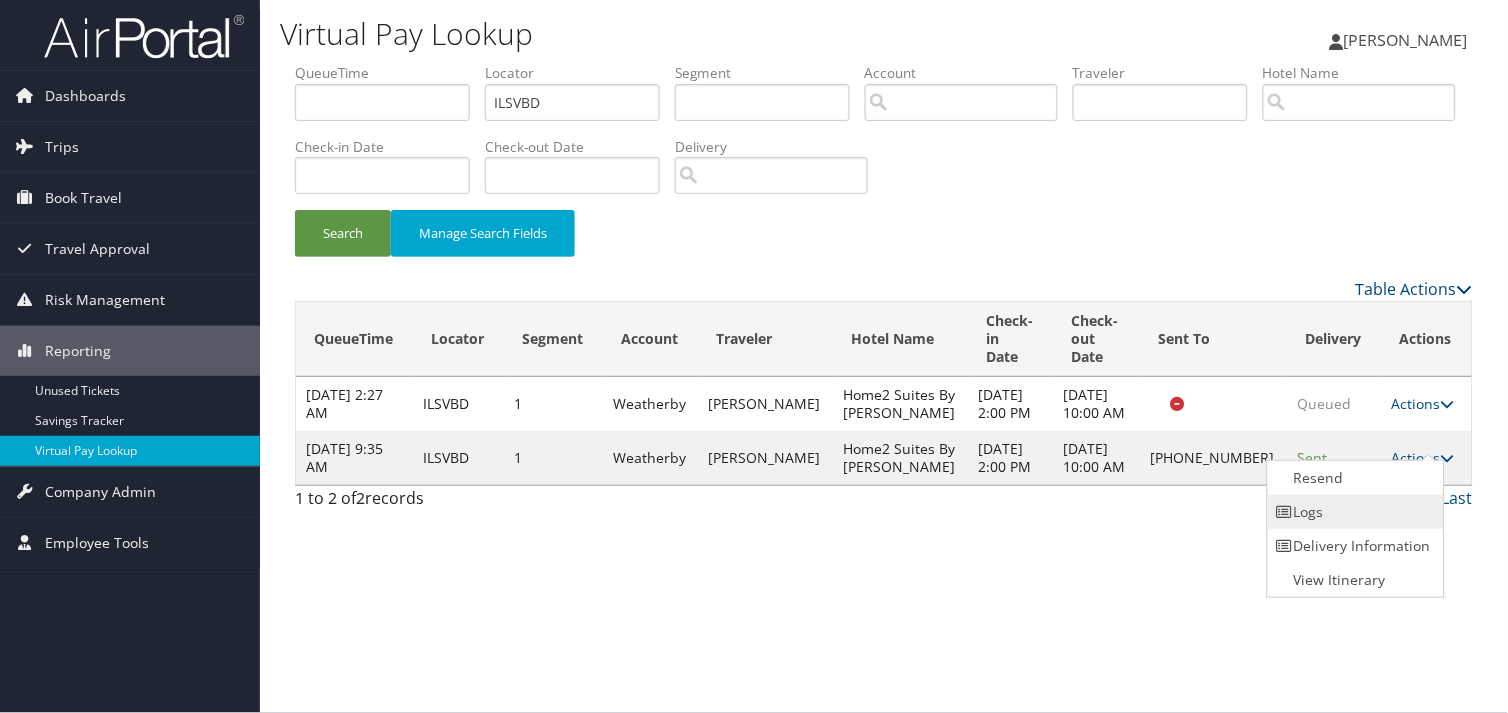 click on "Logs" at bounding box center [1353, 512] 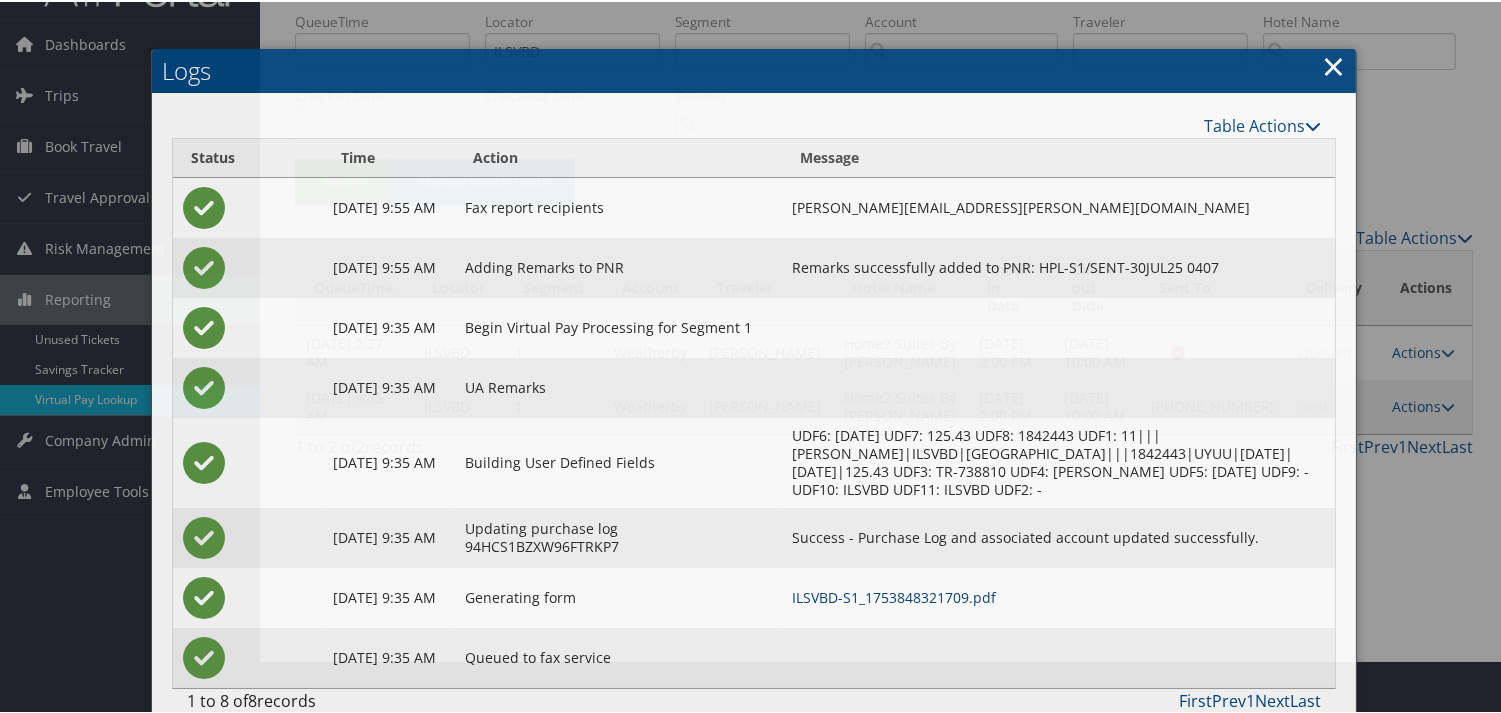scroll, scrollTop: 82, scrollLeft: 0, axis: vertical 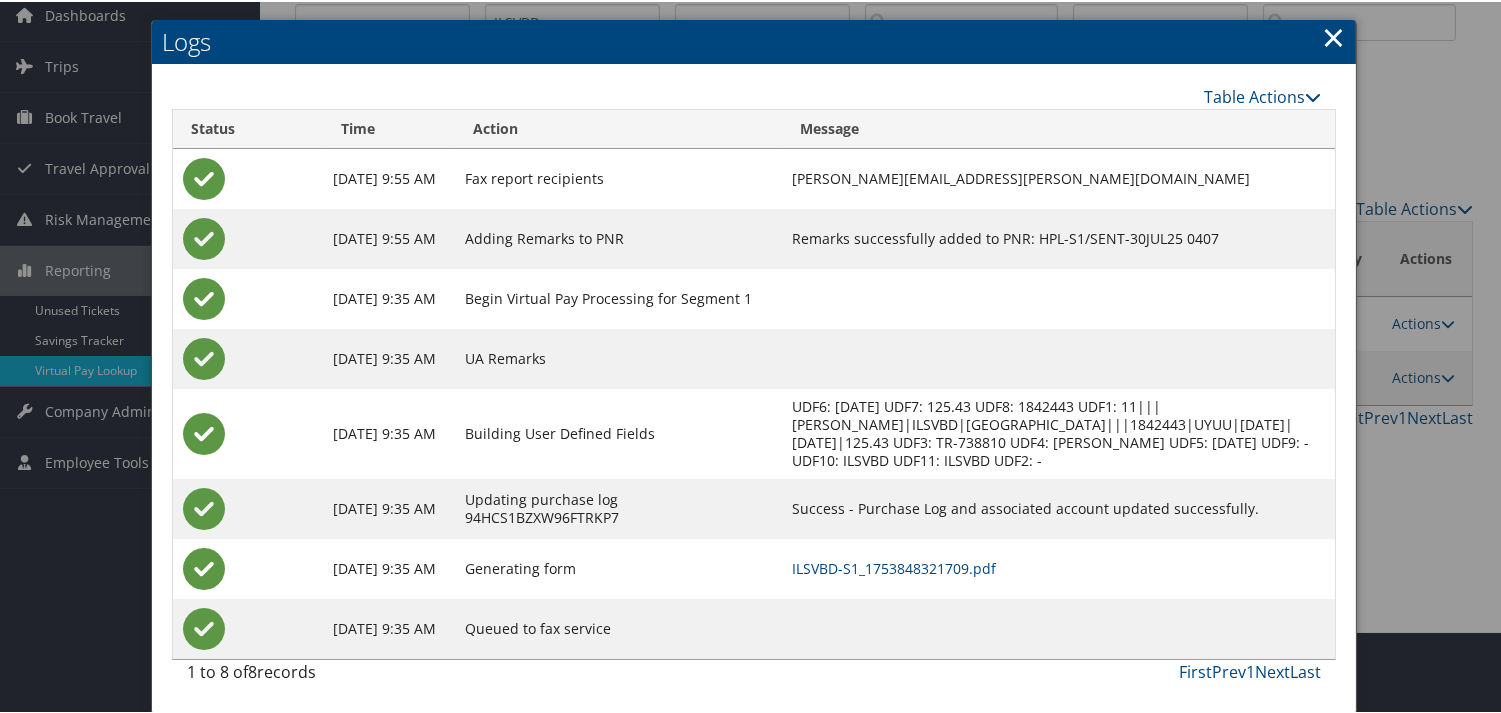 click on "ILSVBD-S1_1753848321709.pdf" at bounding box center (1058, 567) 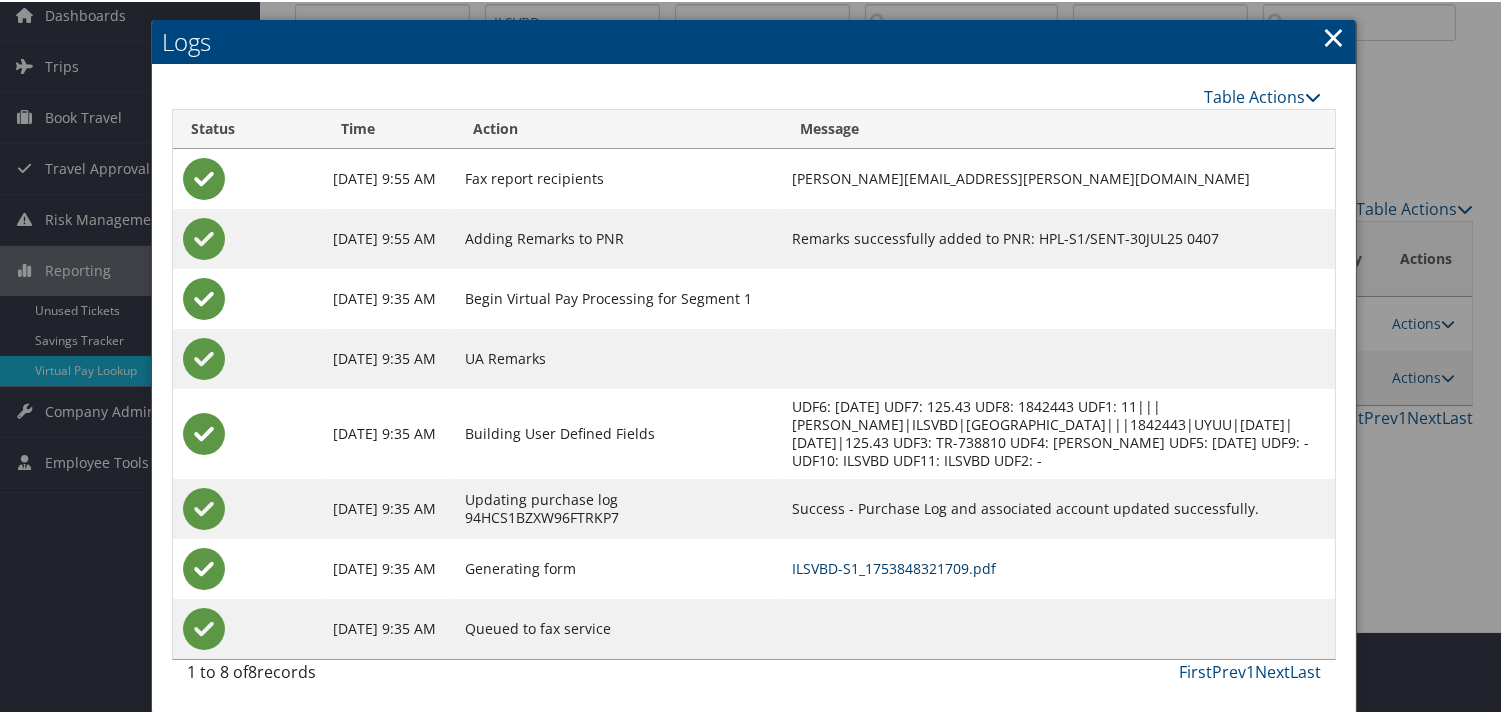click on "ILSVBD-S1_1753848321709.pdf" at bounding box center (894, 566) 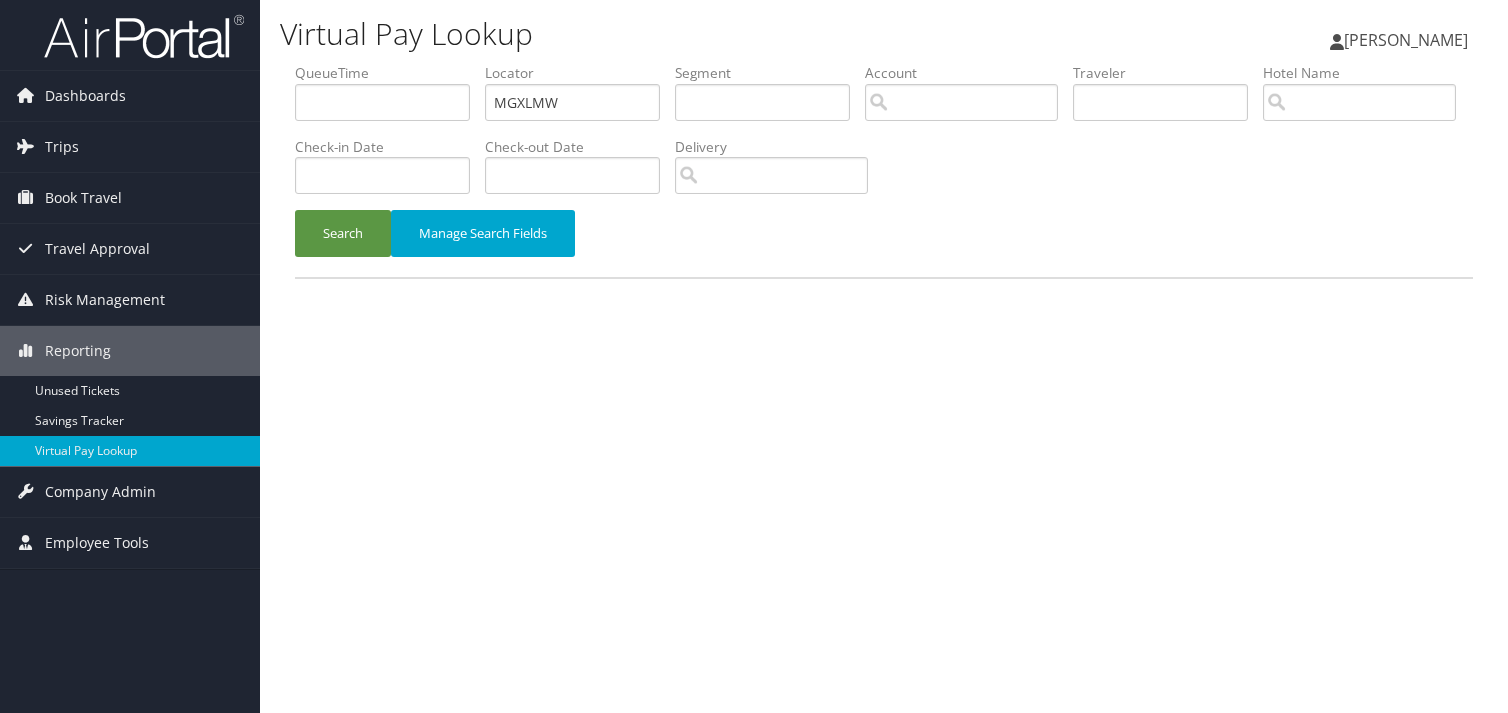click on "Search" at bounding box center (343, 233) 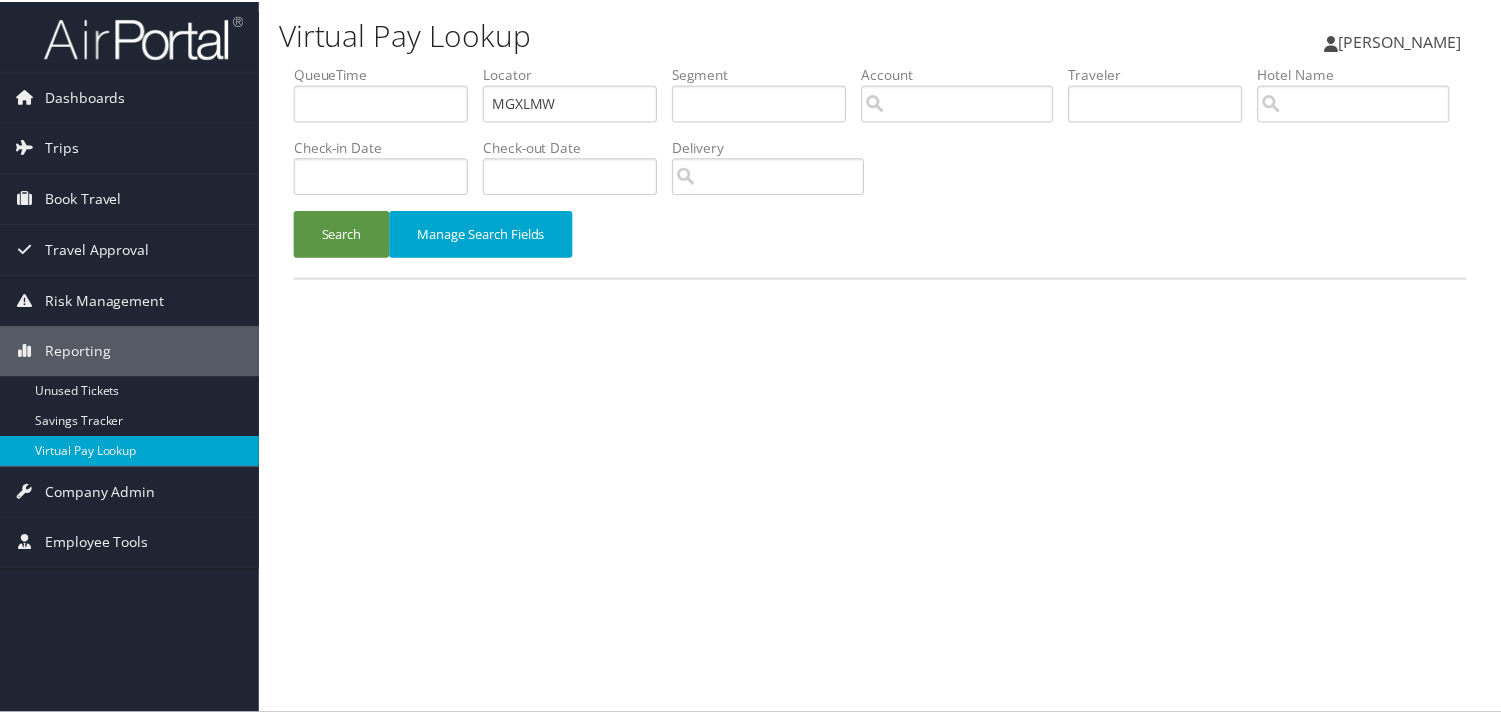scroll, scrollTop: 0, scrollLeft: 0, axis: both 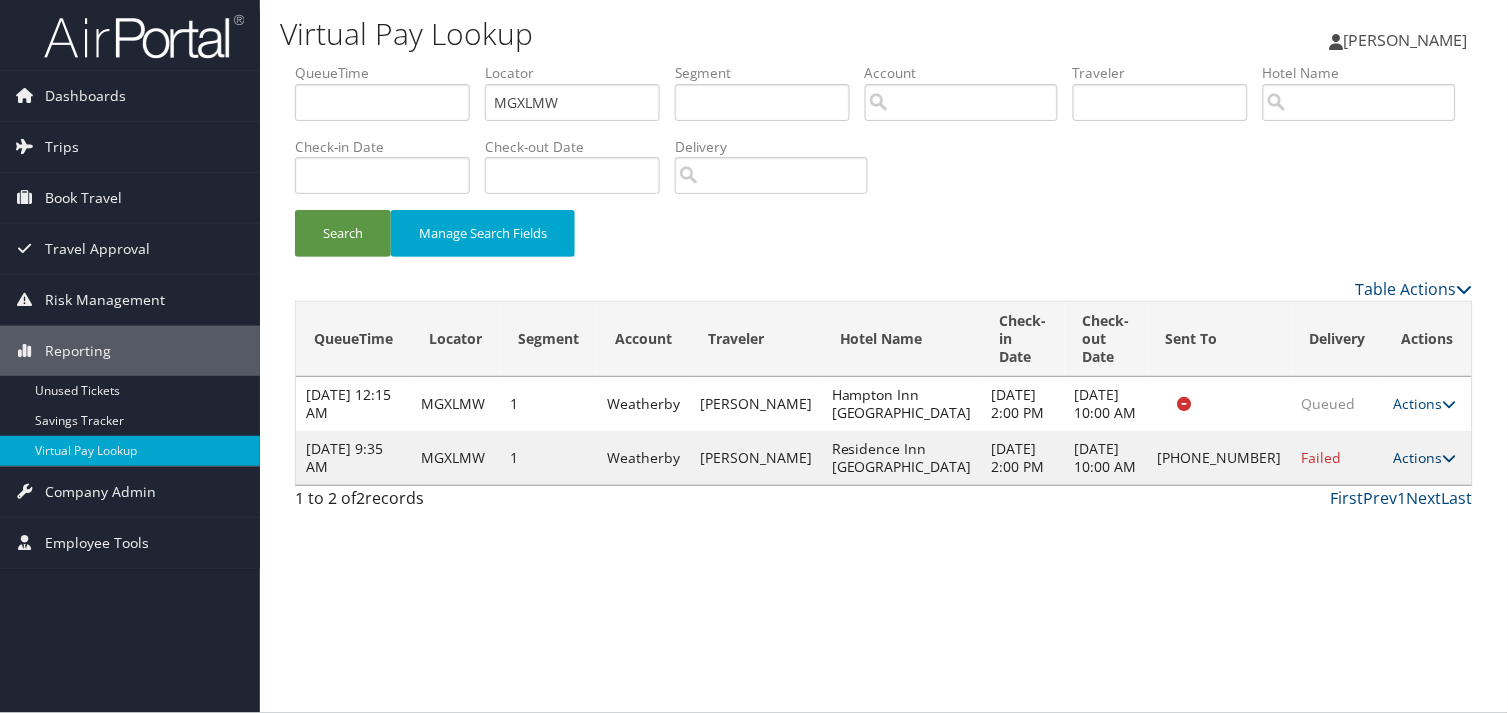 click on "Actions" at bounding box center (1425, 457) 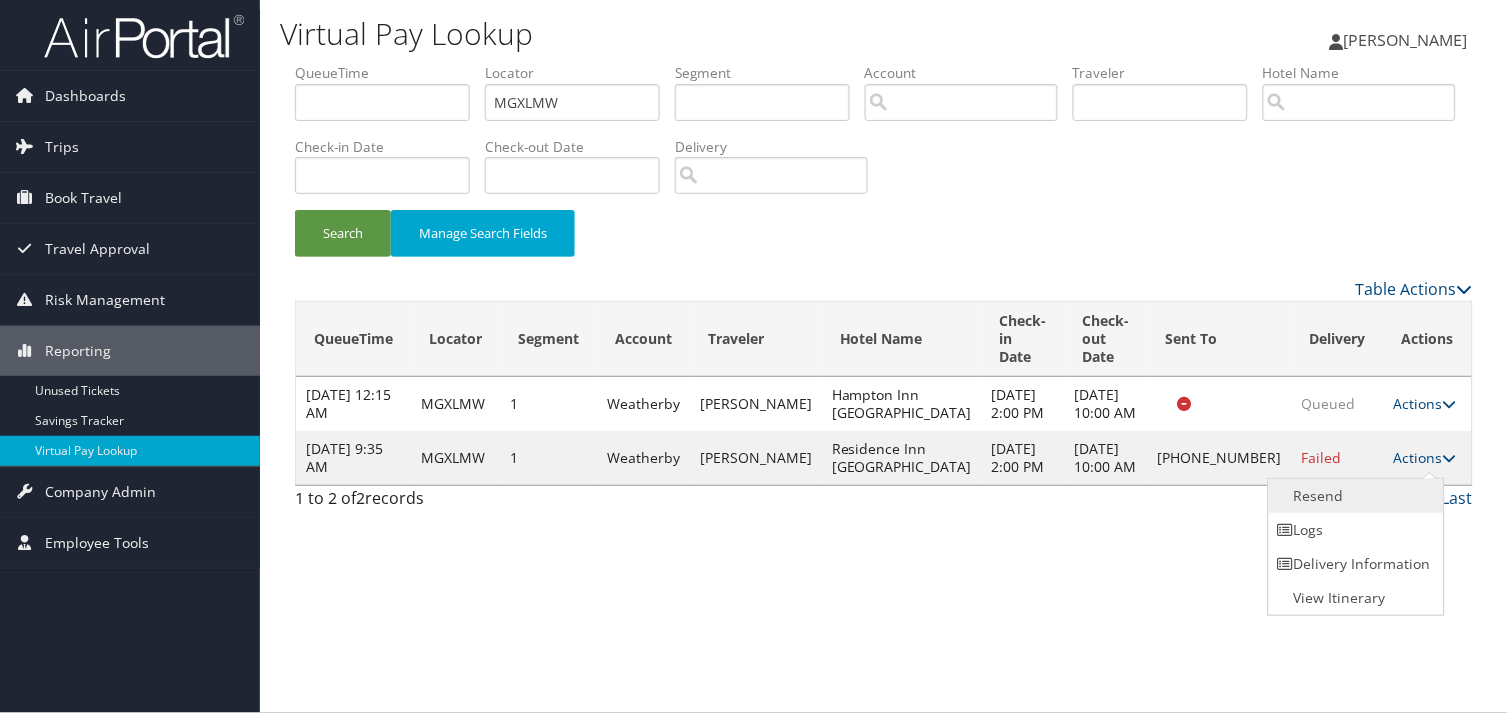 click on "Resend" at bounding box center (1354, 496) 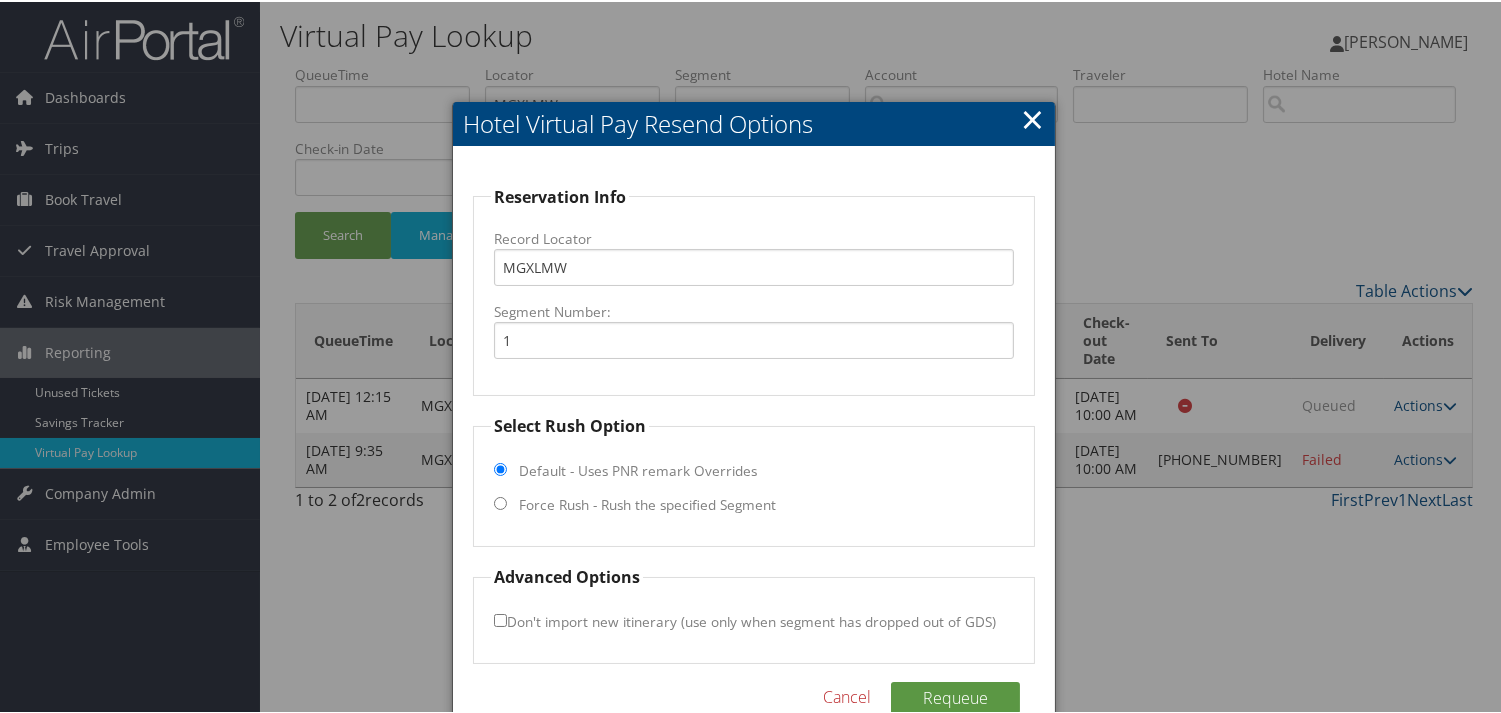 scroll, scrollTop: 38, scrollLeft: 0, axis: vertical 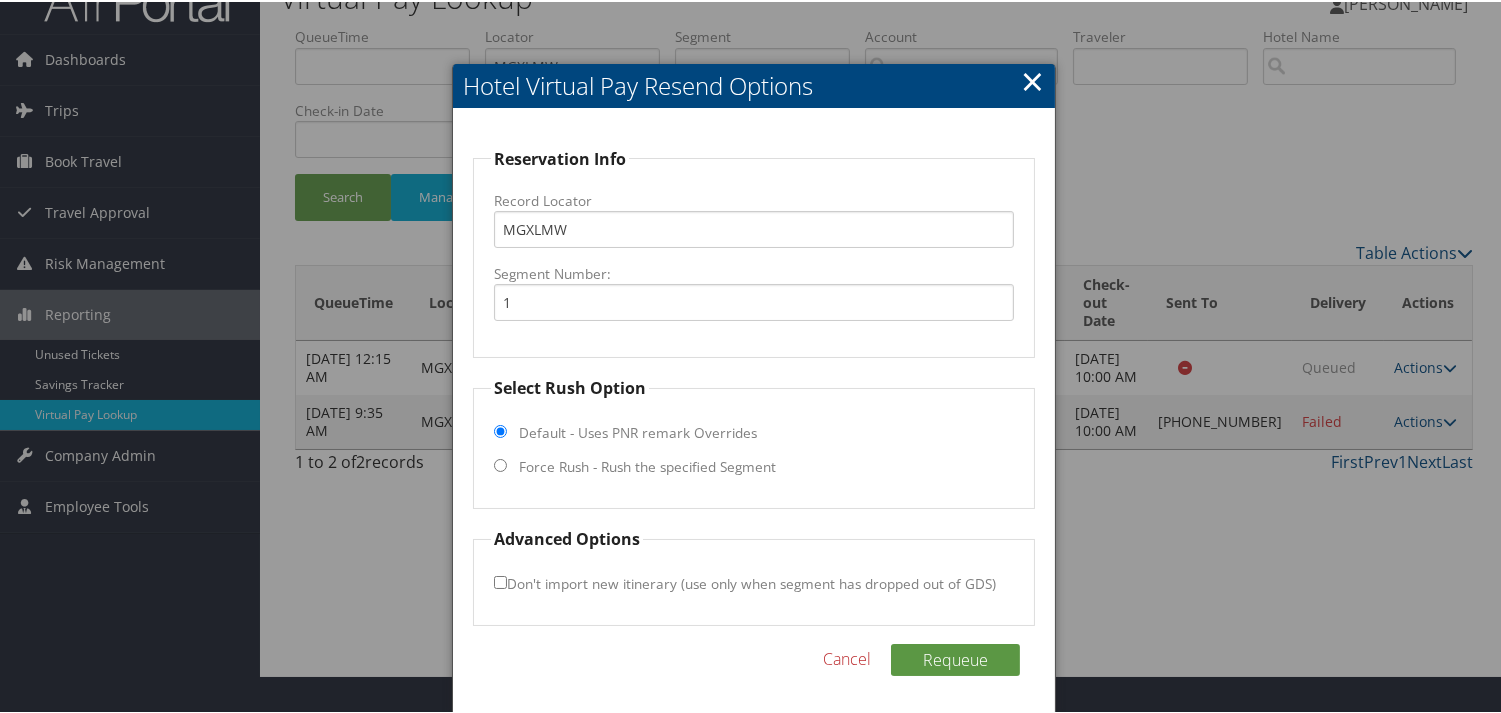 click on "Force Rush - Rush the specified Segment" at bounding box center [647, 465] 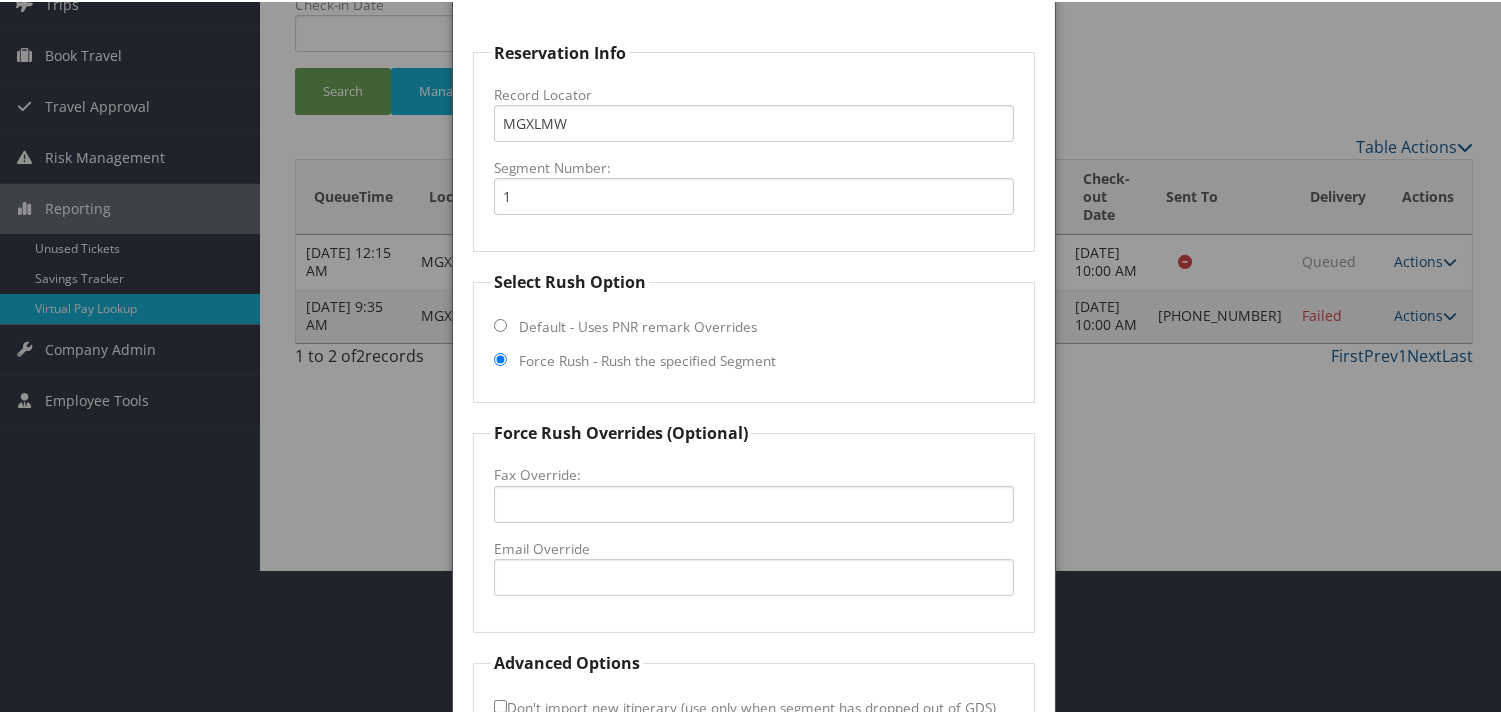 scroll, scrollTop: 268, scrollLeft: 0, axis: vertical 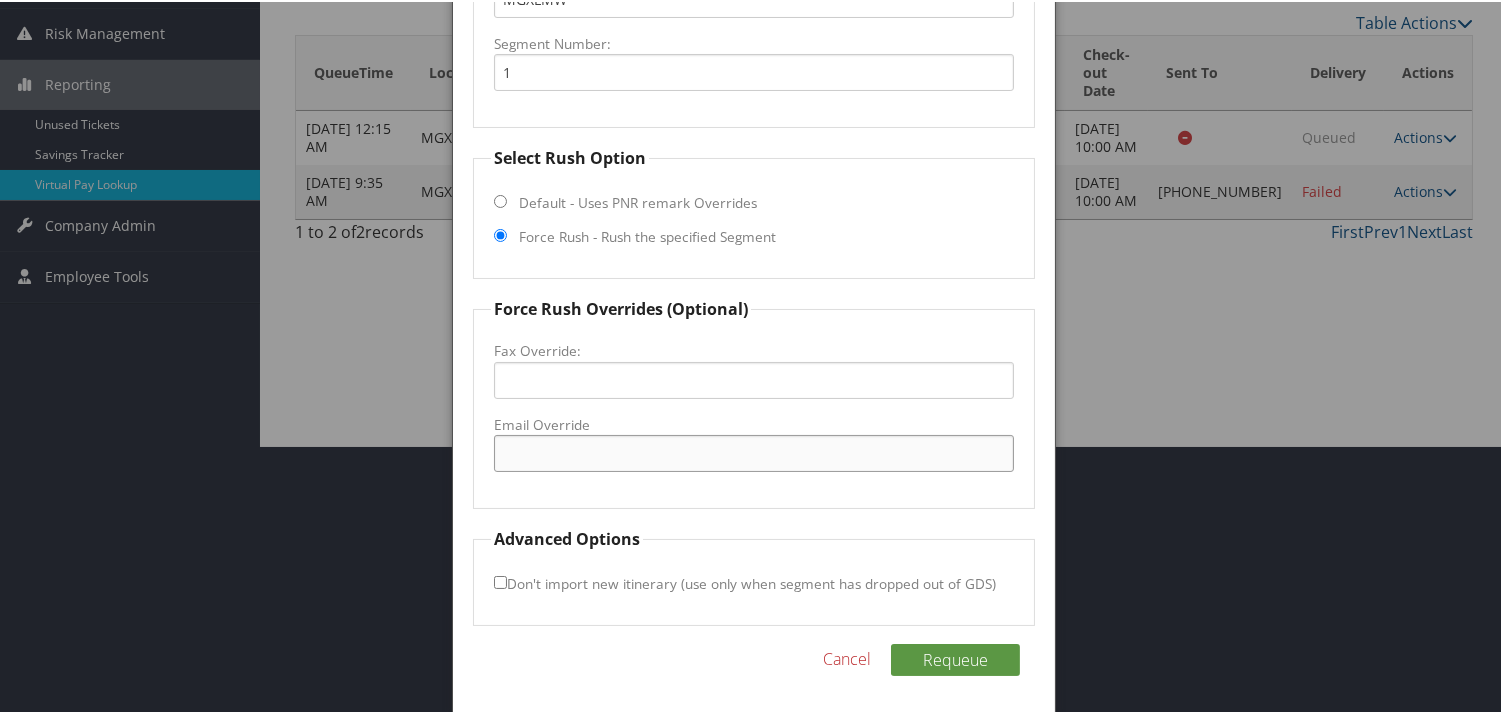 click on "Email Override" at bounding box center (753, 451) 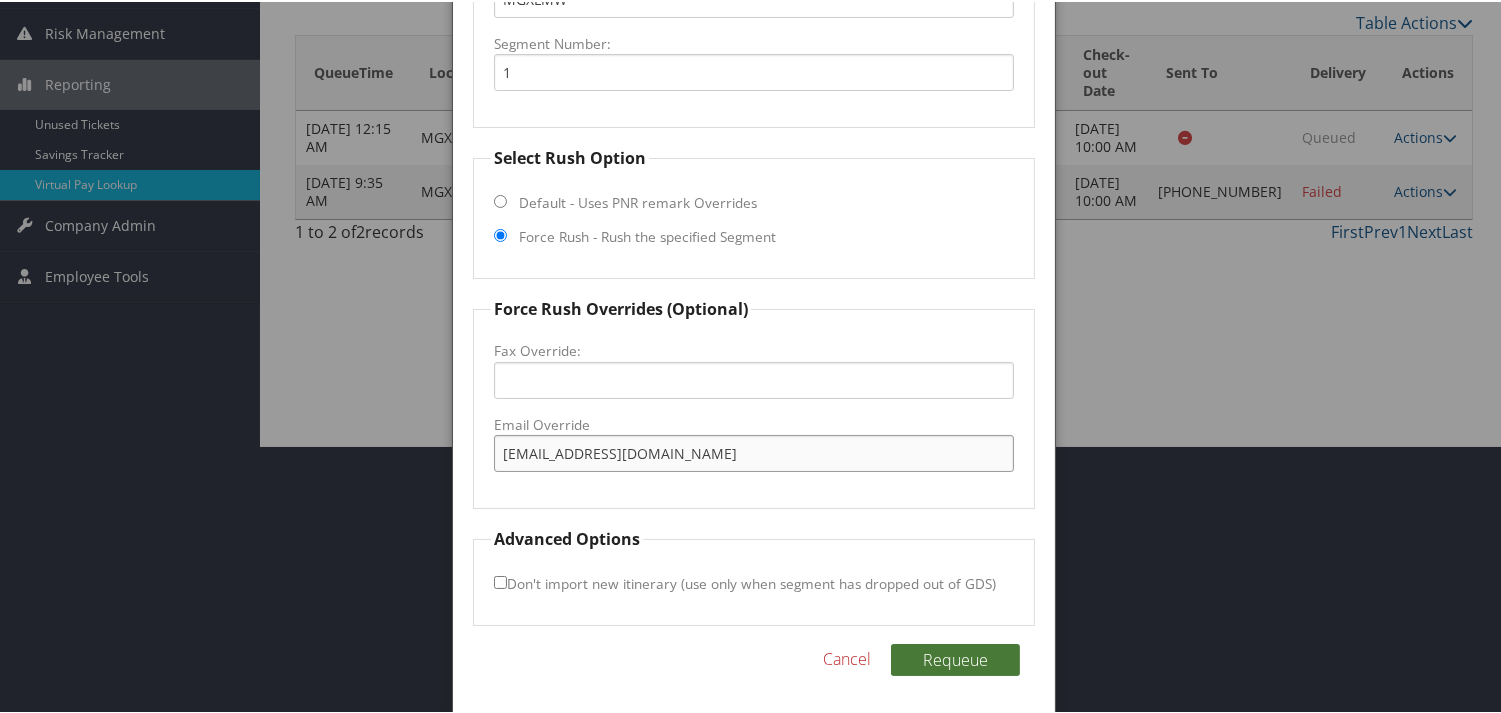 type on "[EMAIL_ADDRESS][DOMAIN_NAME]" 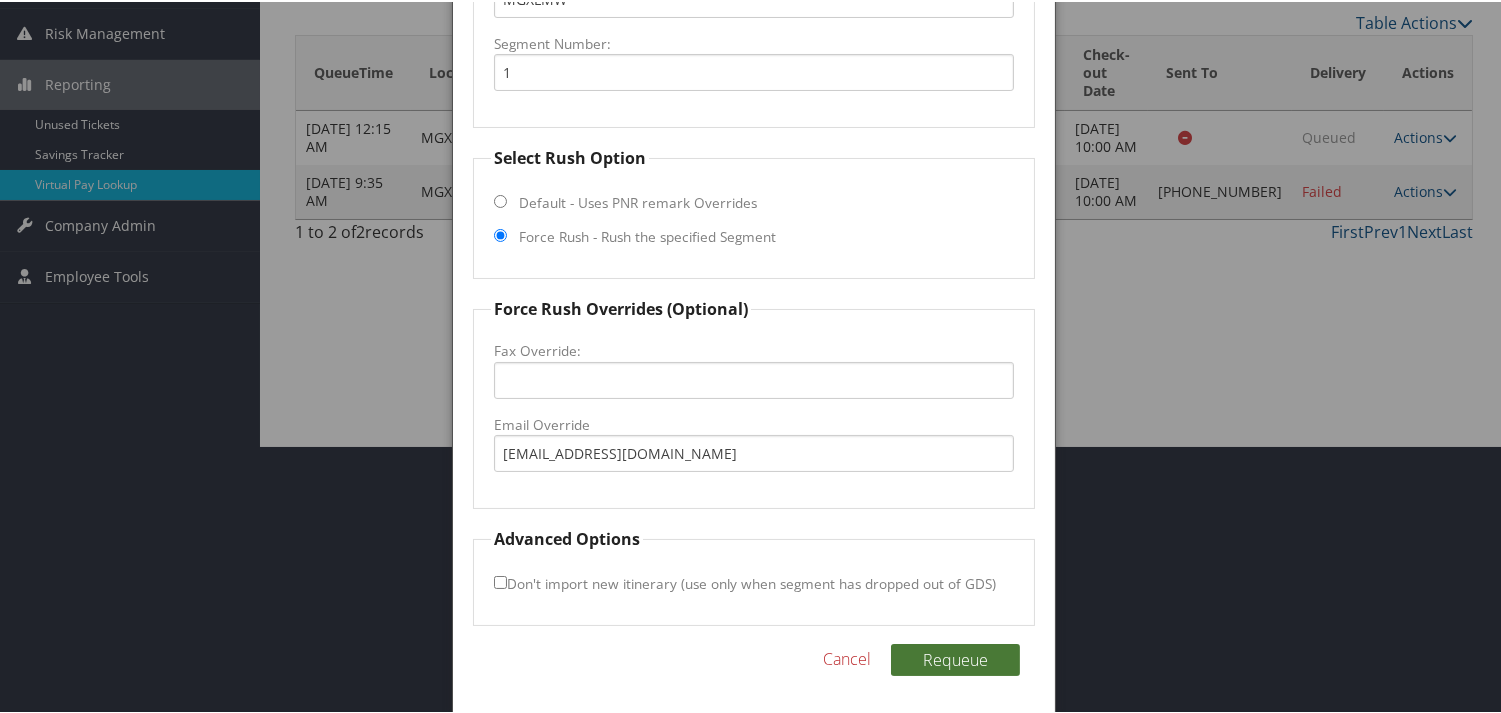 click on "Requeue" at bounding box center (955, 658) 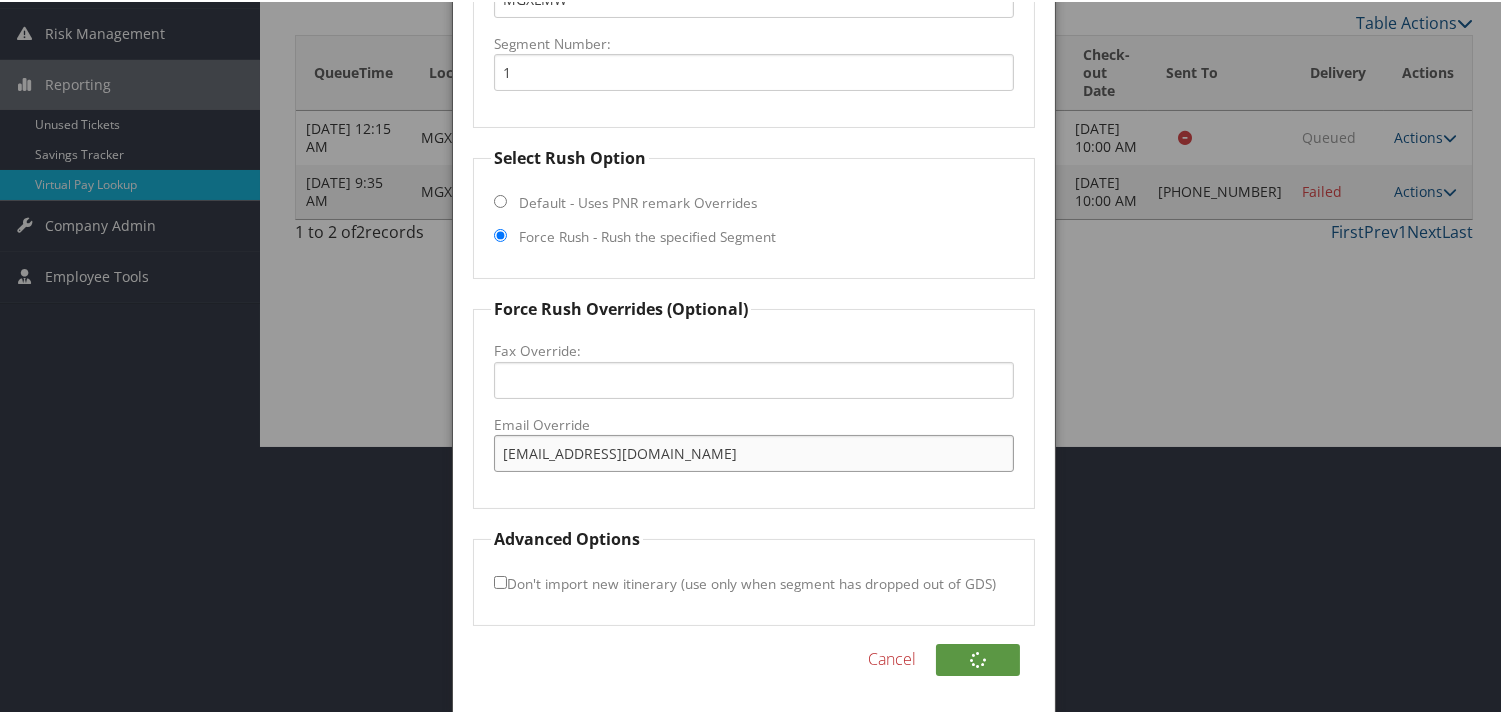 drag, startPoint x: 732, startPoint y: 454, endPoint x: -130, endPoint y: 421, distance: 862.6315 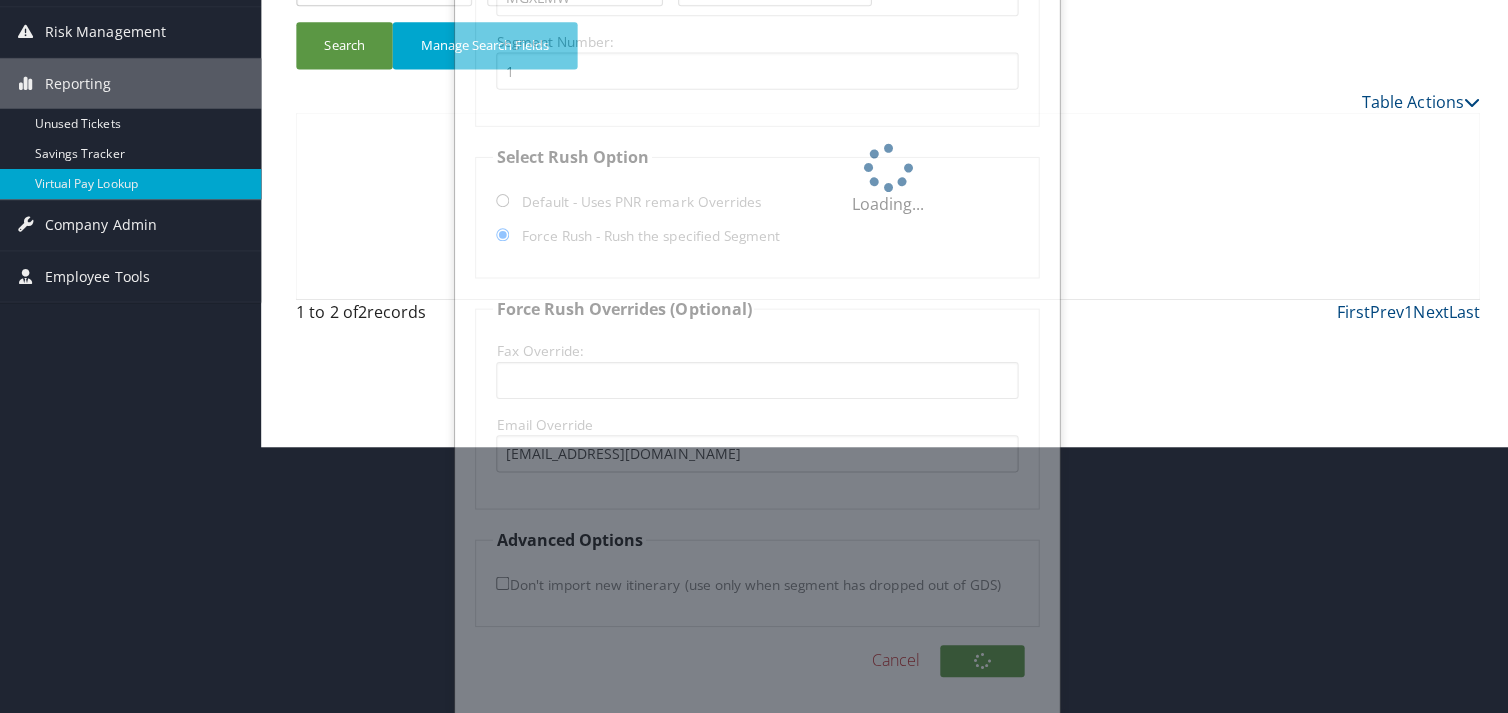 scroll, scrollTop: 0, scrollLeft: 0, axis: both 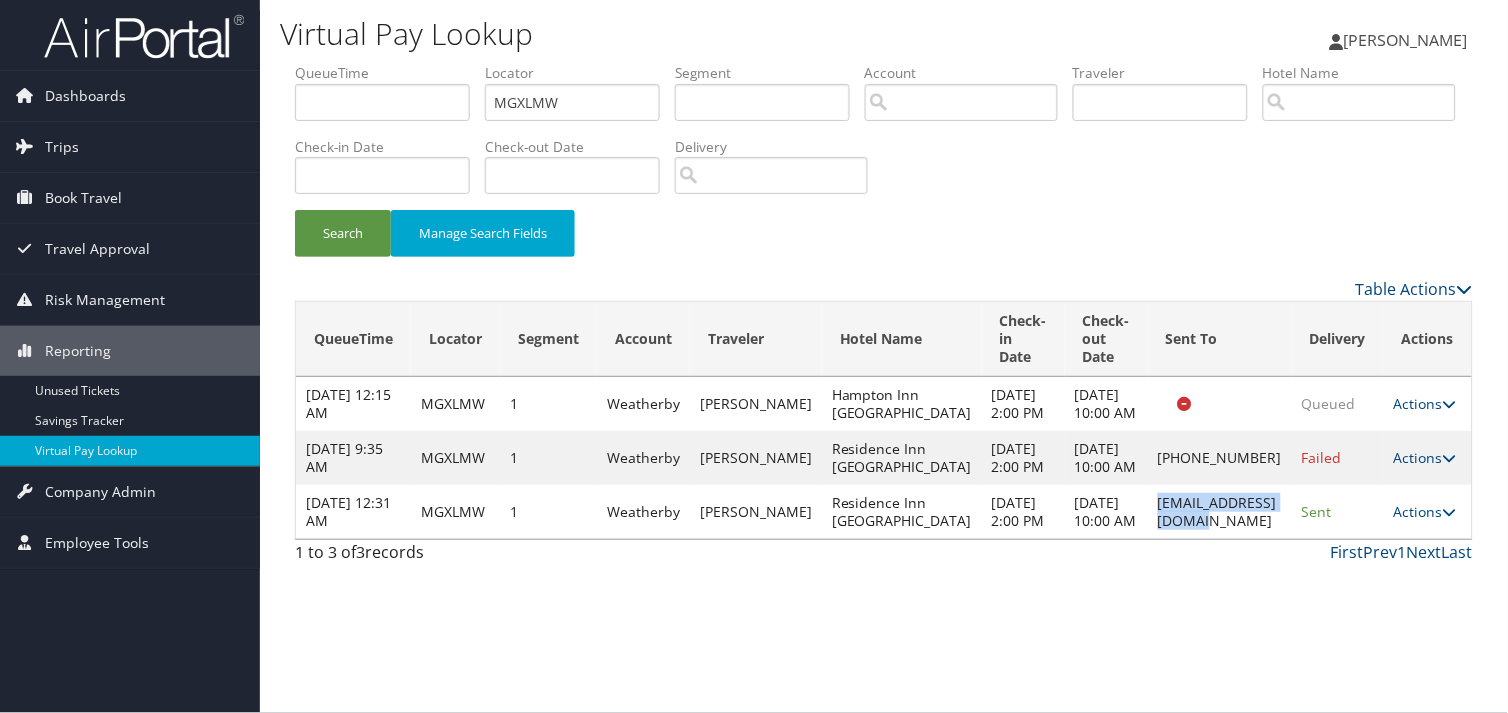 drag, startPoint x: 1271, startPoint y: 558, endPoint x: 1104, endPoint y: 563, distance: 167.07483 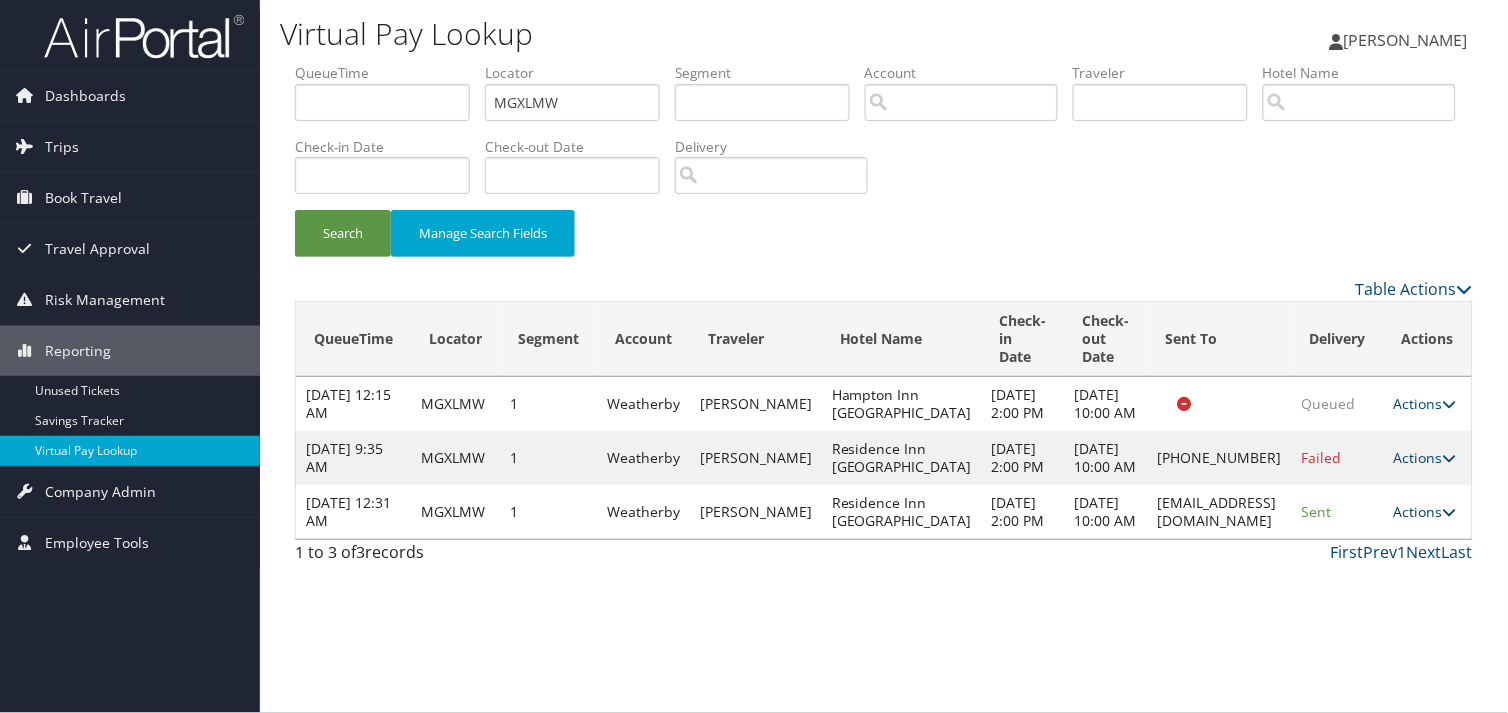 click on "Actions" at bounding box center (1425, 511) 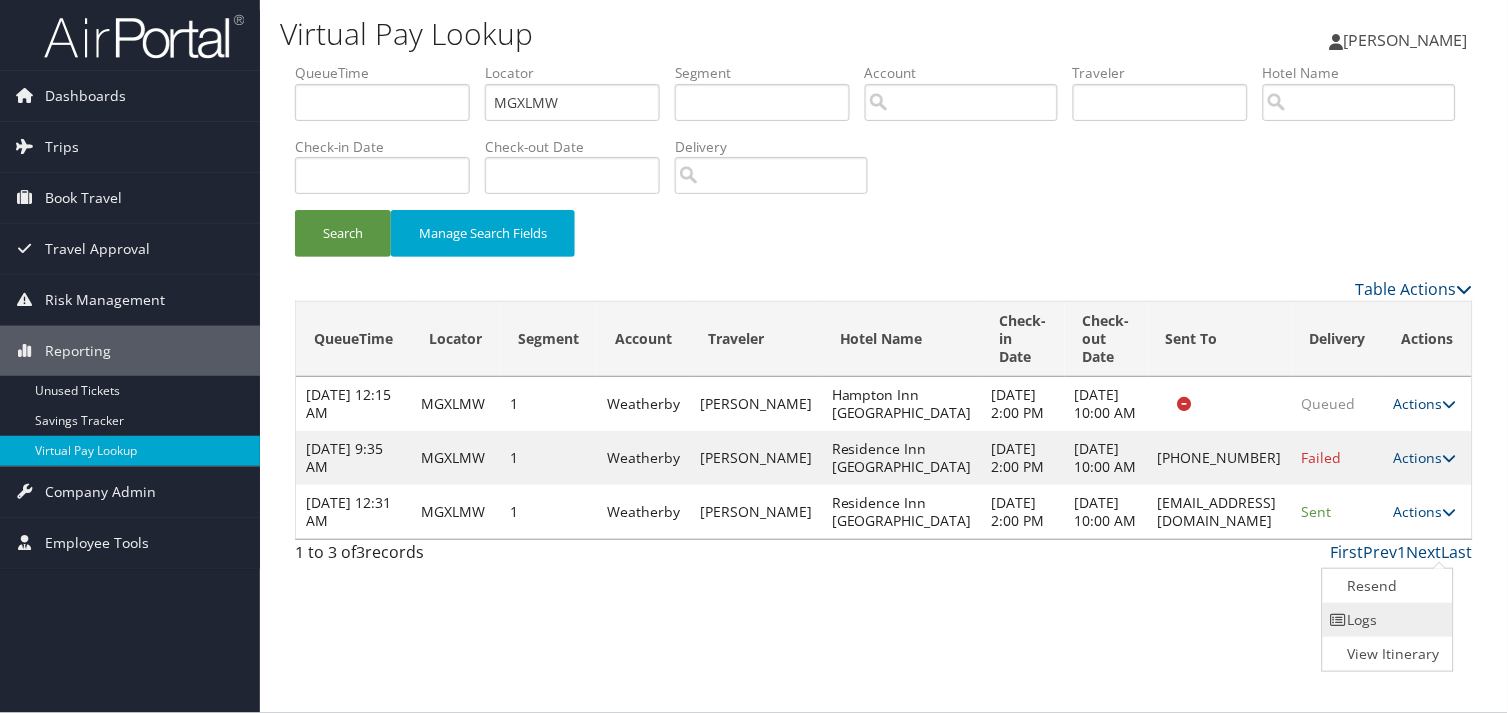 click on "Logs" at bounding box center [1386, 620] 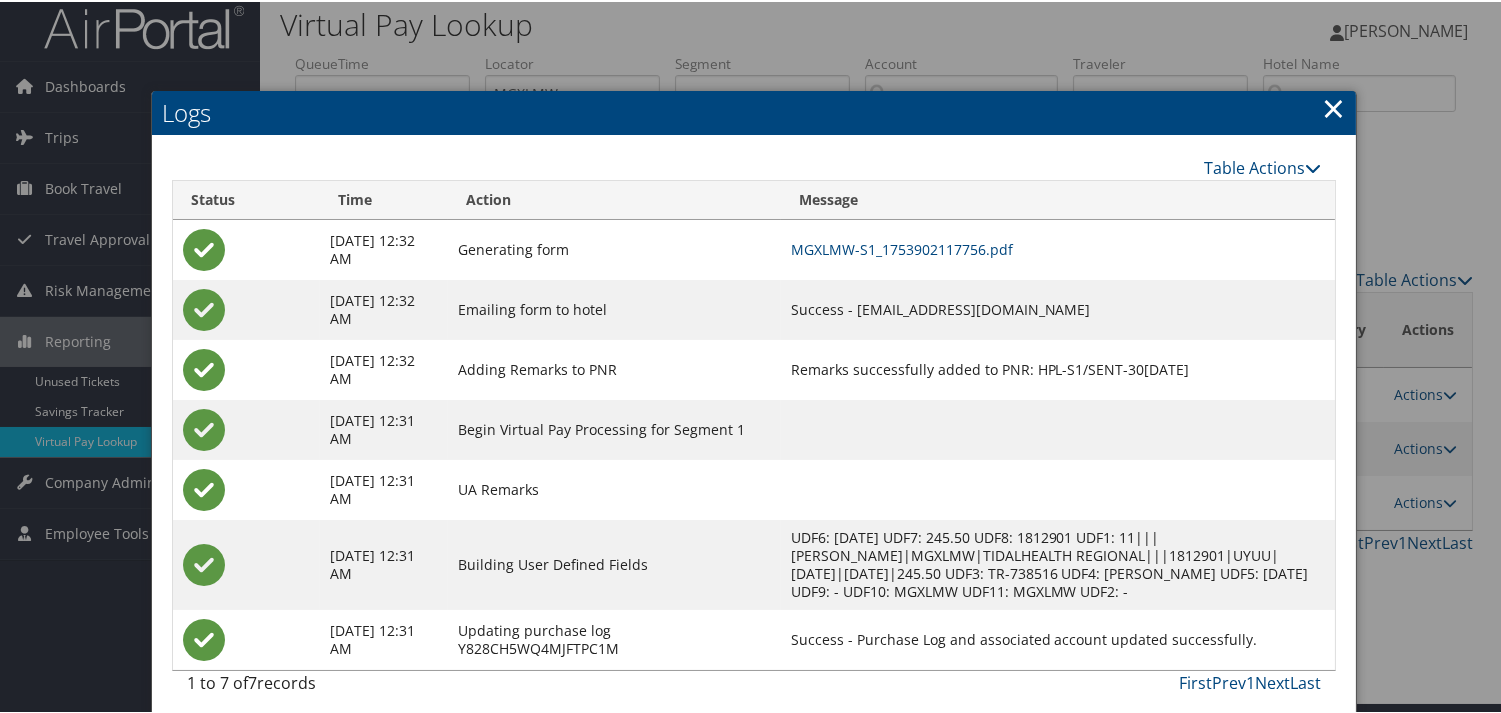 scroll, scrollTop: 22, scrollLeft: 0, axis: vertical 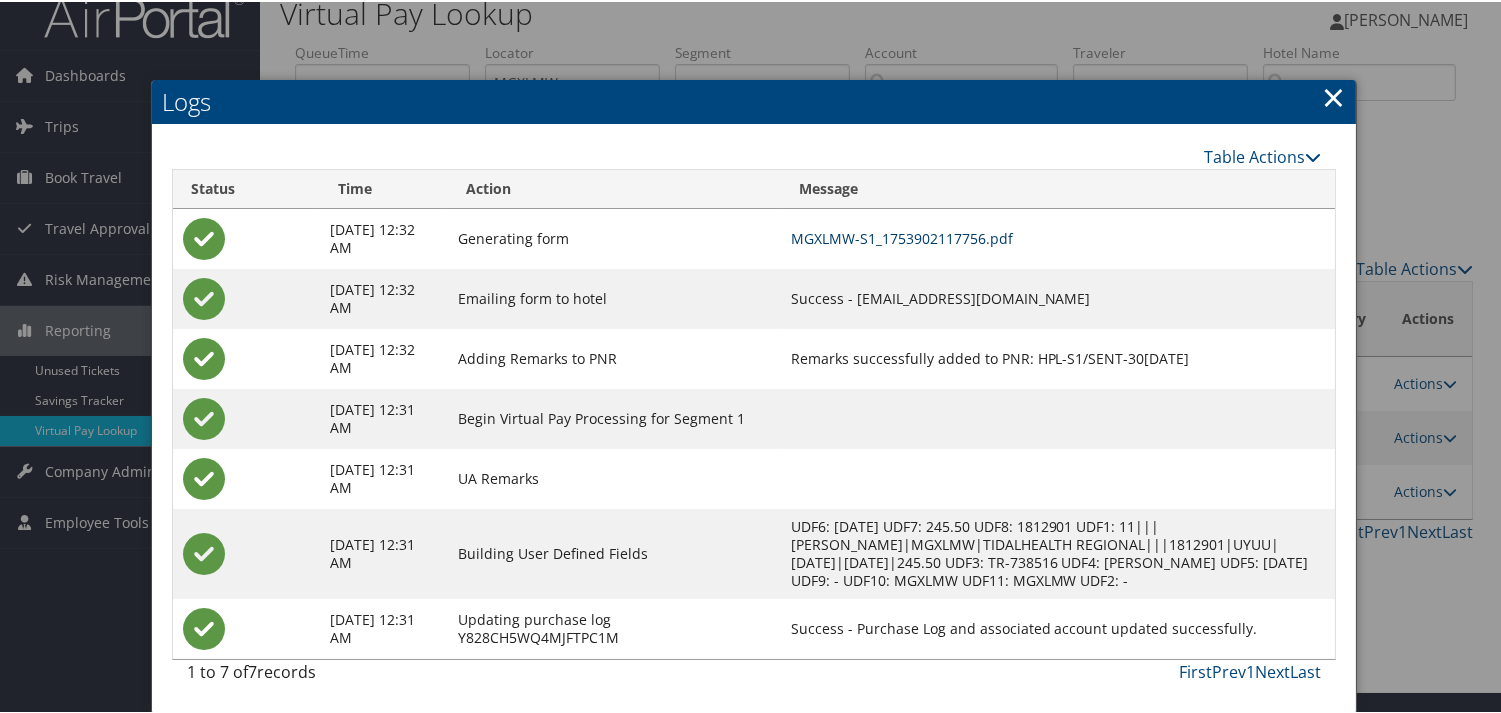 click on "MGXLMW-S1_1753902117756.pdf" at bounding box center [902, 236] 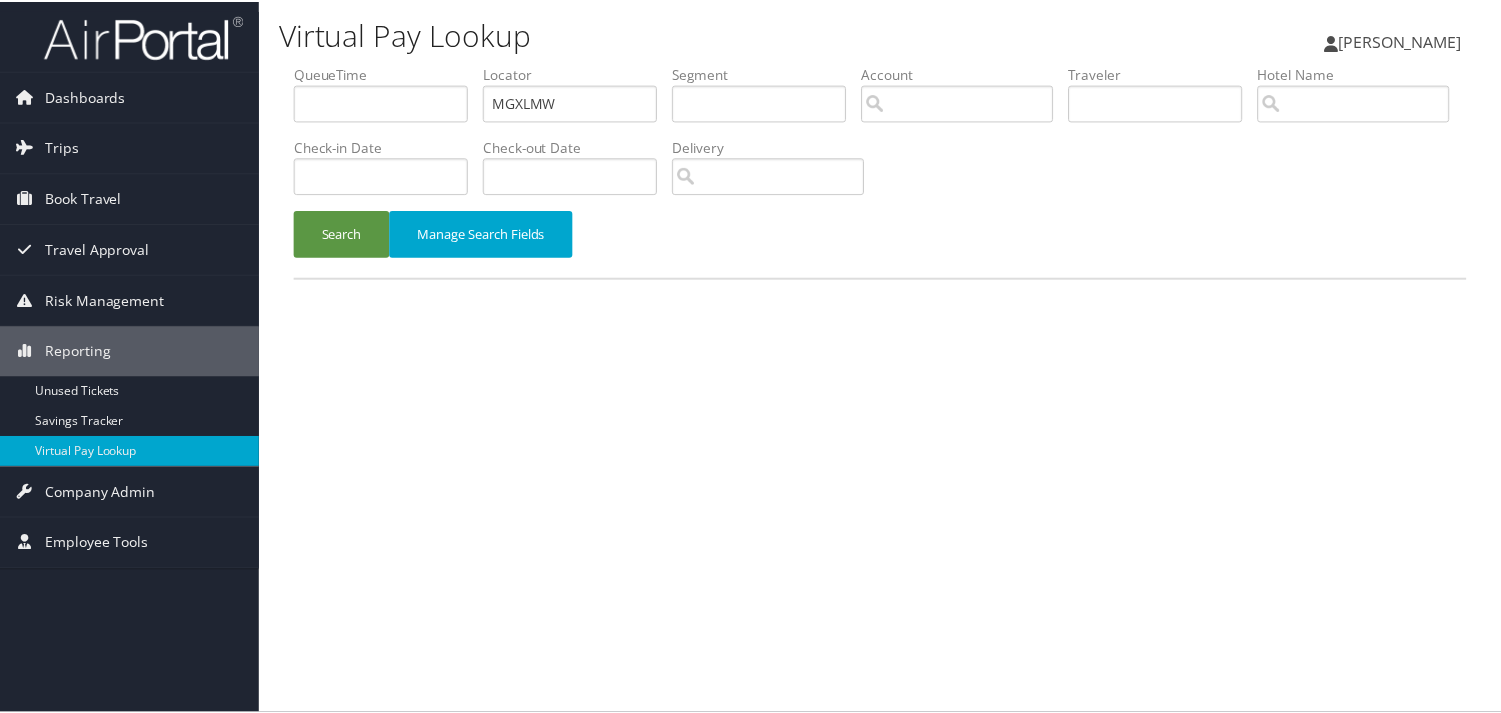scroll, scrollTop: 0, scrollLeft: 0, axis: both 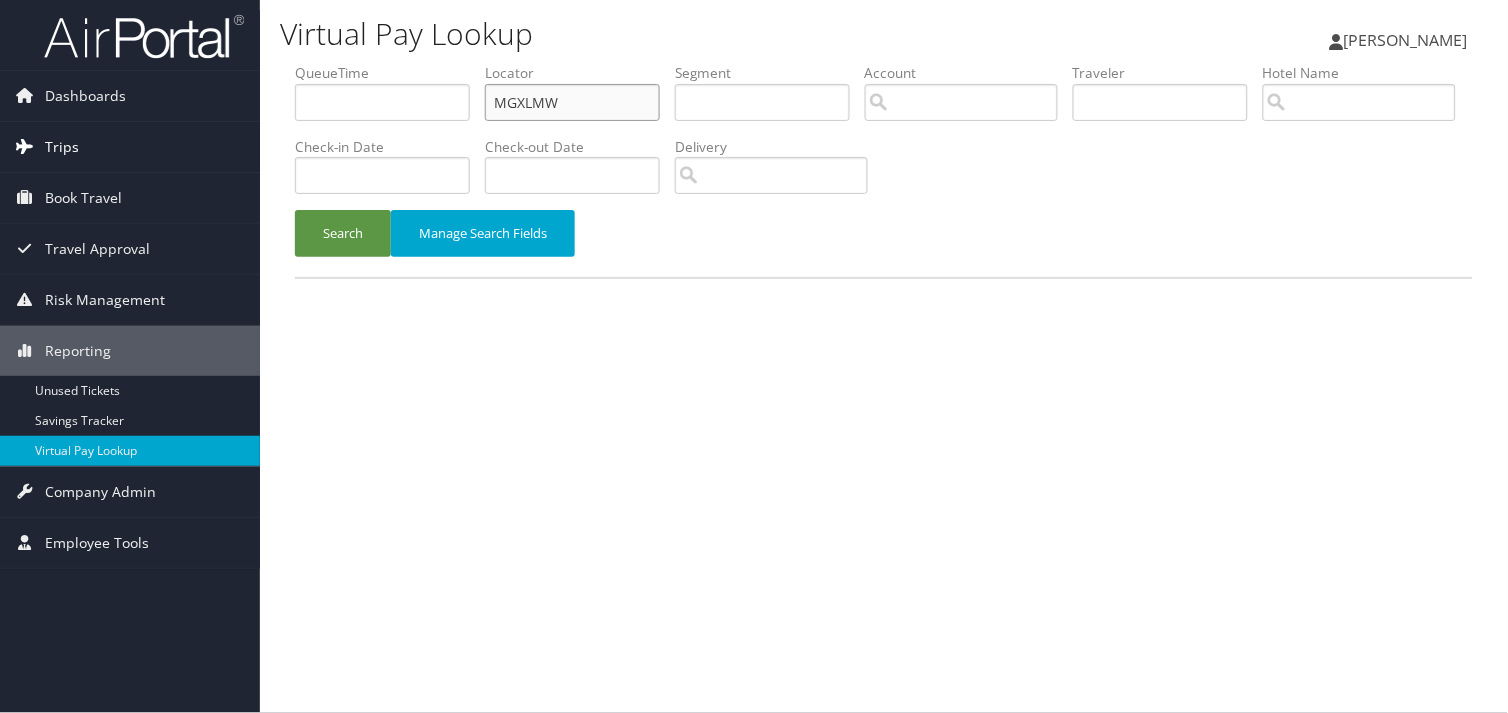 drag, startPoint x: 566, startPoint y: 110, endPoint x: 232, endPoint y: 124, distance: 334.29327 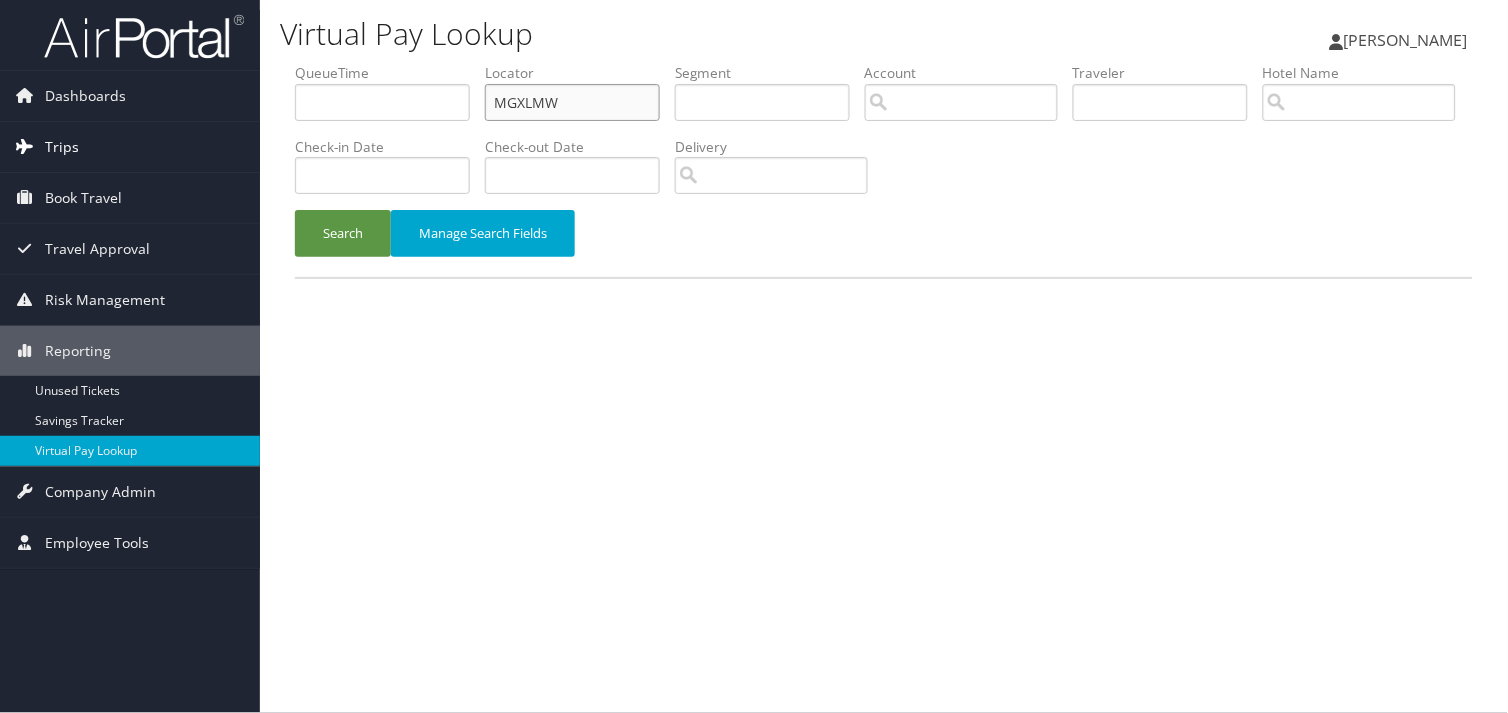 click on "Dashboards AirPortal 360™ (Manager) My Travel Dashboard   Trips Airtinerary® Lookup Current/Future Trips Past Trips Trips Missing Hotels Hotel Check-ins   Book Travel Approval Request (Beta)   Travel Approval Pending Trip Approvals Approved Trips Canceled Trips Approvals (Beta)   Risk Management SecurityLogic® Map Assistance Requests Travel Alerts Notifications   Reporting Unused Tickets Savings Tracker Virtual Pay Lookup   Company Admin Company Information Configure Approval Types (Beta) People Users (Beta) Vendor Contracts Travel Policy Service Fees  Reporting Fields (Beta) Report Settings Virtual Pay Settings   Employee Tools Help Desk" at bounding box center (754, 356) 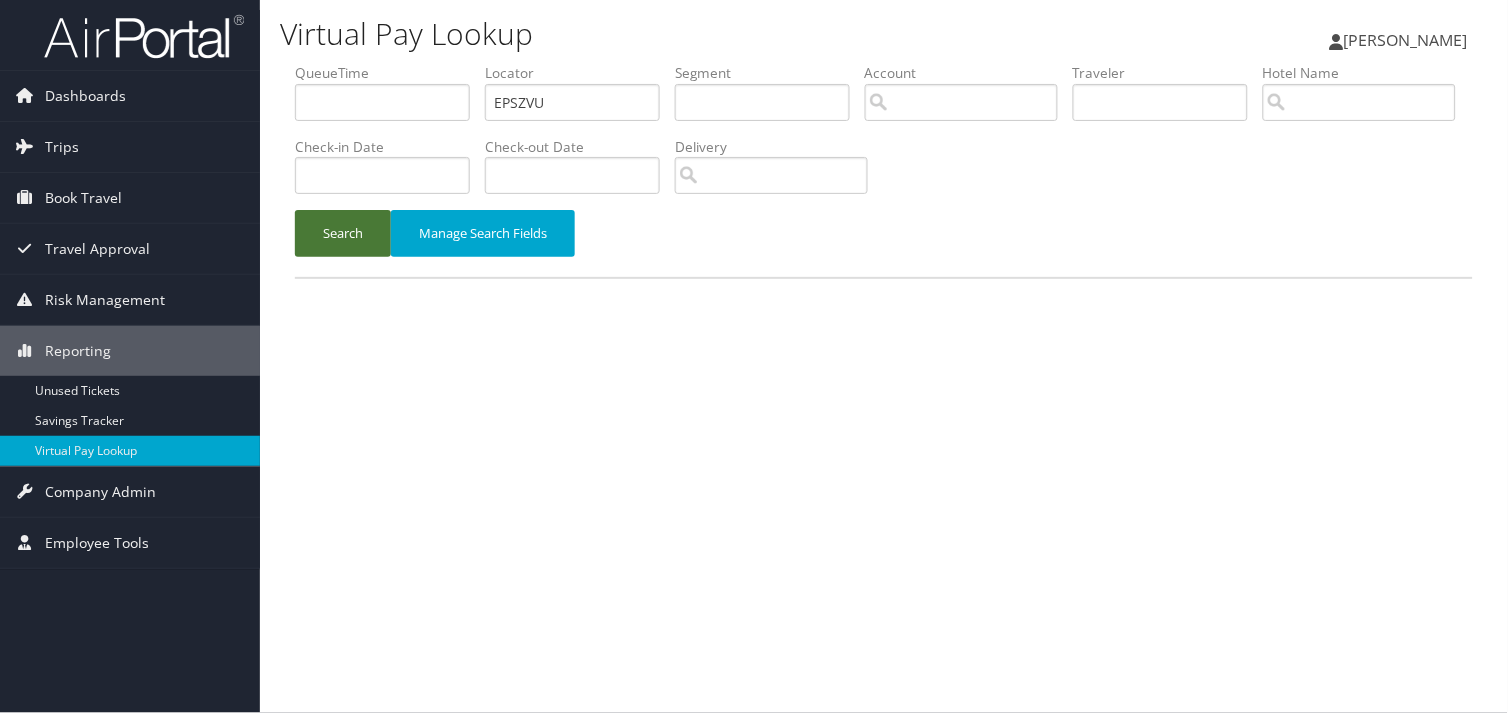 click on "Search" at bounding box center [343, 233] 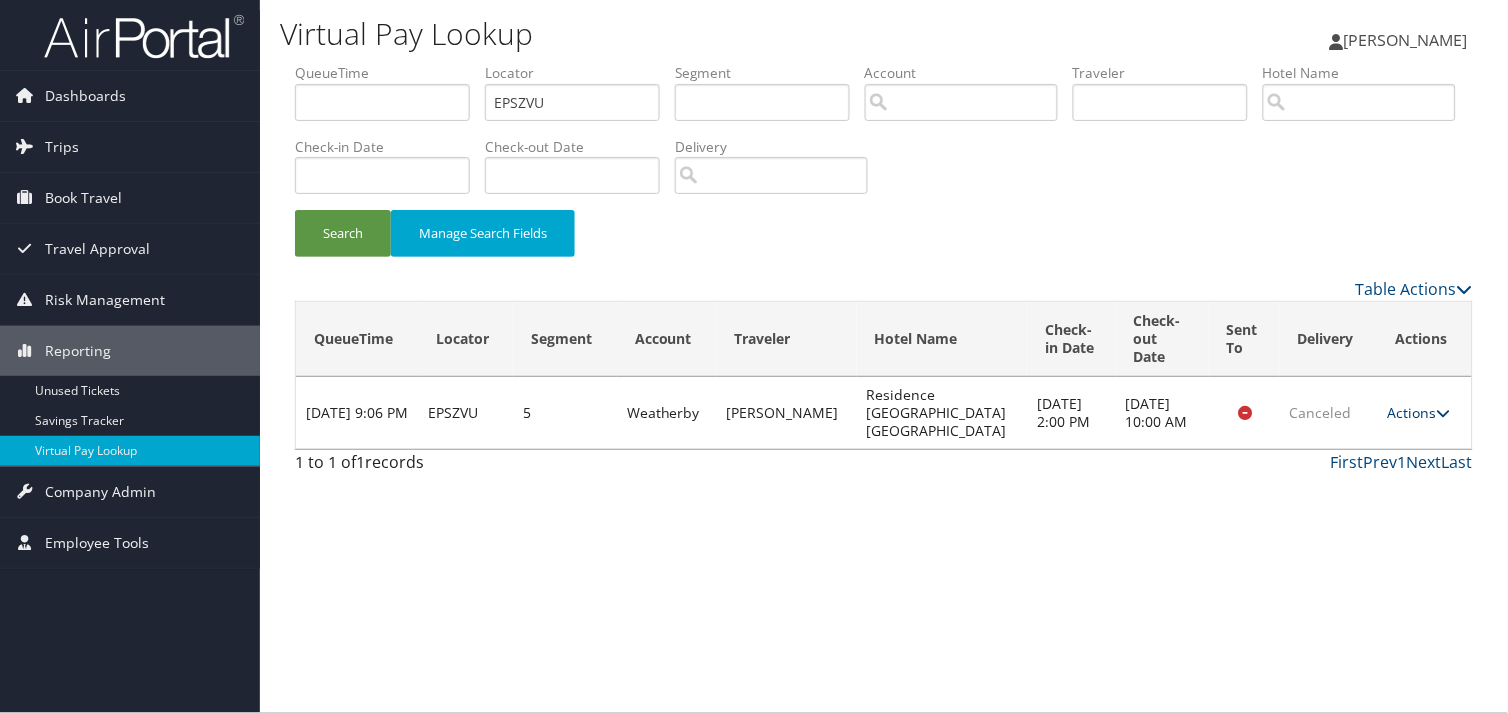 click on "Actions" at bounding box center (1419, 412) 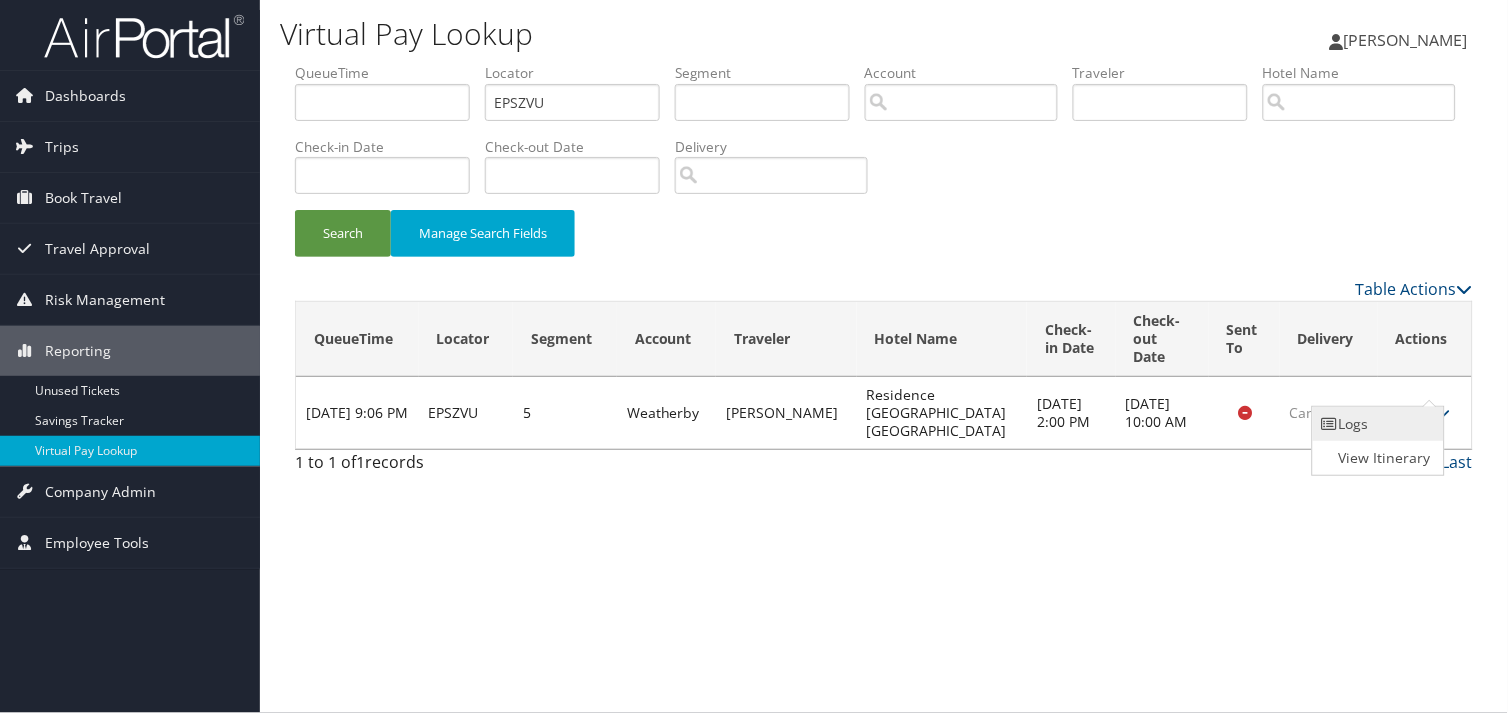 click on "Logs" at bounding box center [1376, 424] 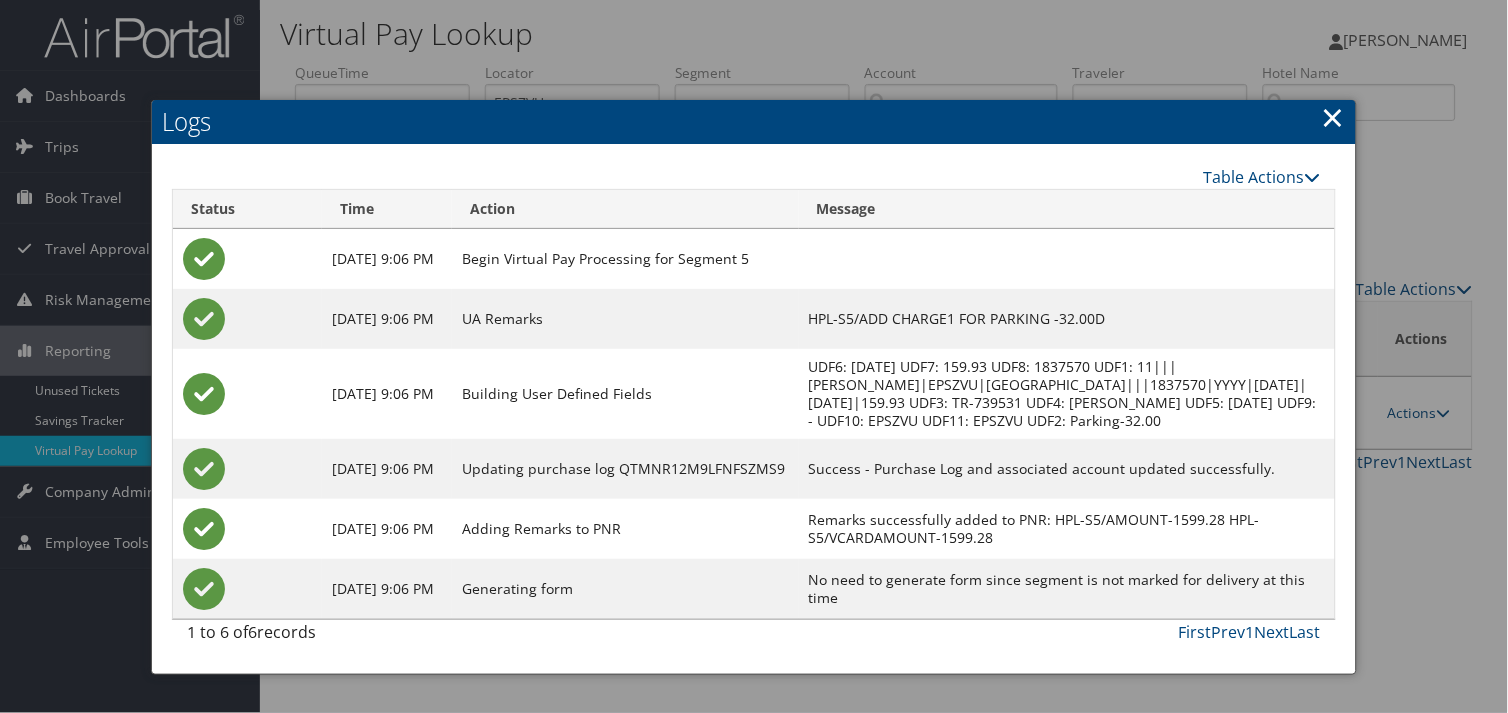 click on "×" at bounding box center [1333, 117] 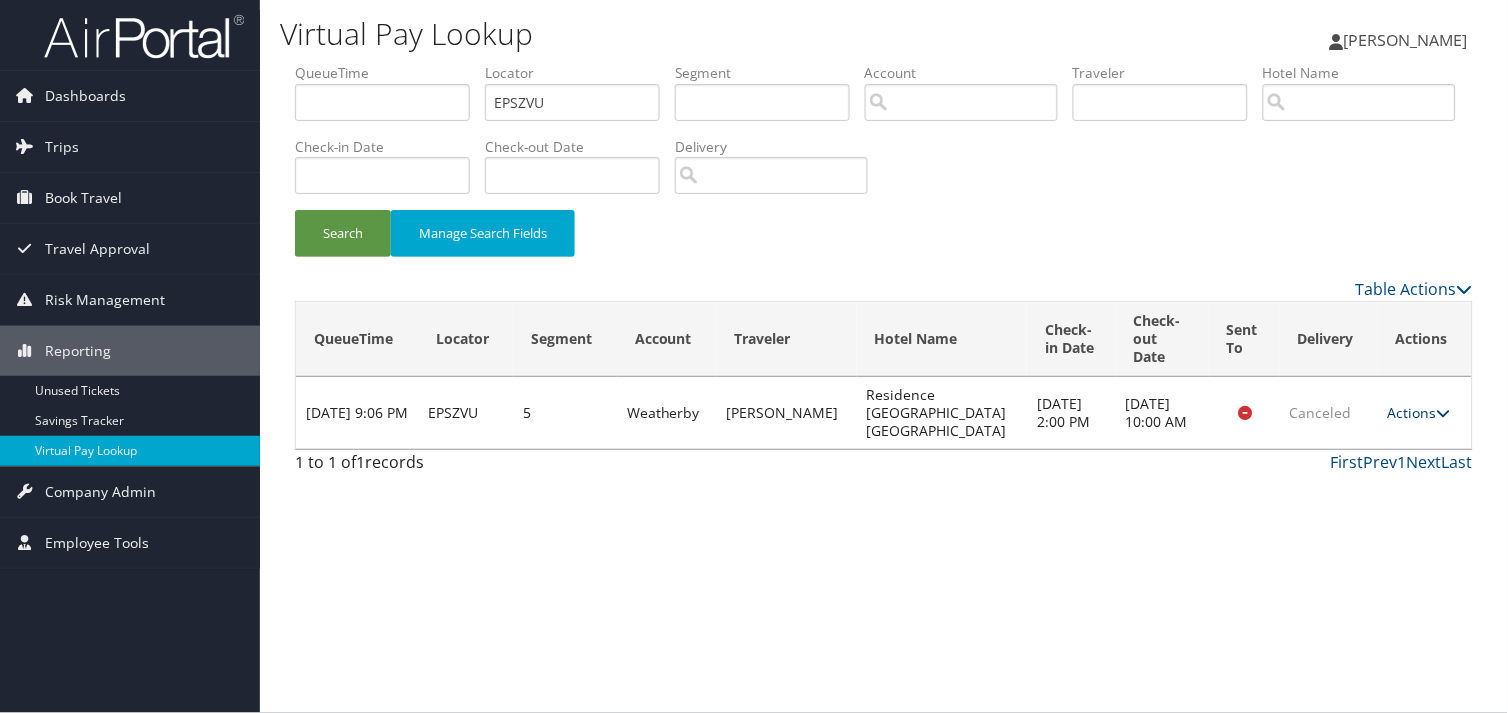 click on "Actions" at bounding box center [1419, 412] 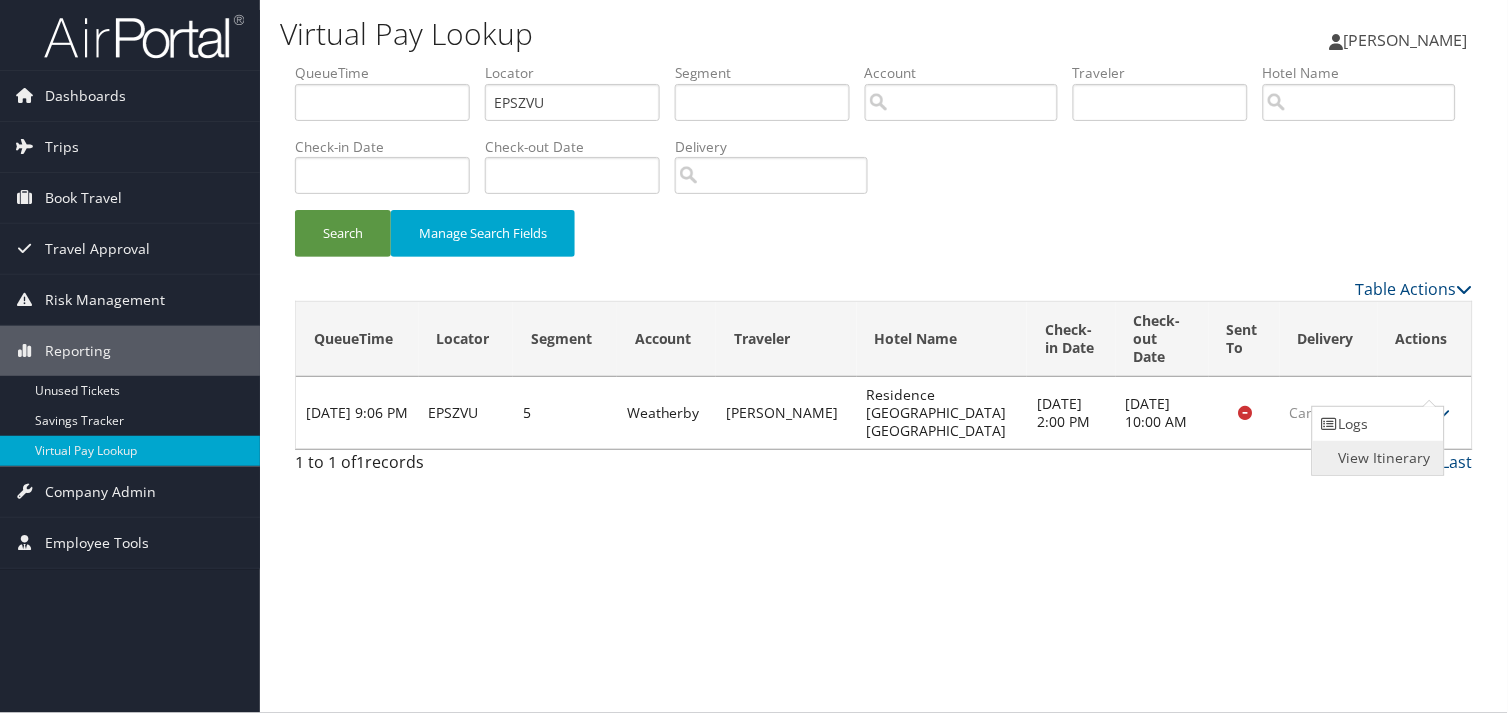 click on "View Itinerary" at bounding box center [1376, 458] 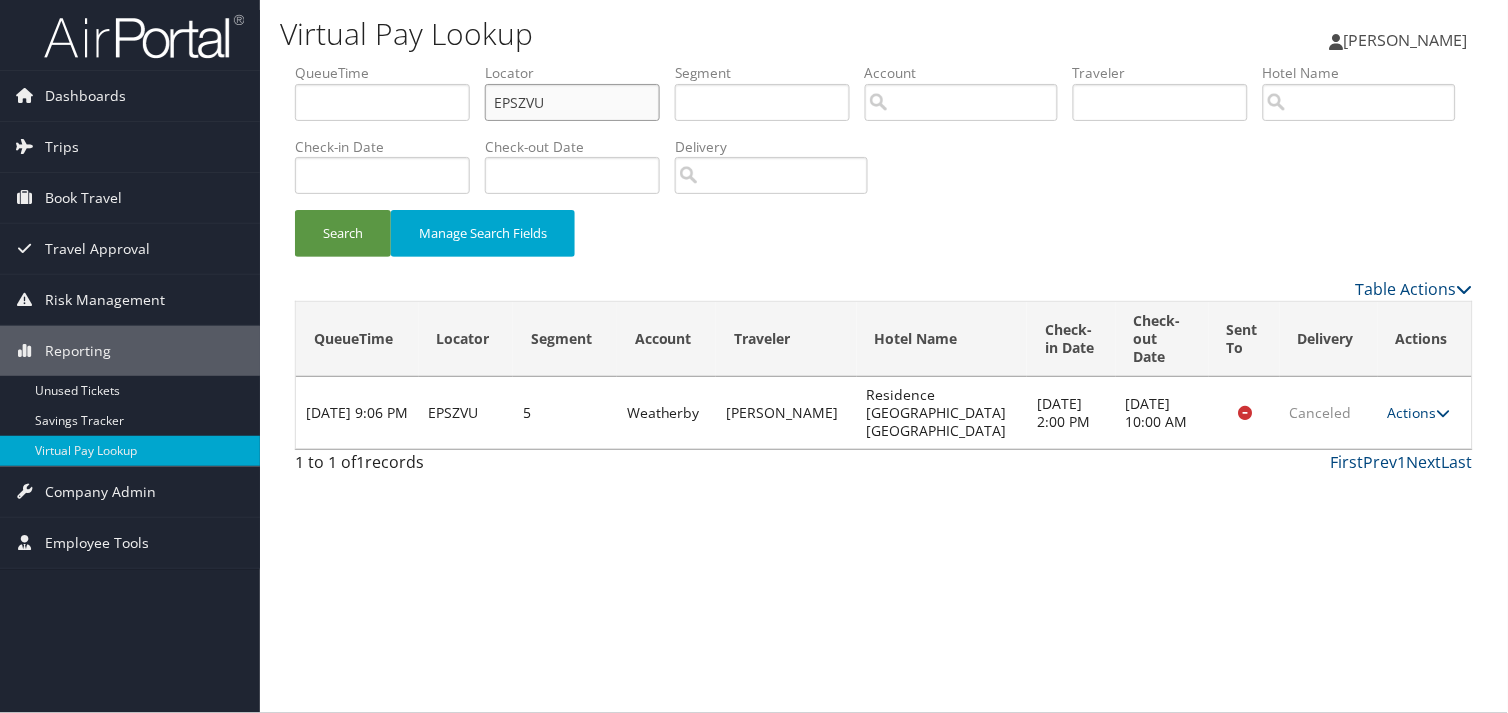 drag, startPoint x: 567, startPoint y: 98, endPoint x: 286, endPoint y: 101, distance: 281.01602 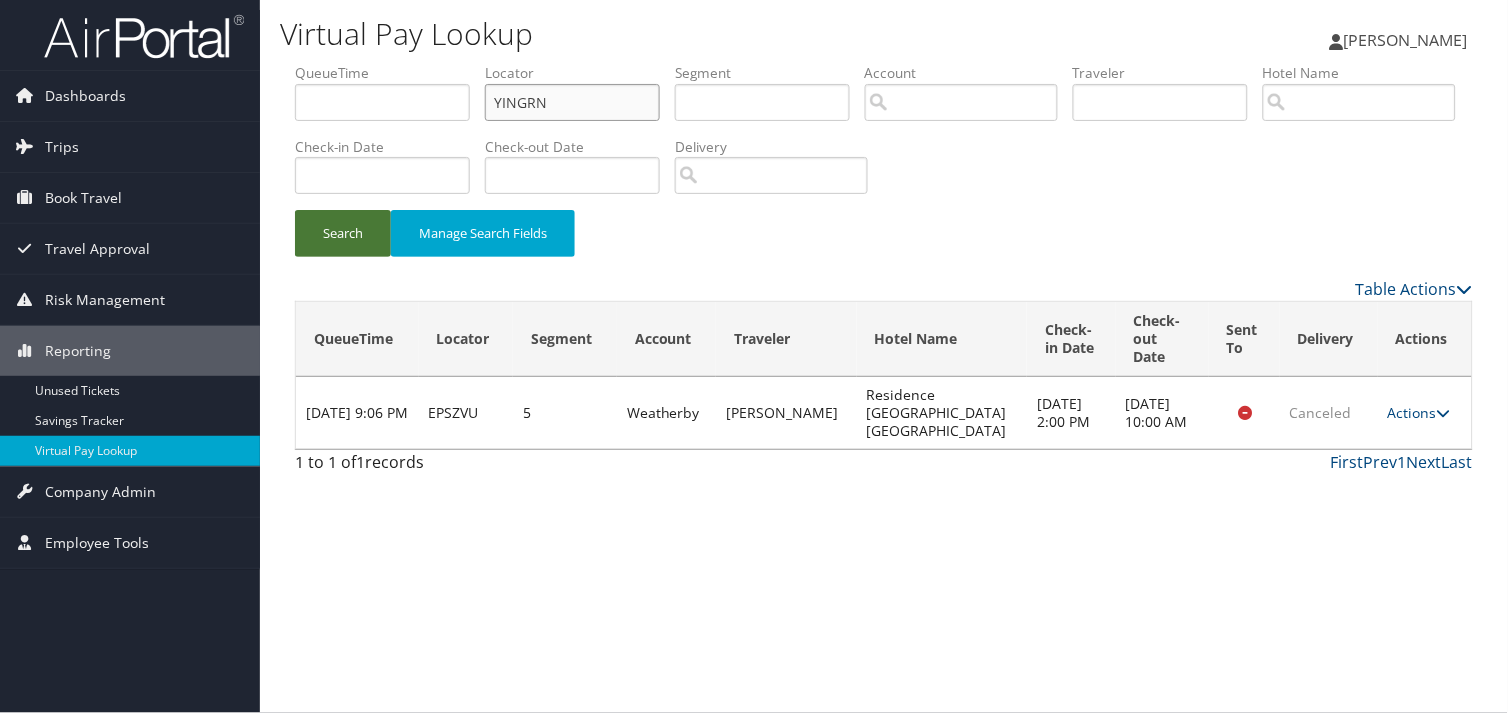 type on "YINGRN" 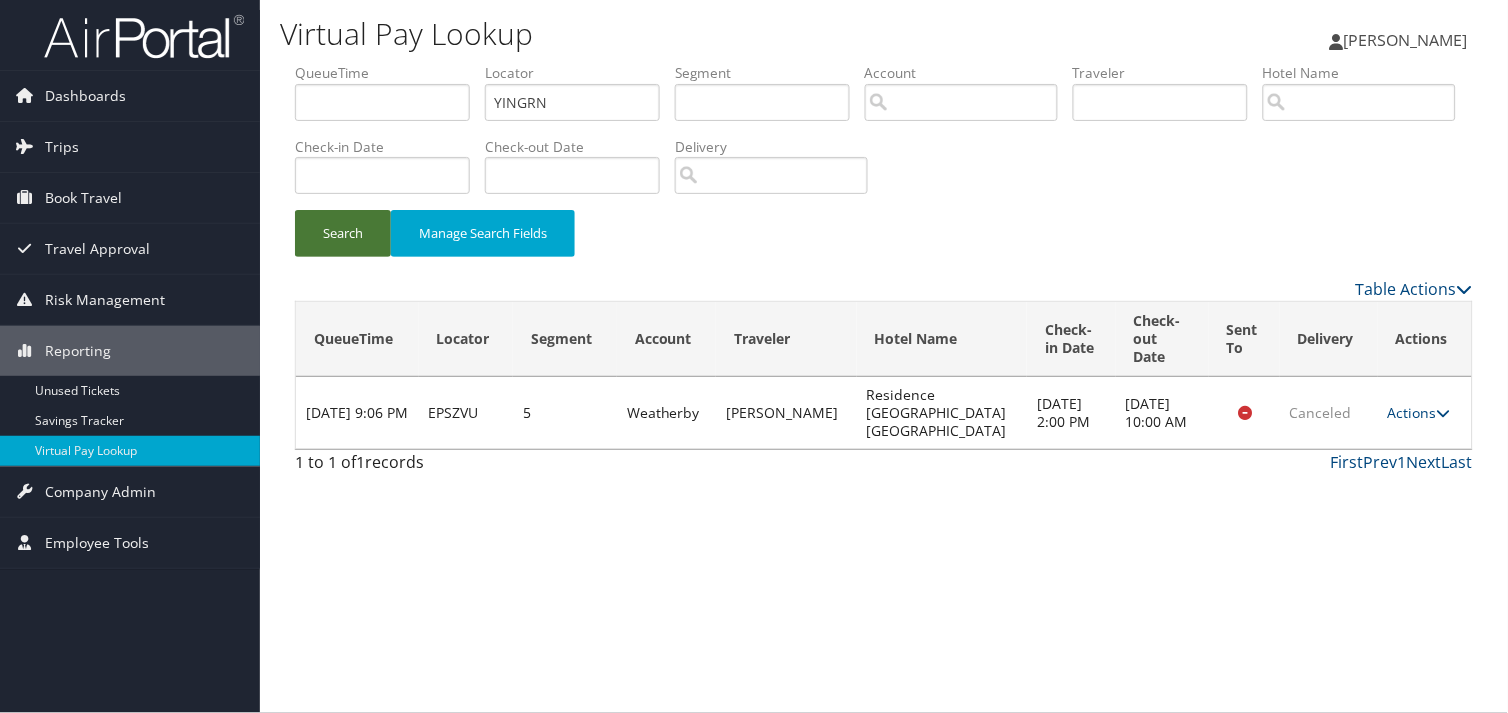 click on "Search" at bounding box center [343, 233] 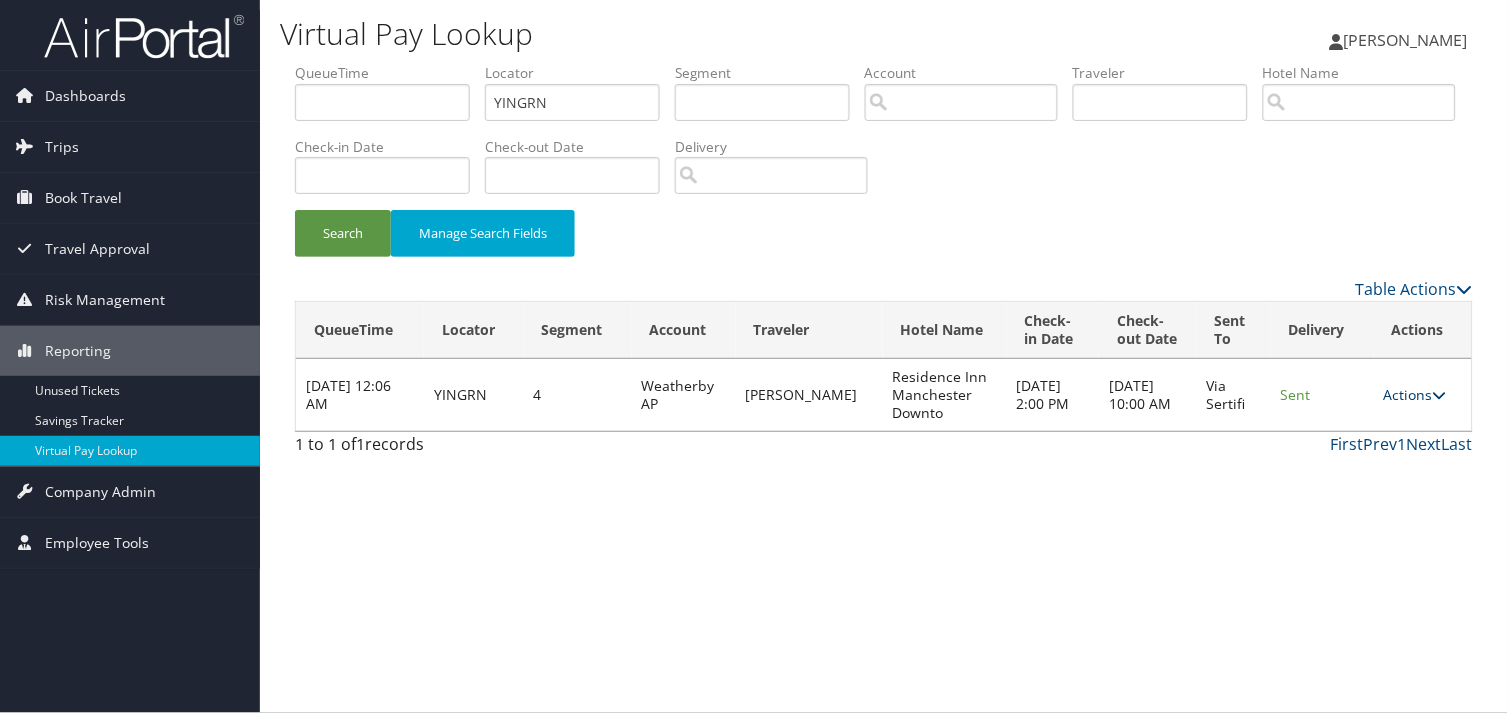click on "Actions" at bounding box center (1415, 394) 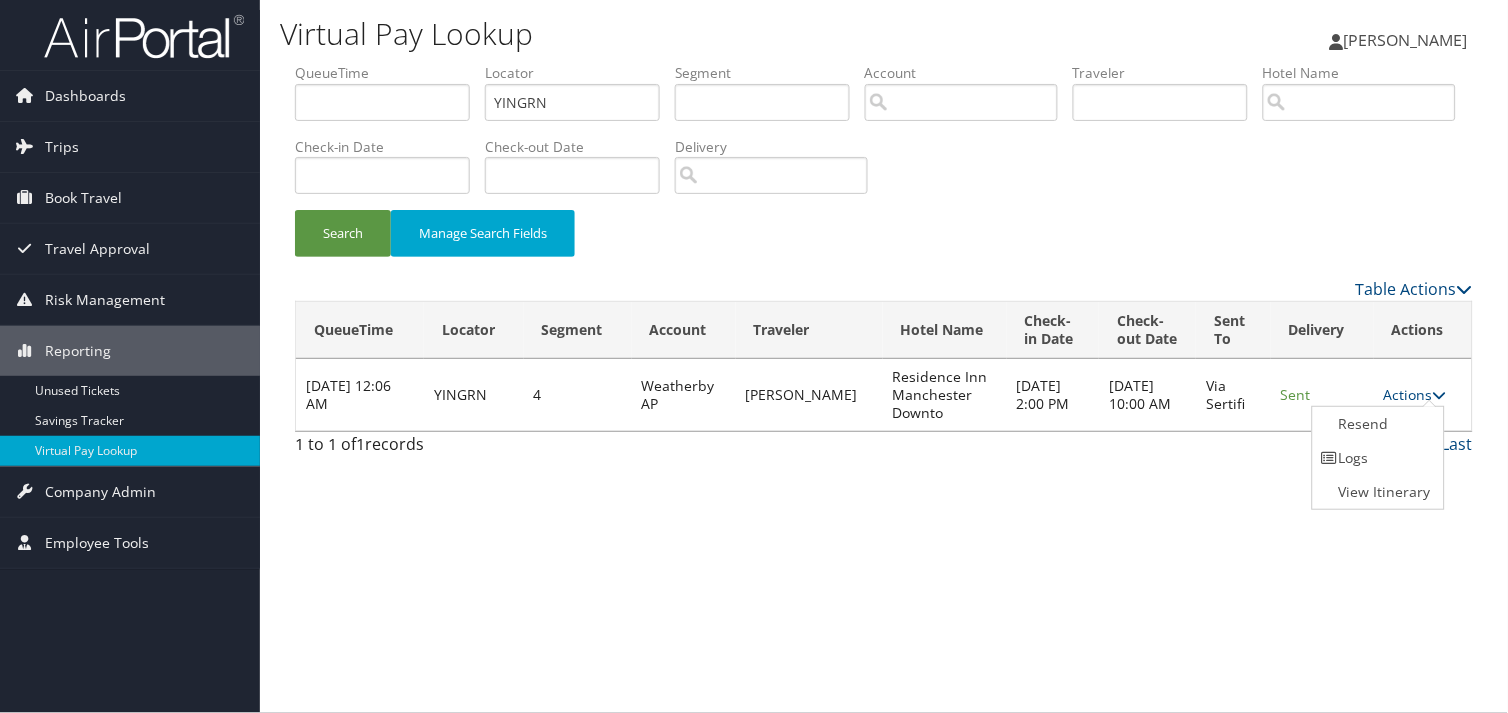 drag, startPoint x: 1354, startPoint y: 450, endPoint x: 1225, endPoint y: 408, distance: 135.66502 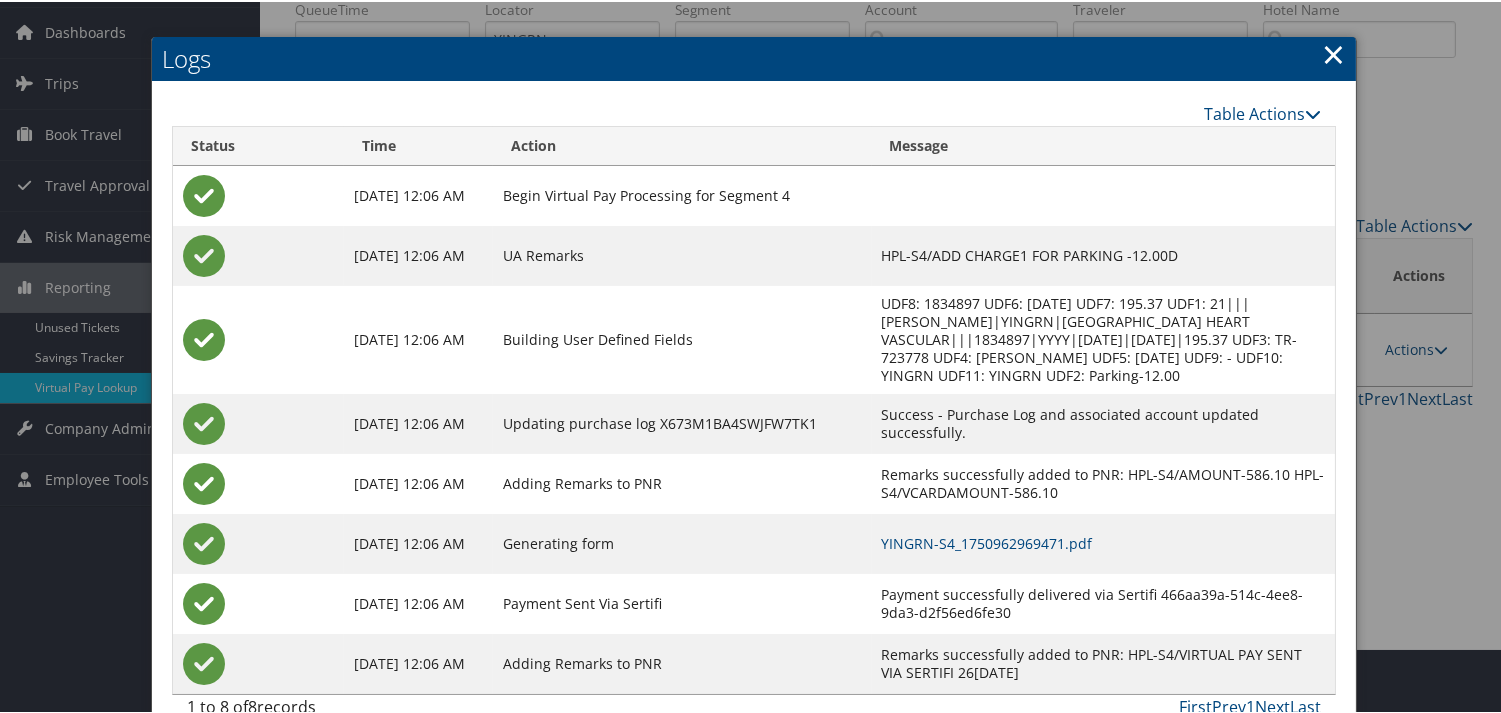 scroll, scrollTop: 100, scrollLeft: 0, axis: vertical 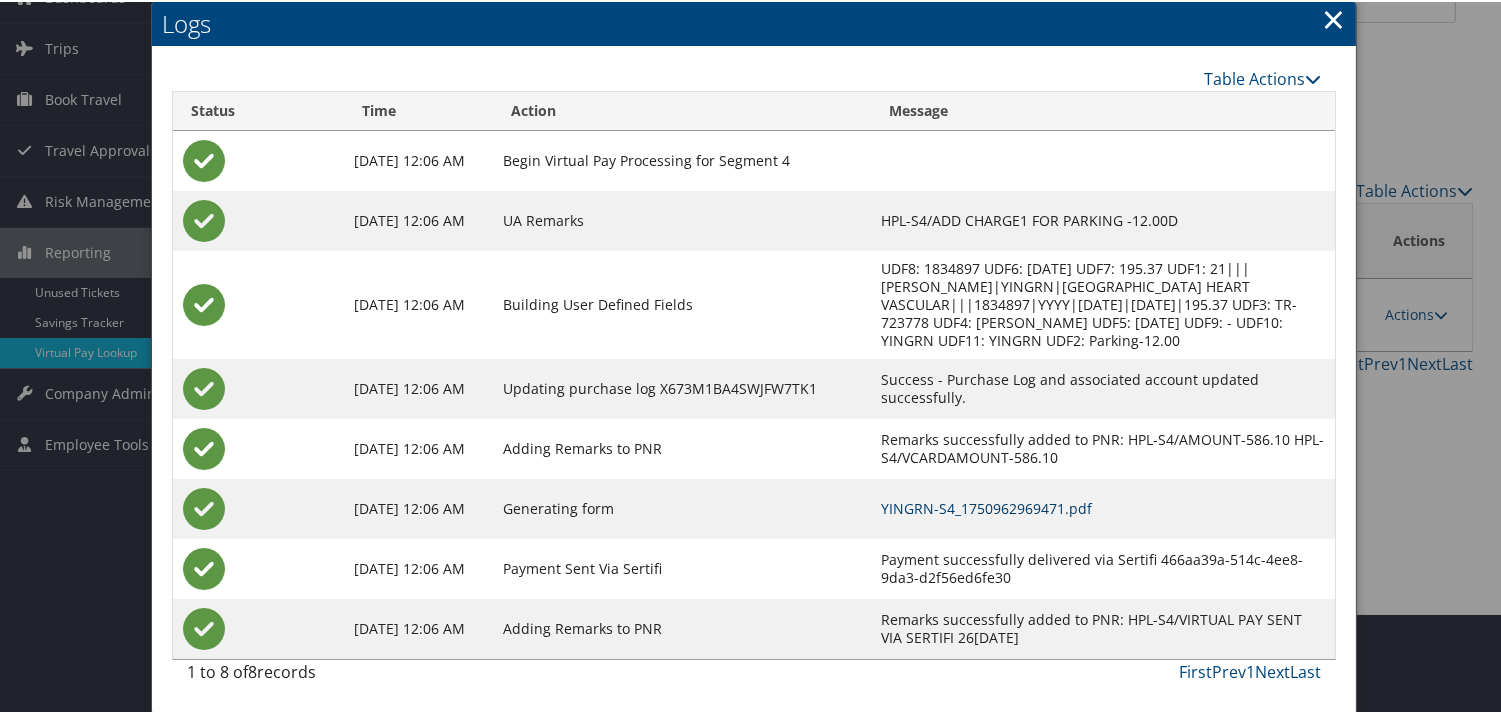 click on "YINGRN-S4_1750962969471.pdf" at bounding box center (987, 506) 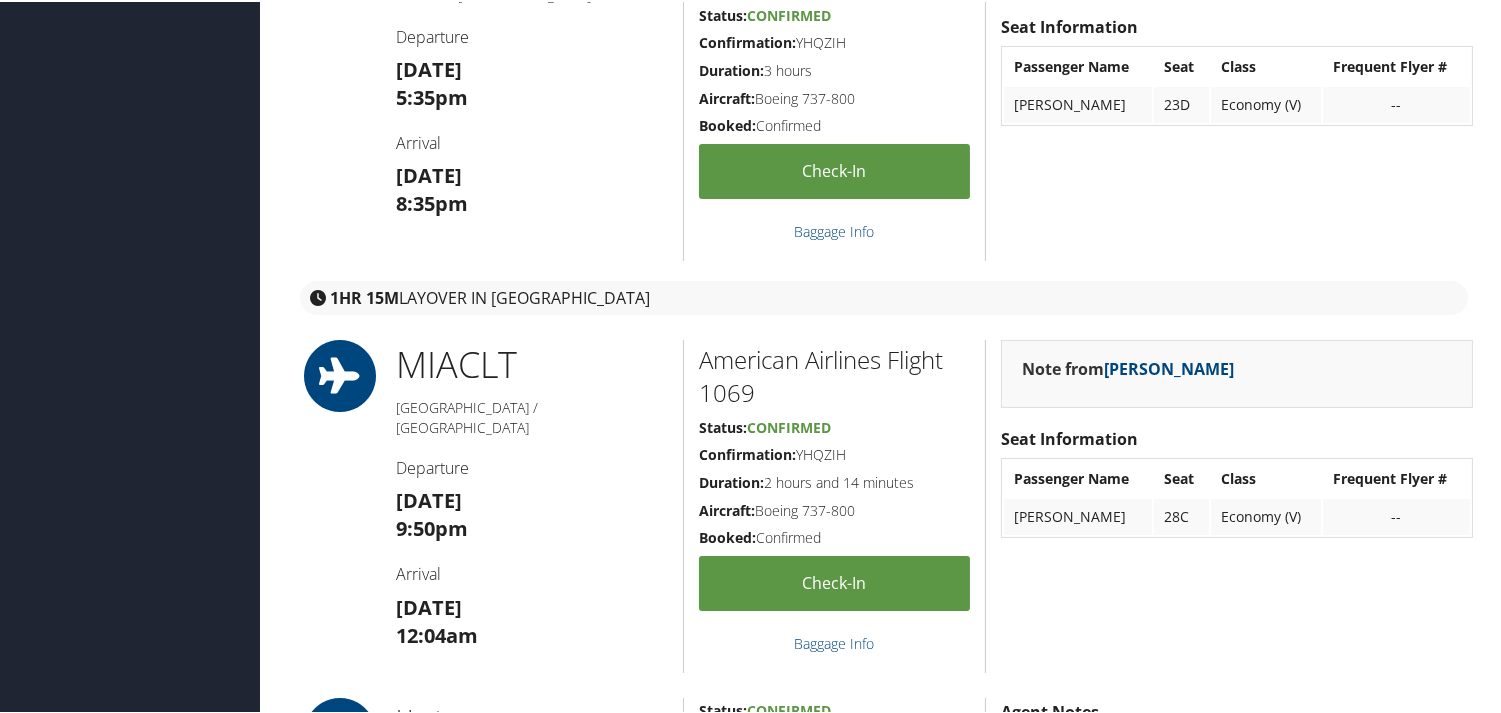 scroll, scrollTop: 266, scrollLeft: 0, axis: vertical 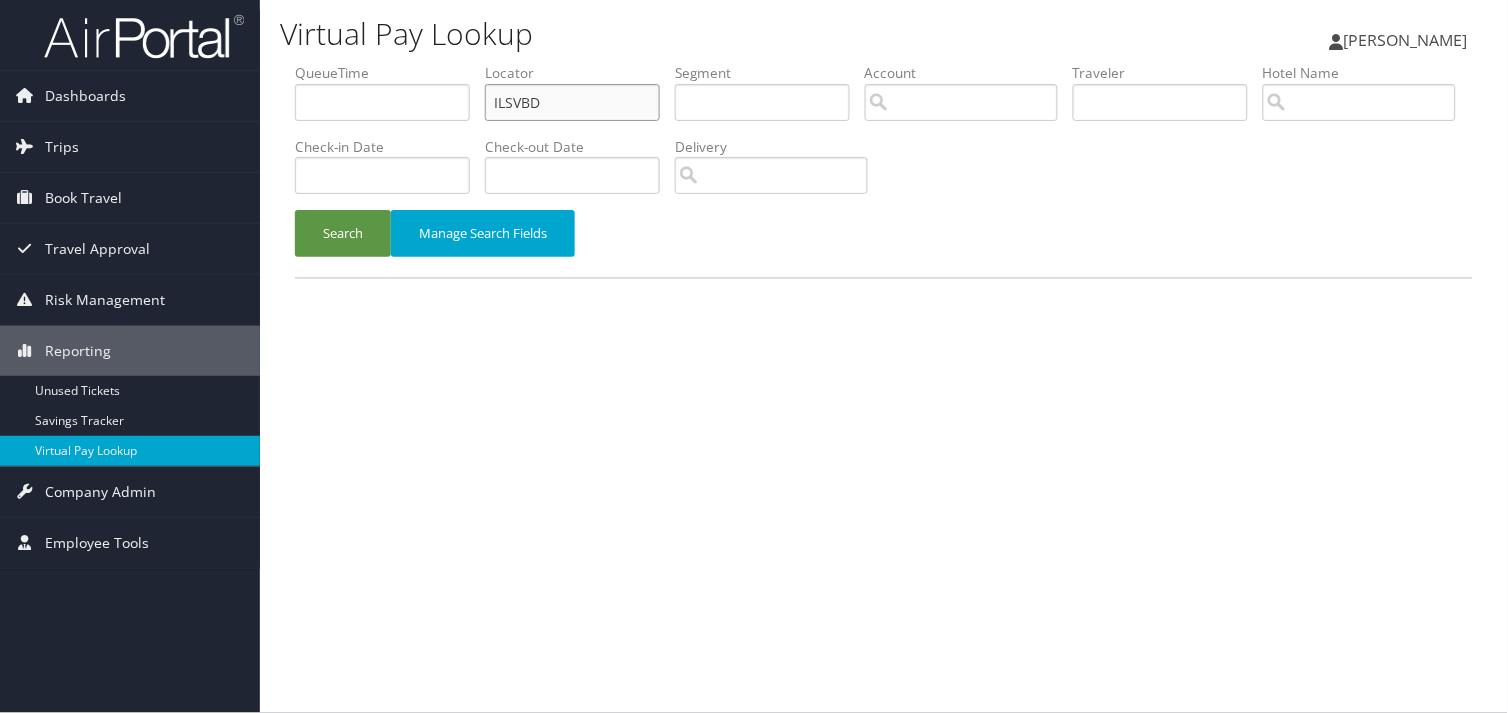 drag, startPoint x: 0, startPoint y: 0, endPoint x: -33, endPoint y: 184, distance: 186.93582 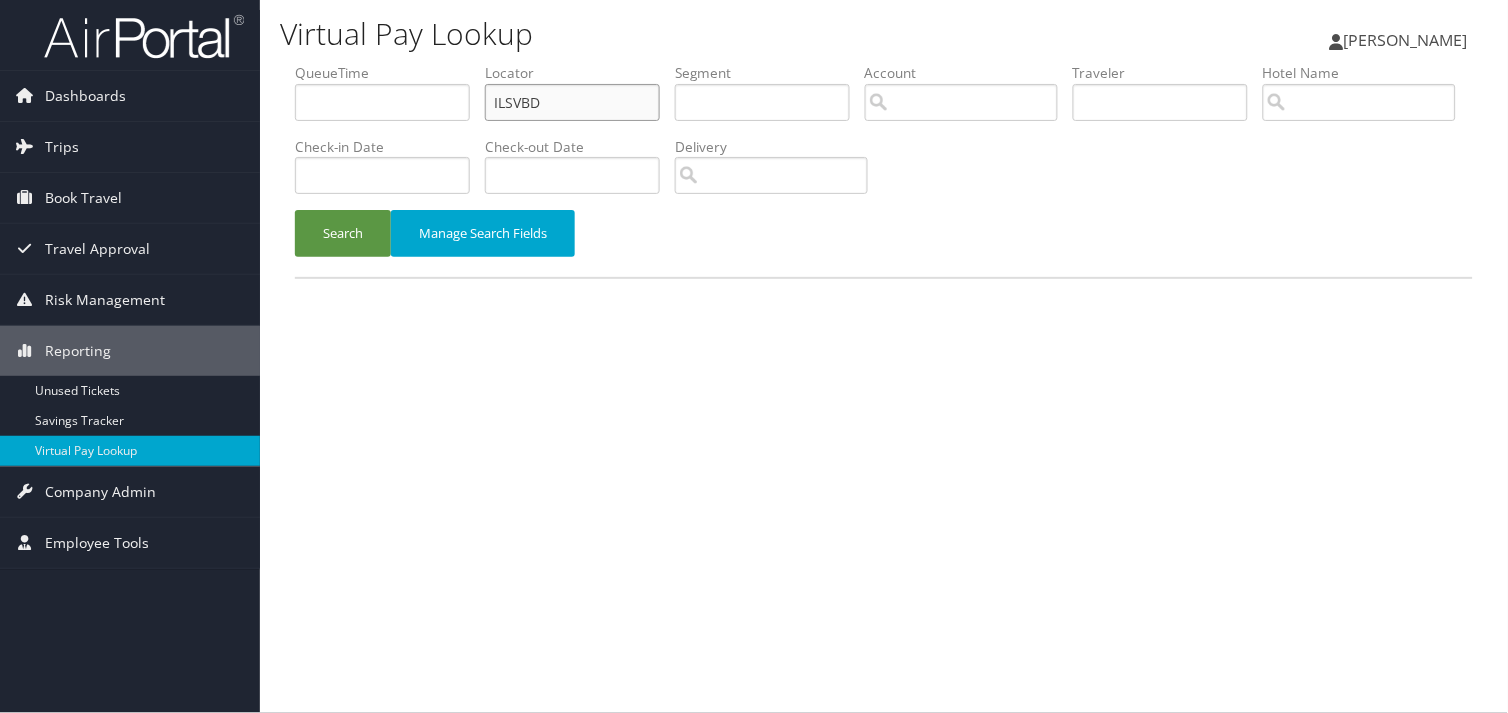 click on "Menu
Dashboards ► AirPortal 360™ (Manager) My Travel Dashboard   Trips ► Airtinerary® Lookup Current/Future Trips Past Trips Trips Missing Hotels Hotel Check-ins   Book Travel ► Approval Request (Beta)   Travel Approval ► Pending Trip Approvals Approved Trips Canceled Trips Approvals (Beta)   Risk Management ► SecurityLogic® Map Assistance Requests Travel Alerts Notifications   Reporting ► Unused Tickets Savings Tracker Virtual Pay Lookup   Company Admin ► Company Information Configure Approval Types (Beta) People Users (Beta) Vendor Contracts Travel Policy Service Fees  Reporting Fields (Beta) Report Settings Virtual Pay Settings   Employee Tools ► Help Desk
Dashboards AirPortal 360™ (Manager) My Travel Dashboard" at bounding box center [754, 356] 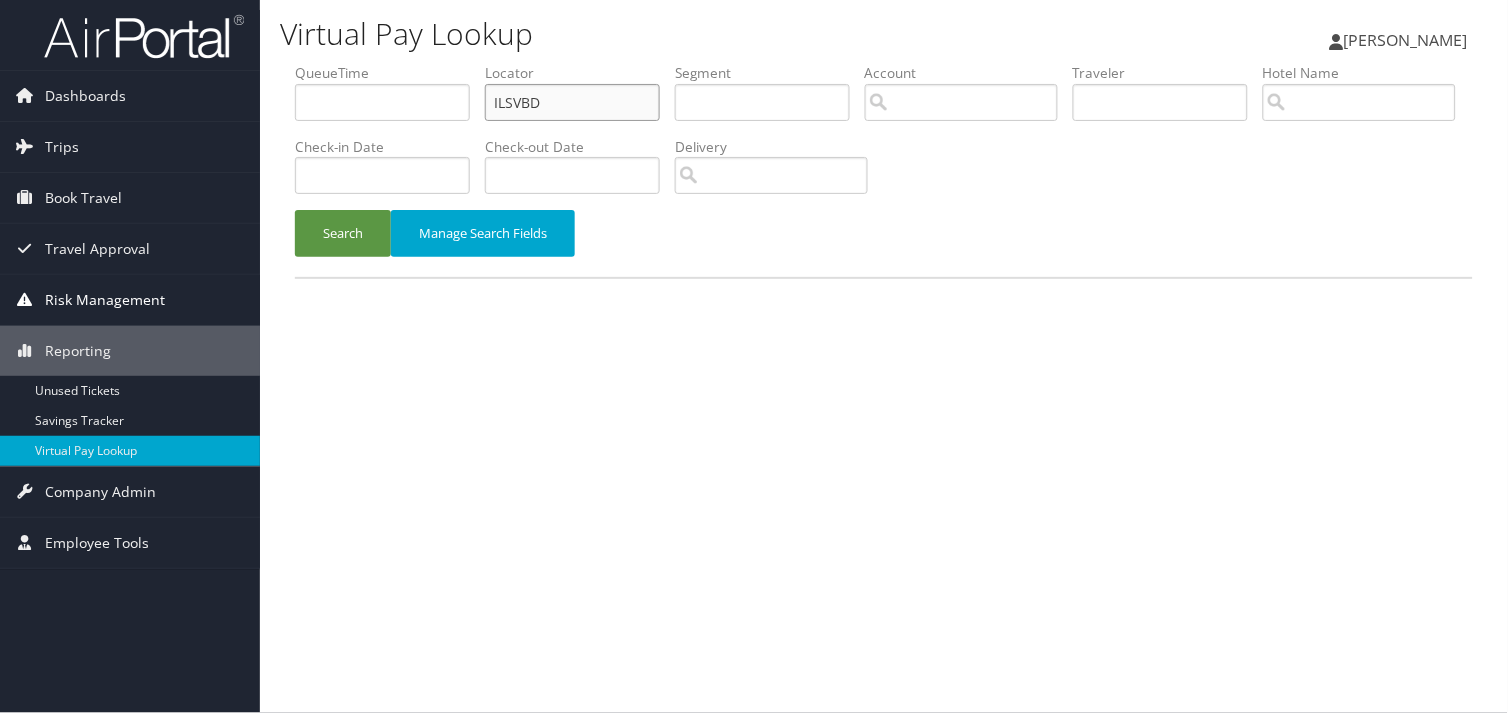 paste on "CBWH" 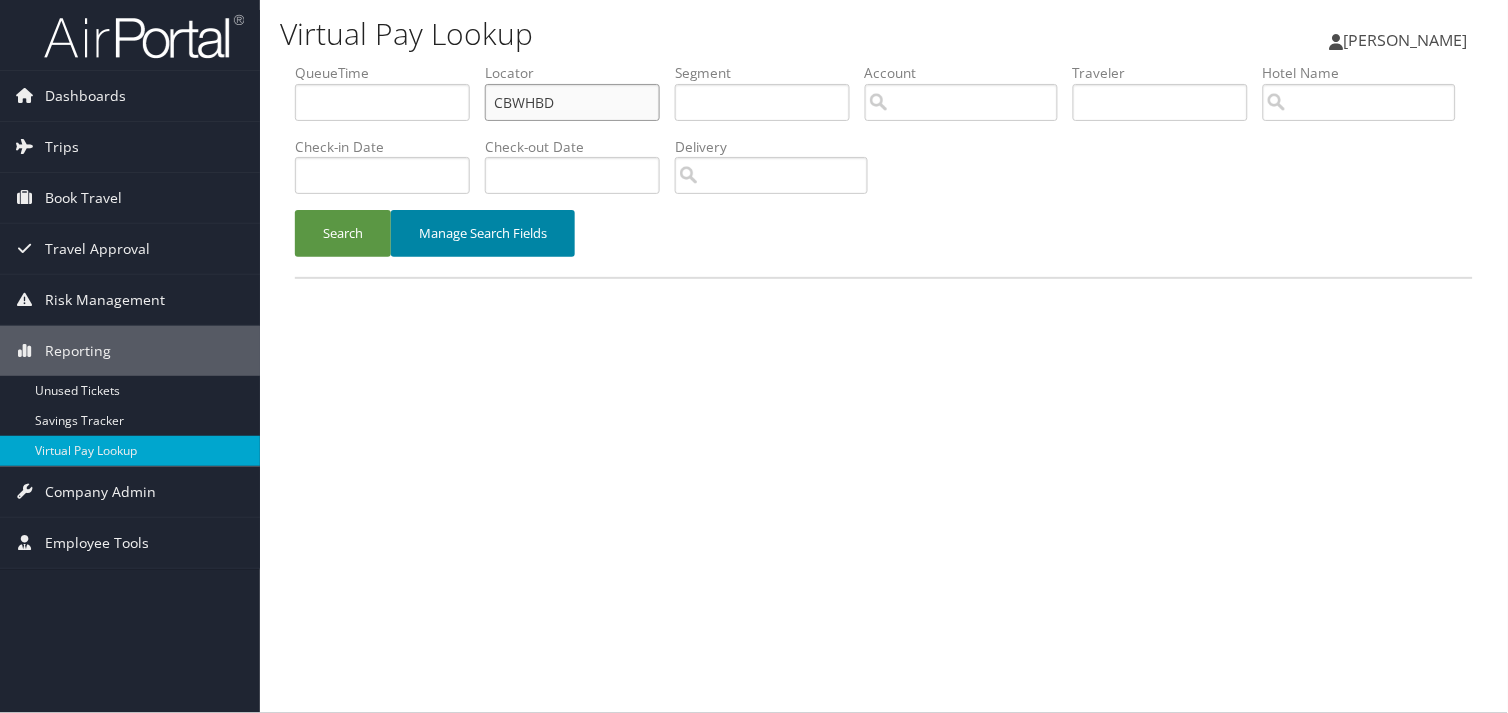 type on "CBWHBD" 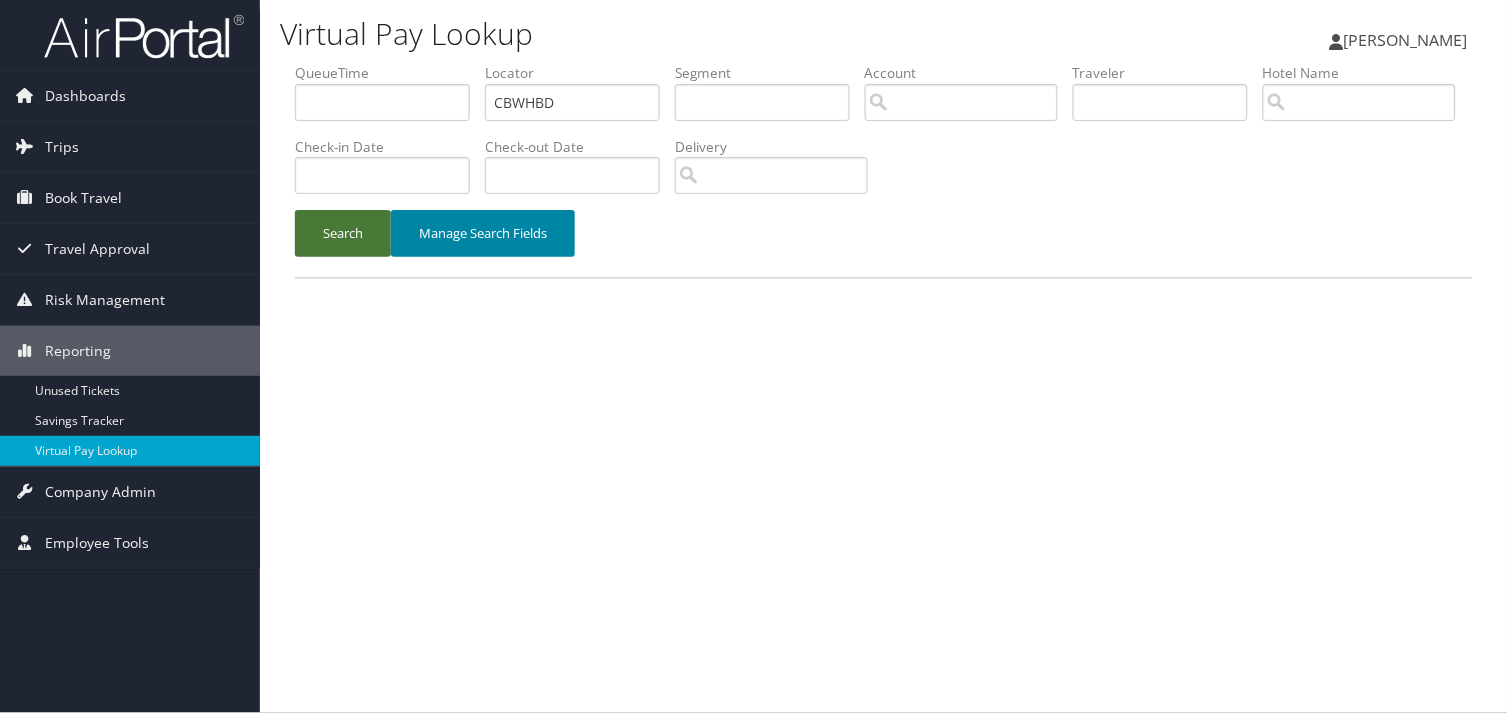 click on "Search" at bounding box center [343, 233] 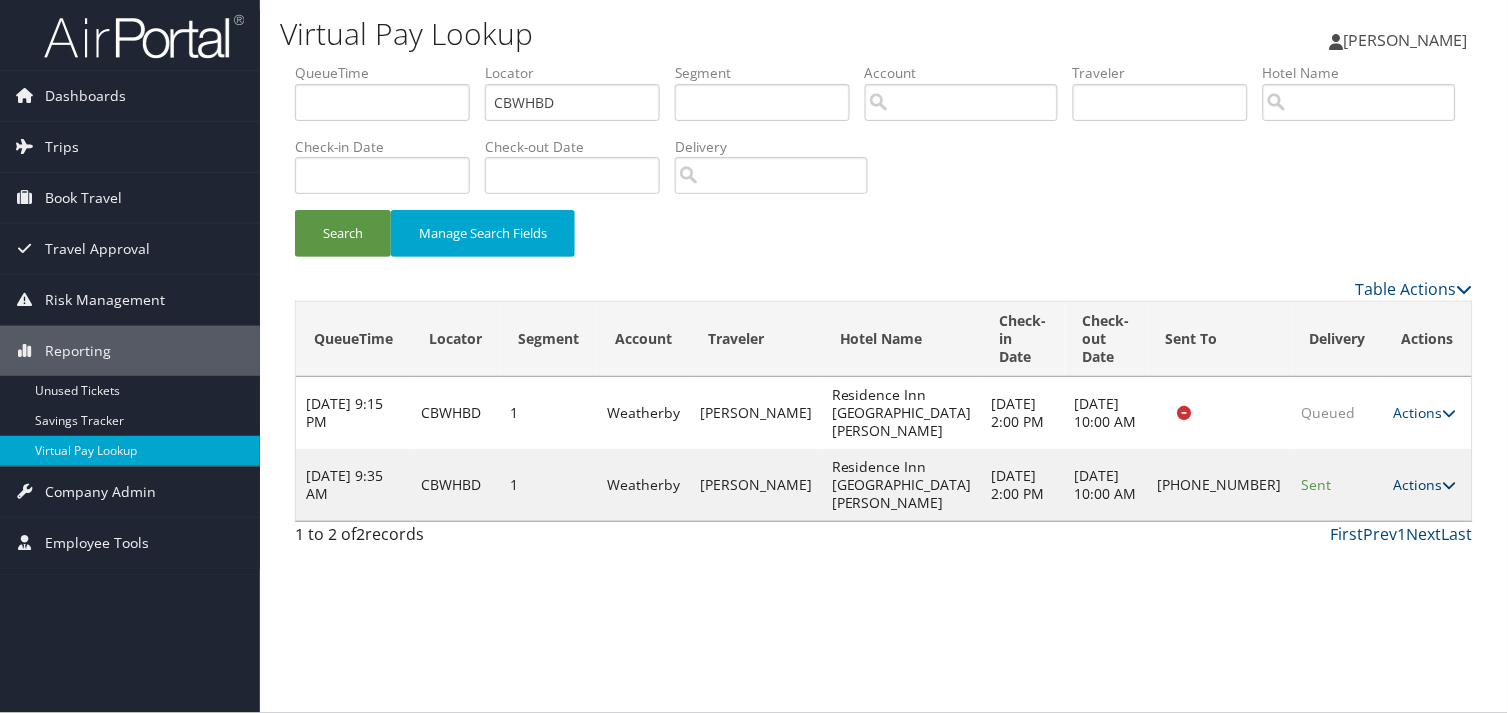 click on "Actions" at bounding box center (1425, 484) 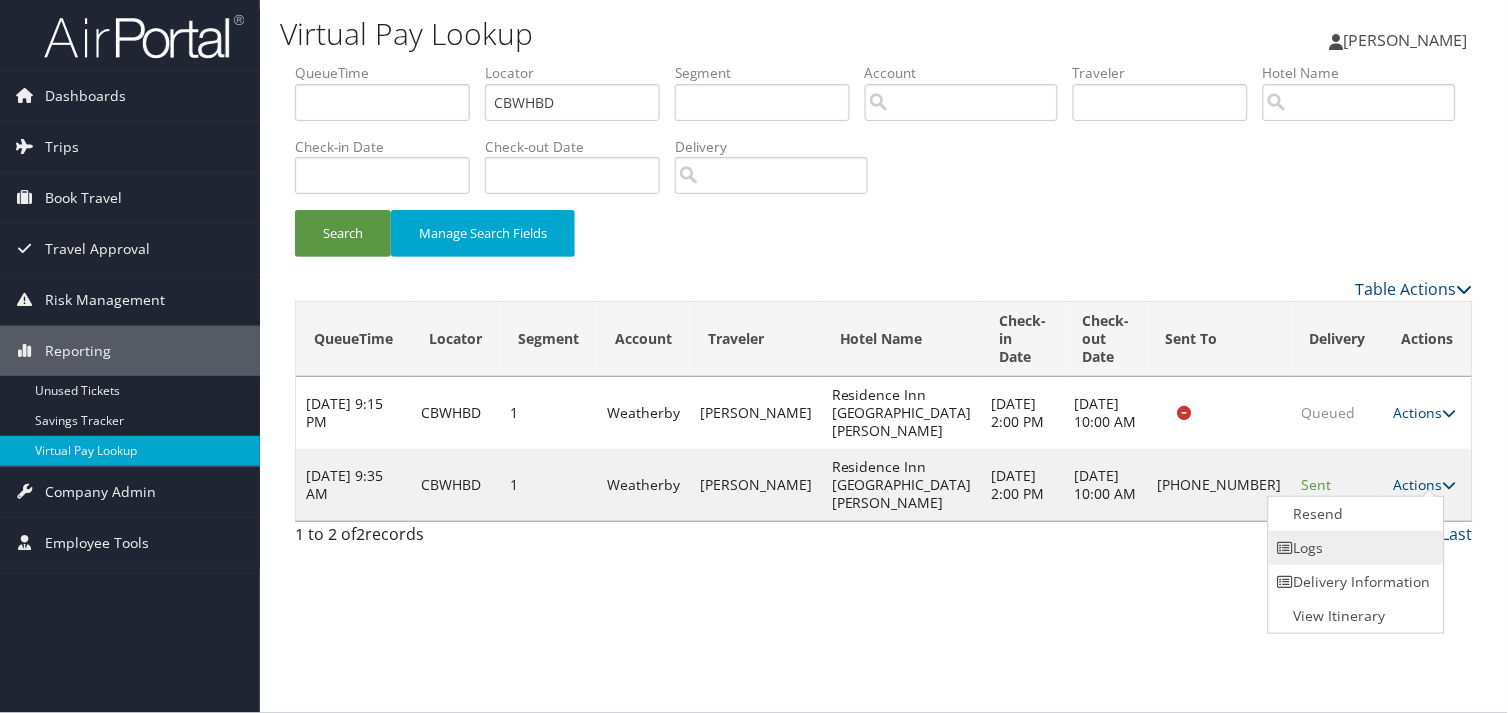 click at bounding box center (1286, 548) 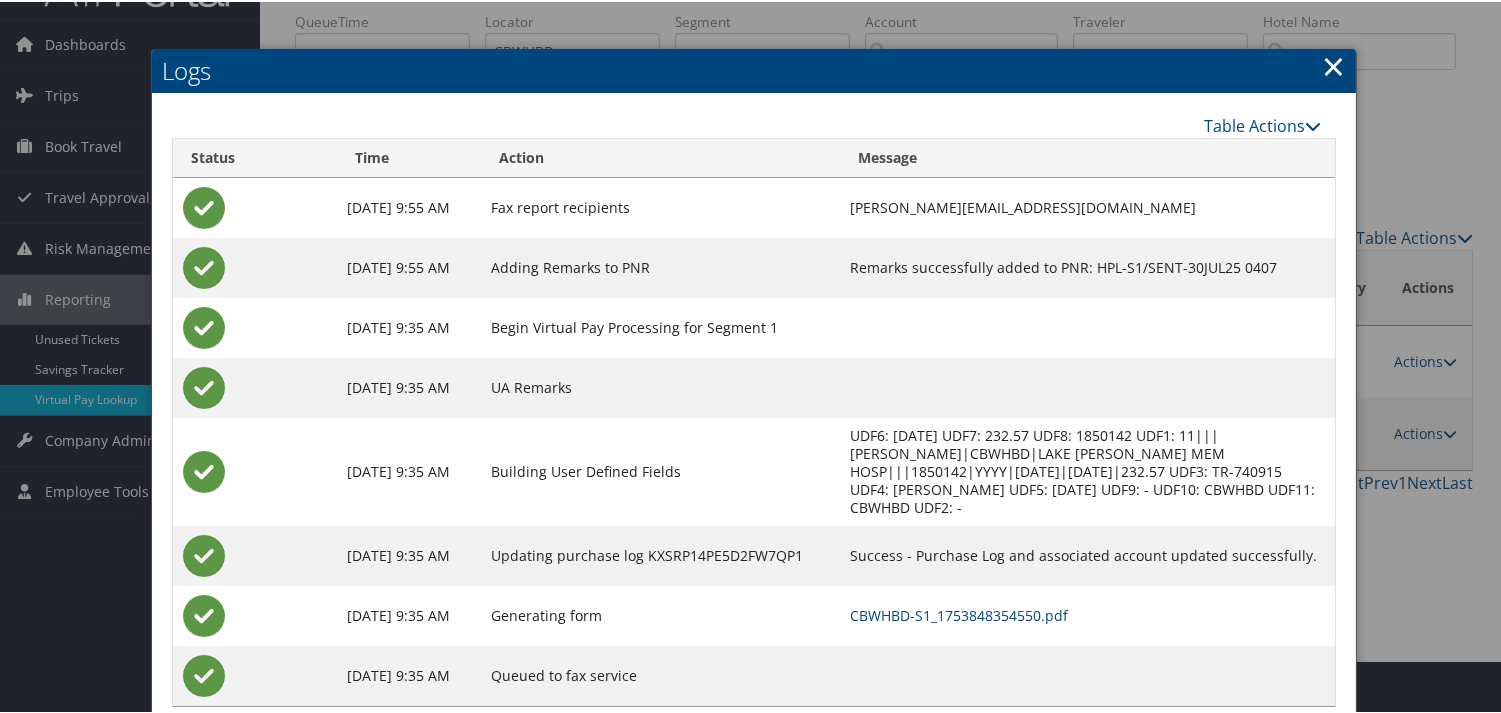 scroll, scrollTop: 82, scrollLeft: 0, axis: vertical 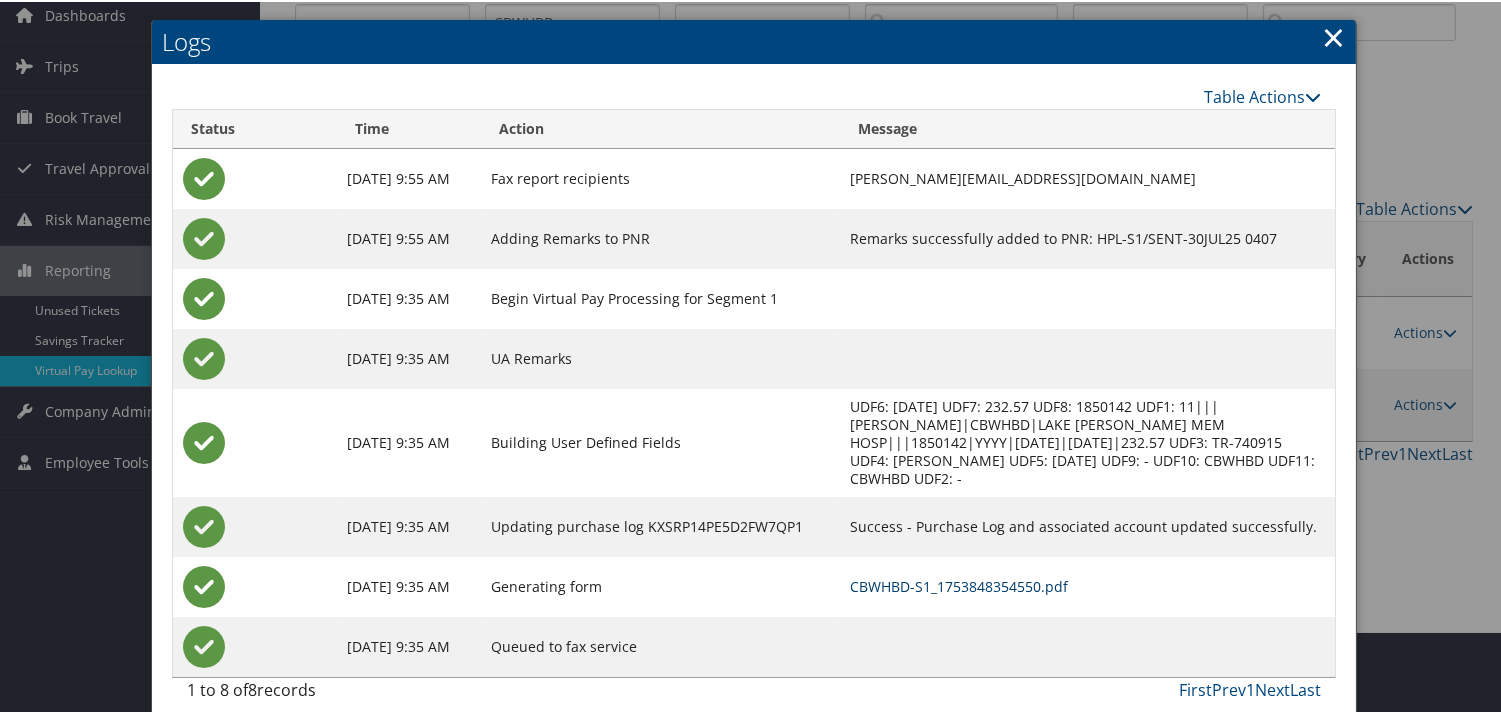 click on "CBWHBD-S1_1753848354550.pdf" at bounding box center (959, 584) 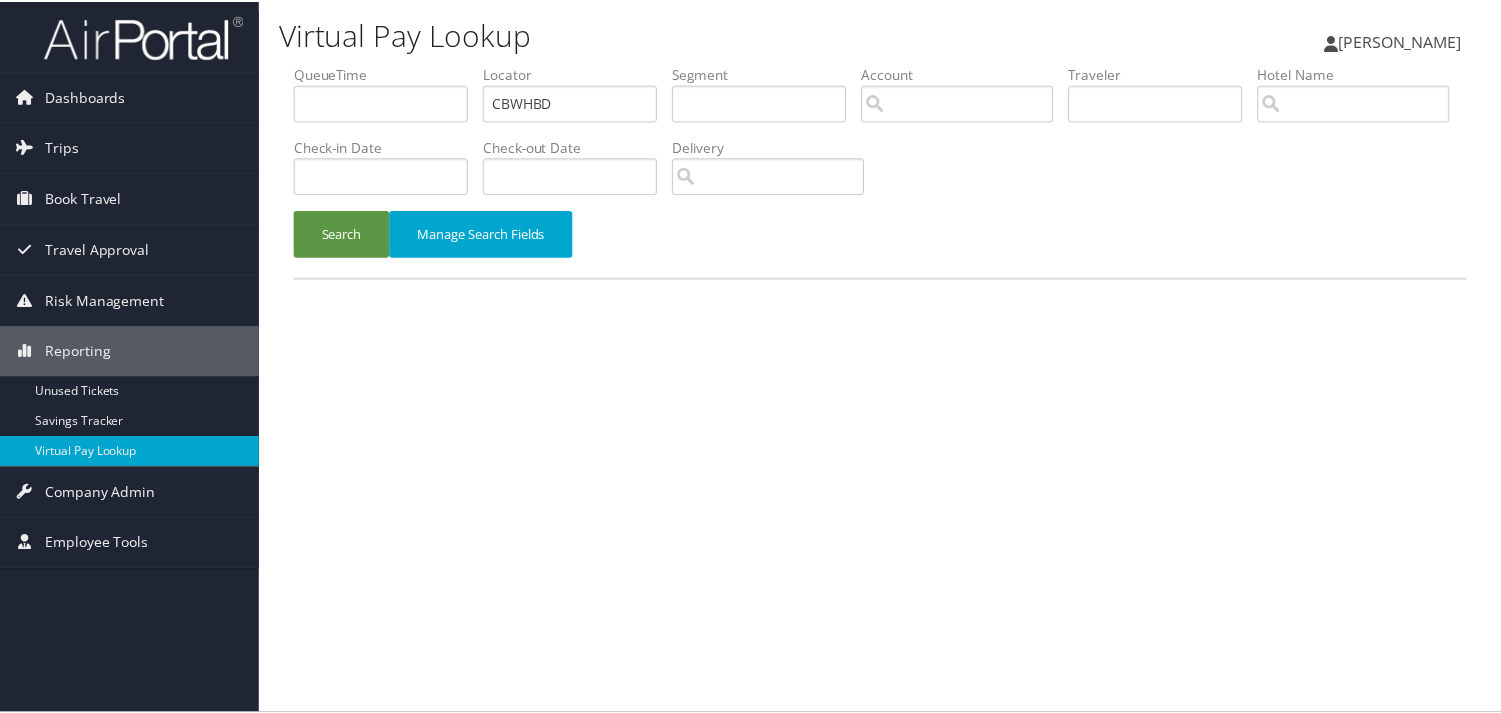scroll, scrollTop: 0, scrollLeft: 0, axis: both 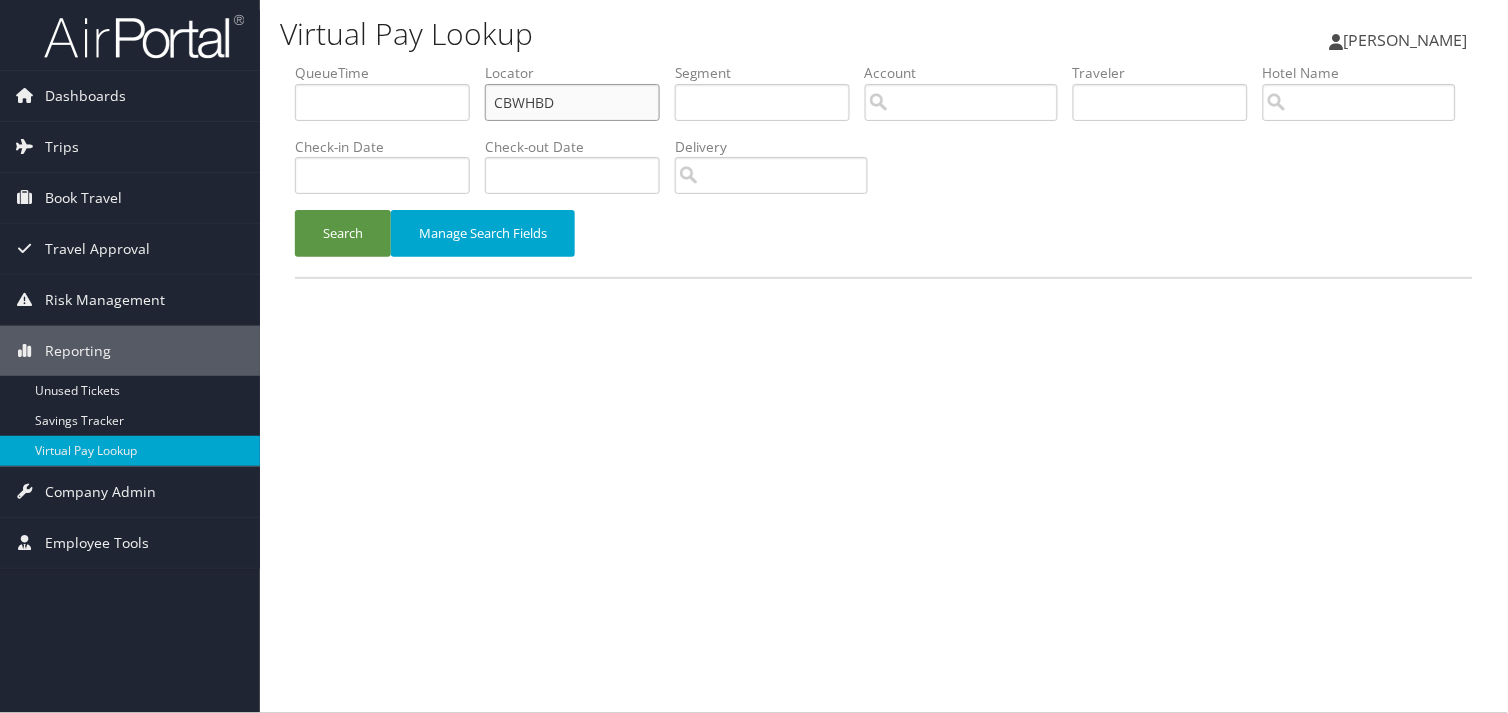 drag, startPoint x: 574, startPoint y: 106, endPoint x: 290, endPoint y: 118, distance: 284.25342 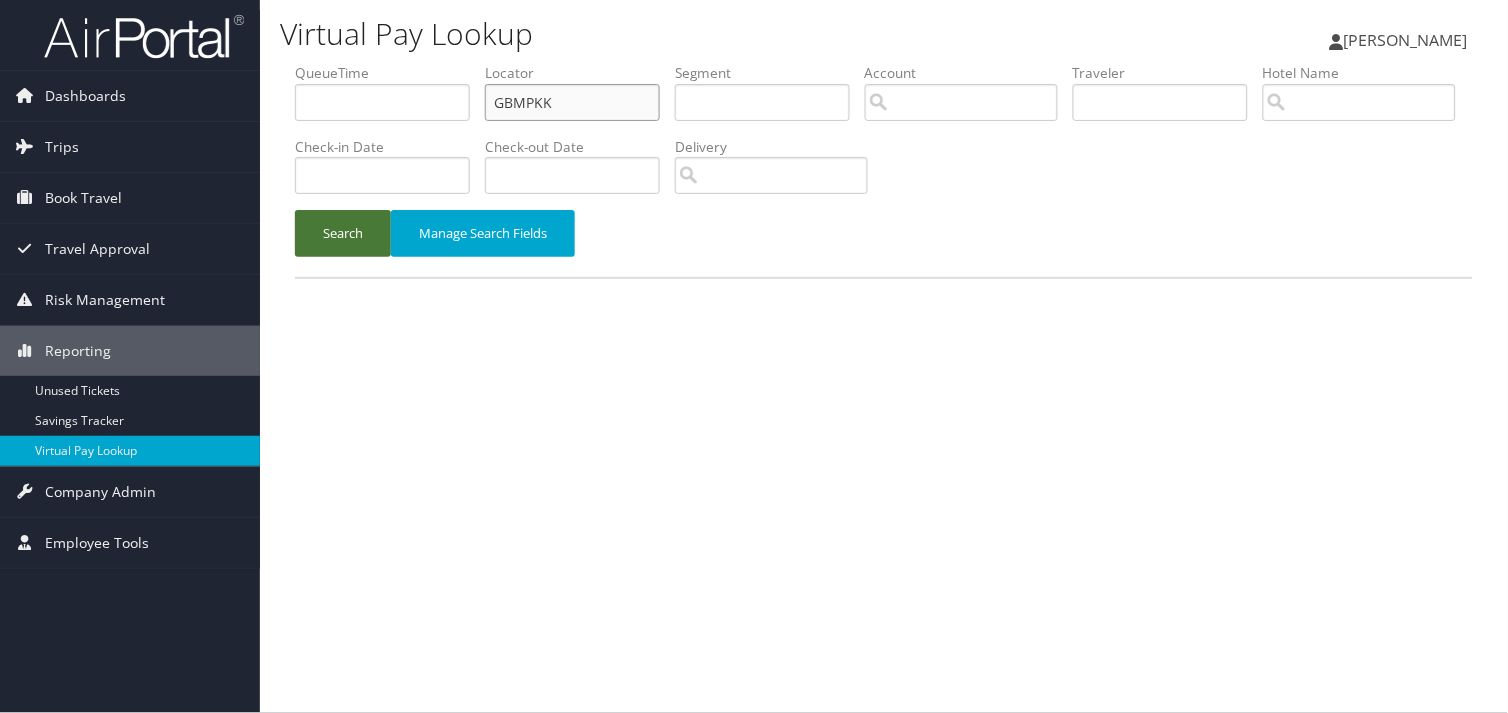 type on "GBMPKK" 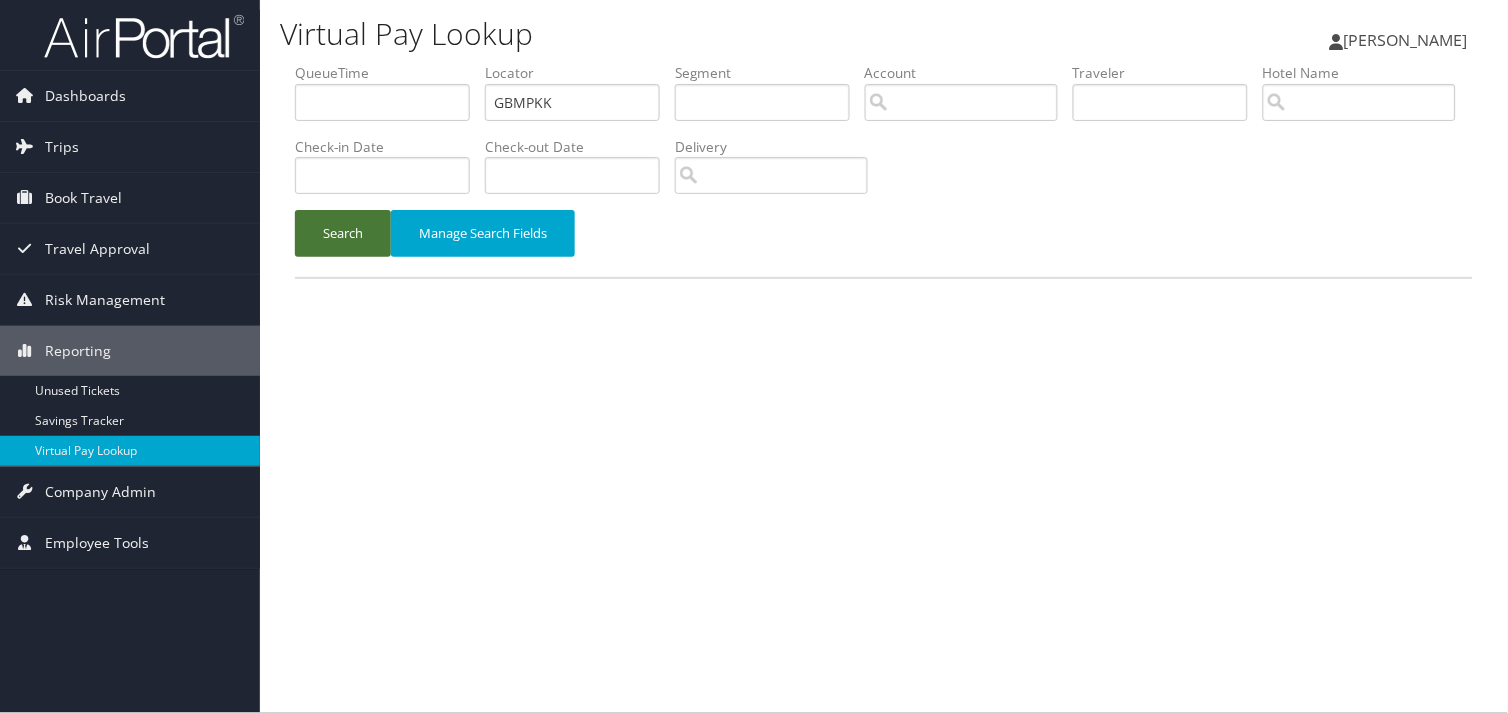 click on "Search" at bounding box center (343, 233) 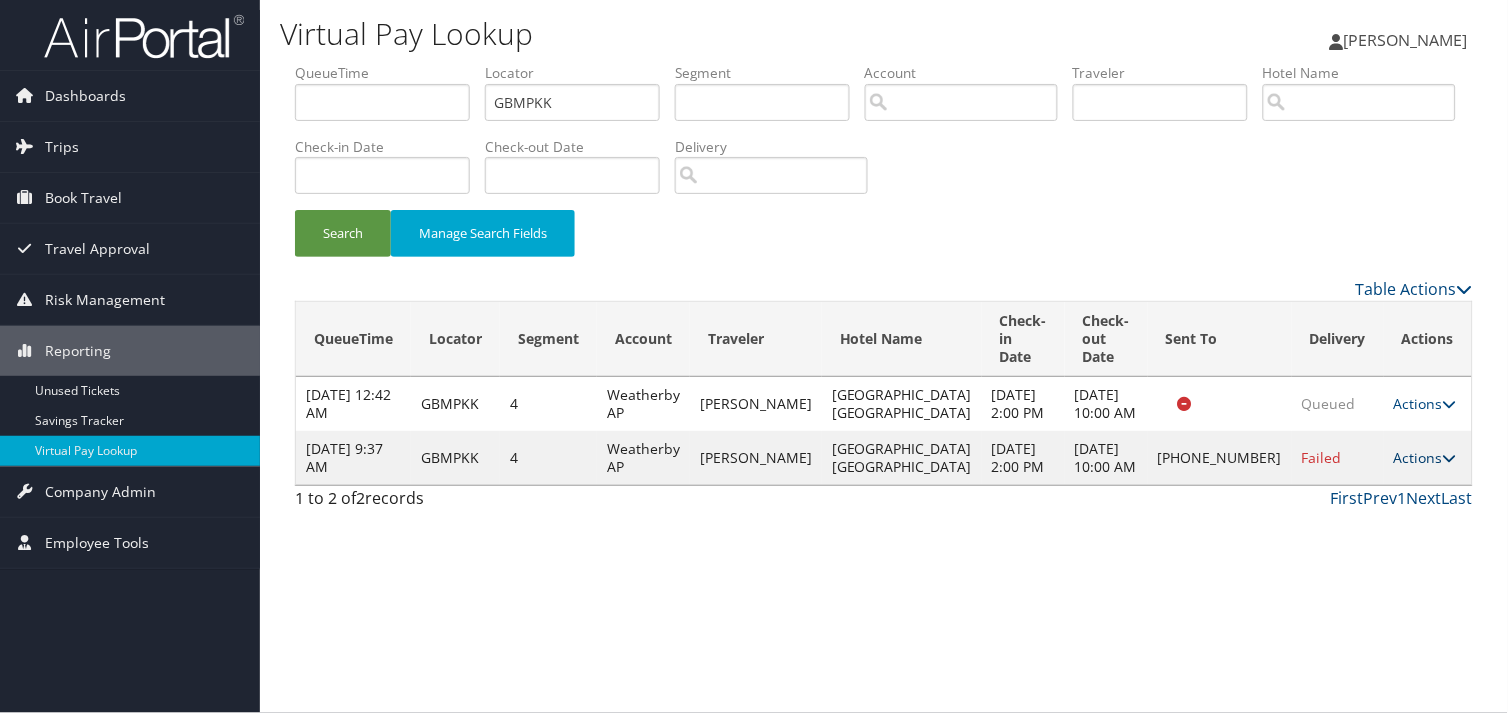 click on "Actions" at bounding box center (1425, 457) 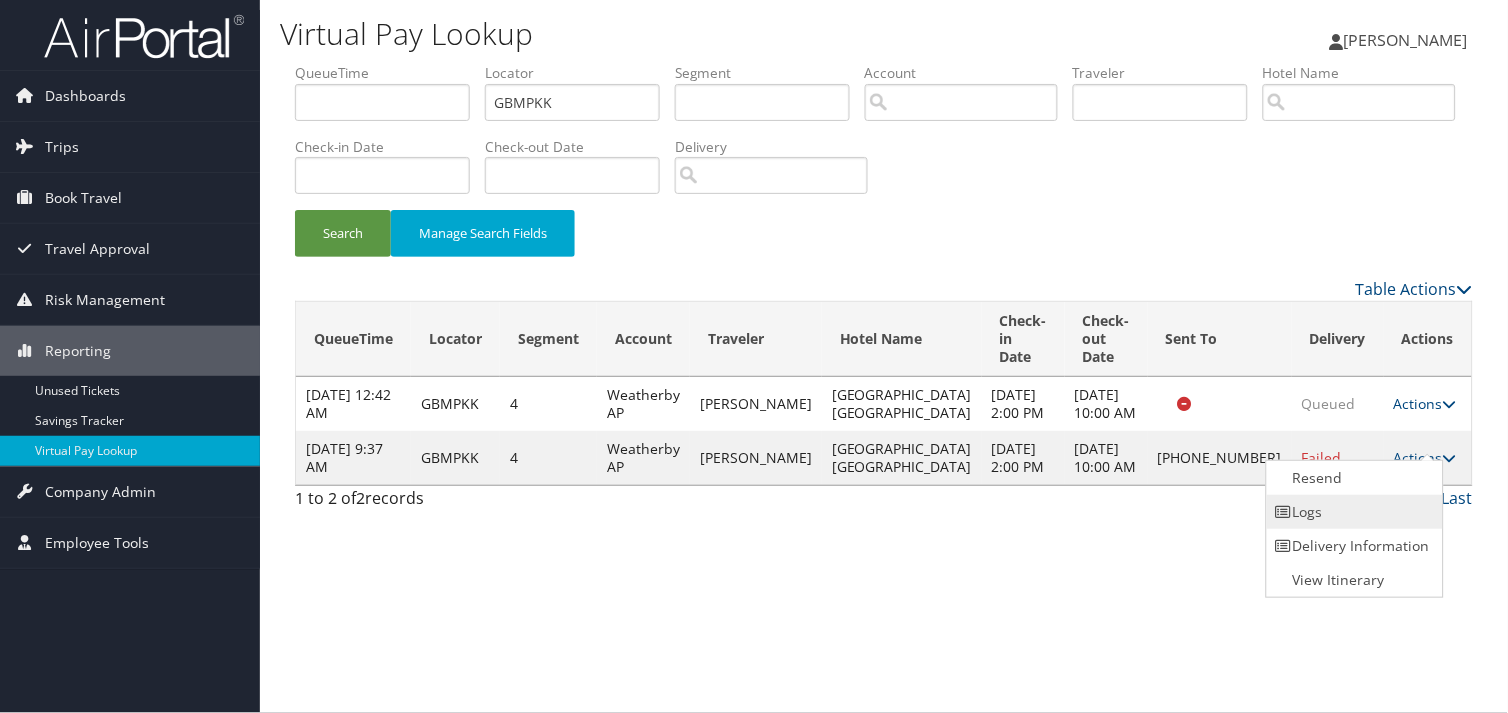 click on "Logs" at bounding box center [1352, 512] 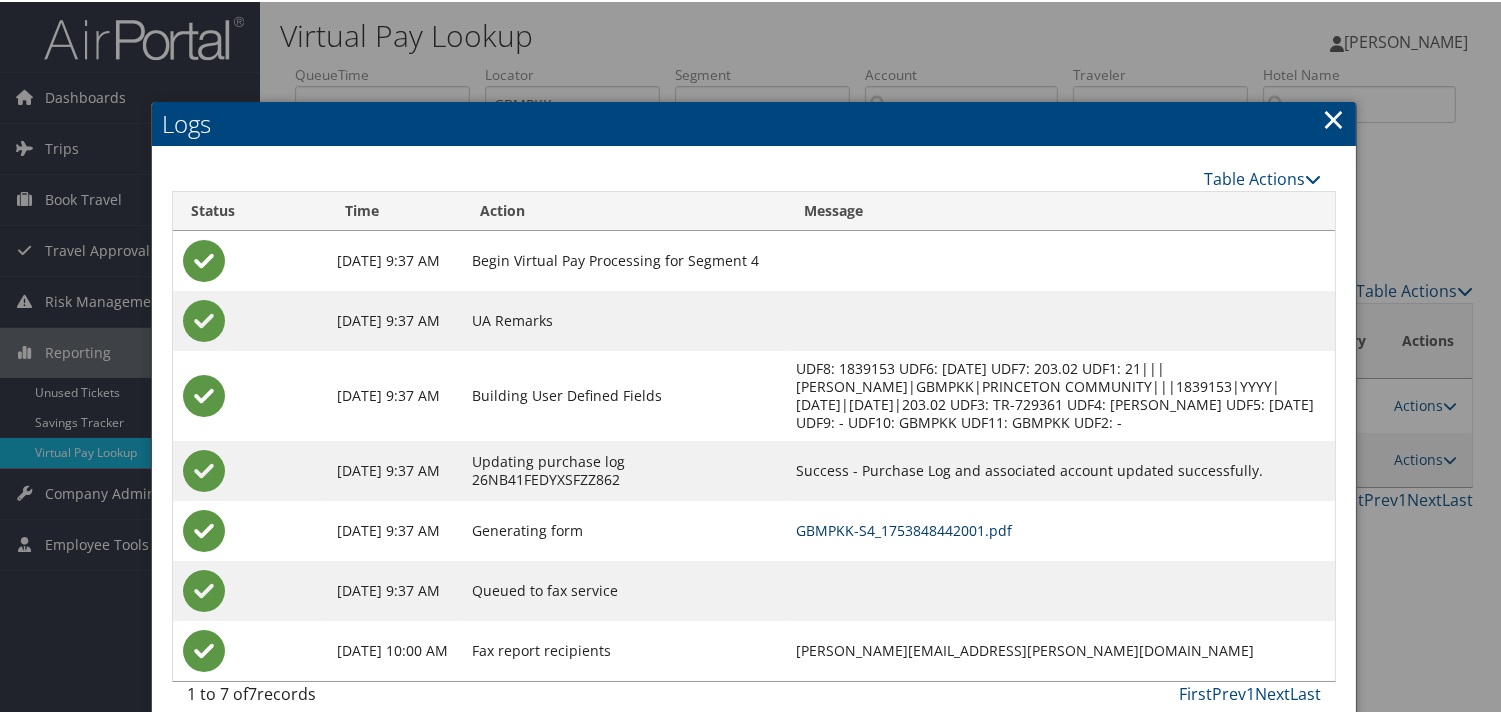 click on "GBMPKK-S4_1753848442001.pdf" at bounding box center (904, 528) 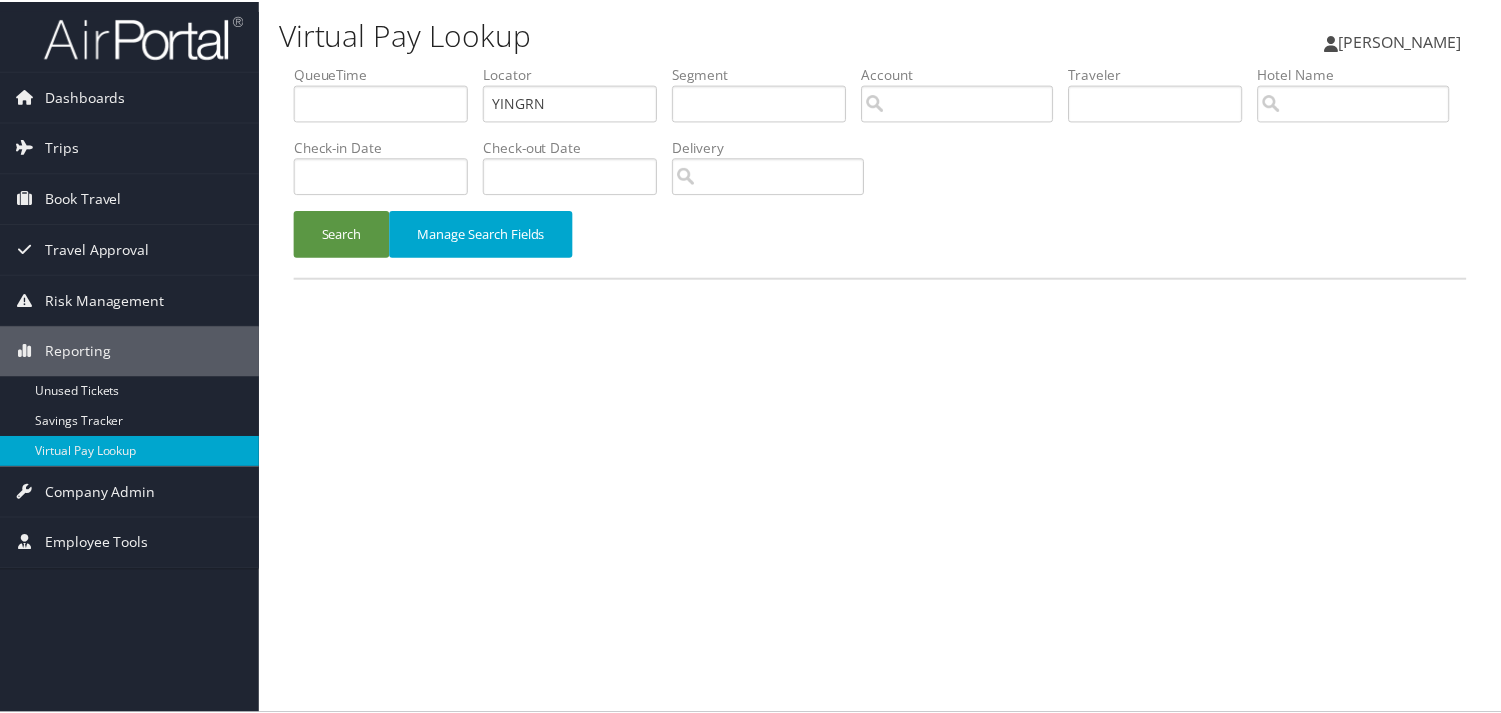 scroll, scrollTop: 0, scrollLeft: 0, axis: both 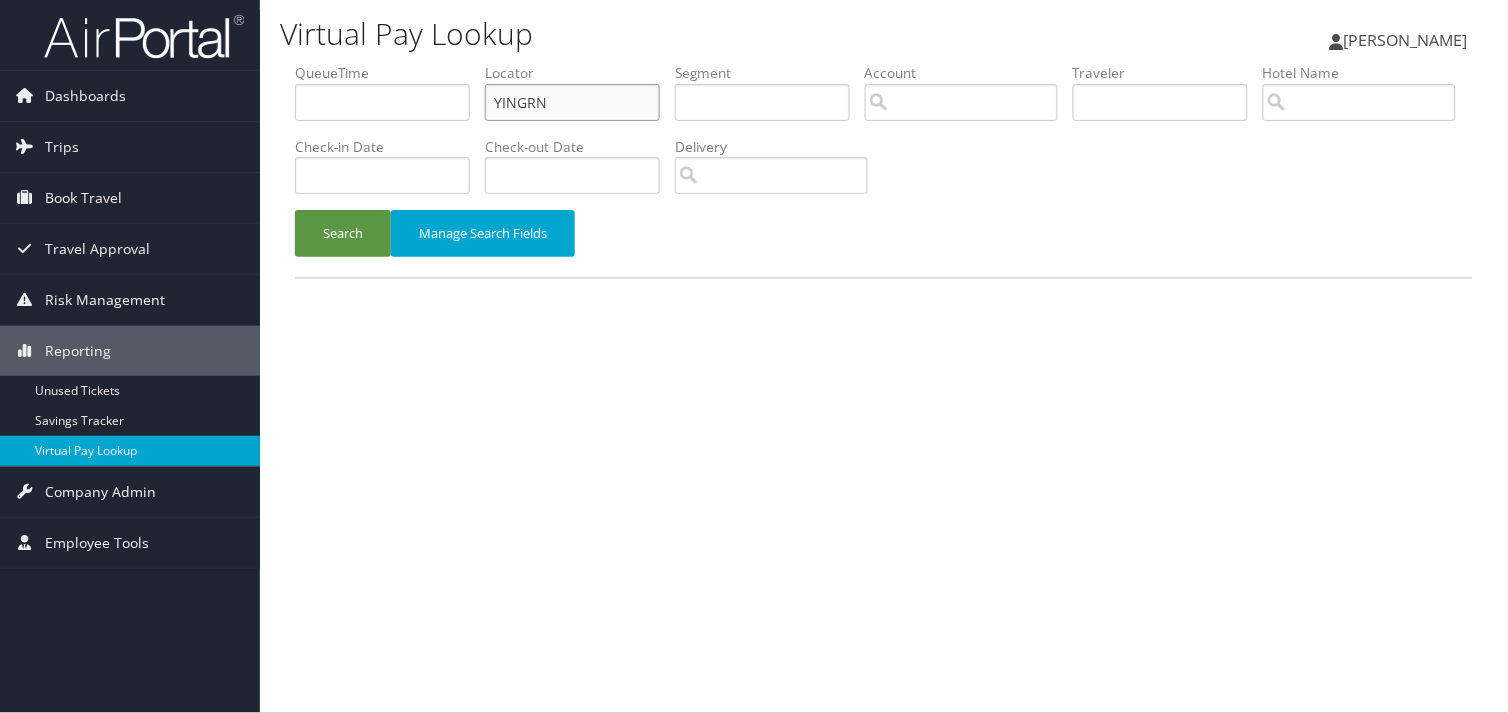 drag, startPoint x: 564, startPoint y: 94, endPoint x: 345, endPoint y: 94, distance: 219 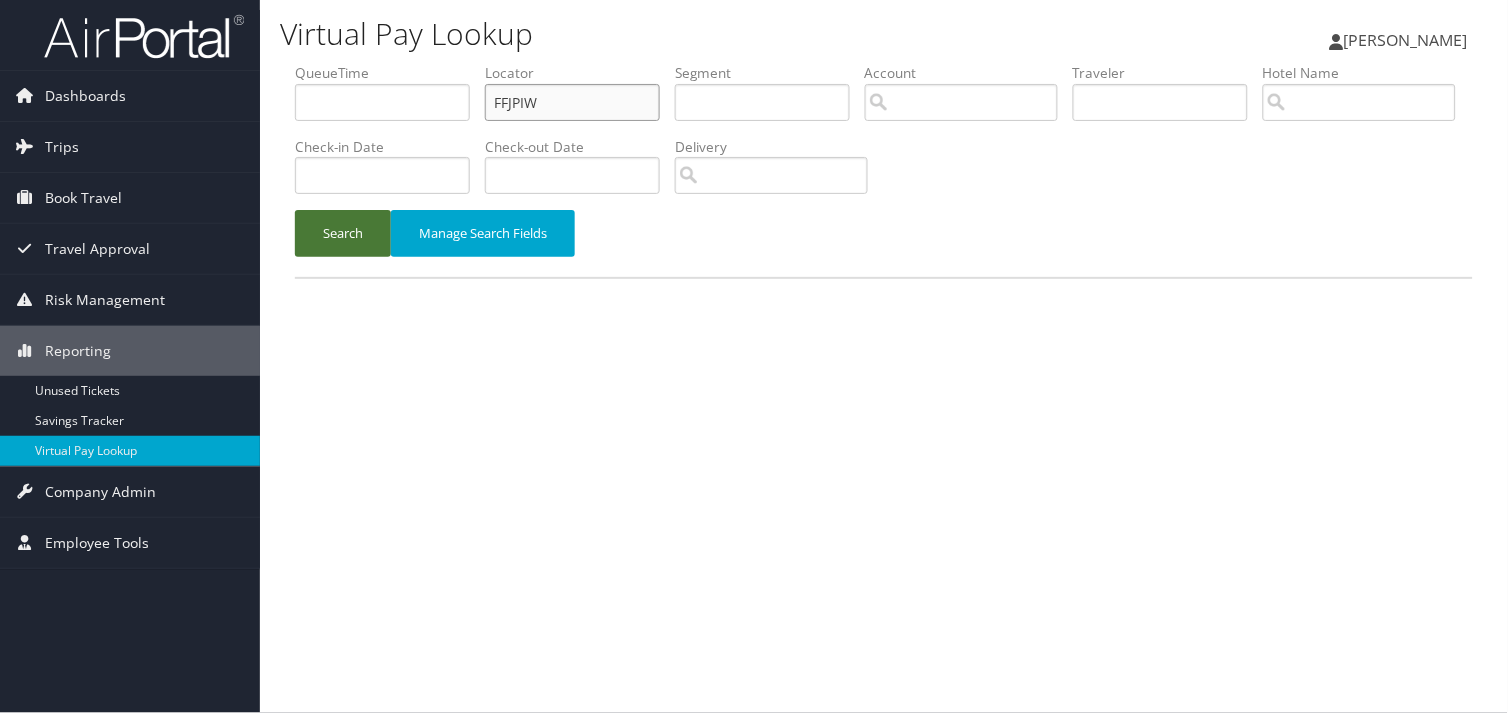 type on "FFJPIW" 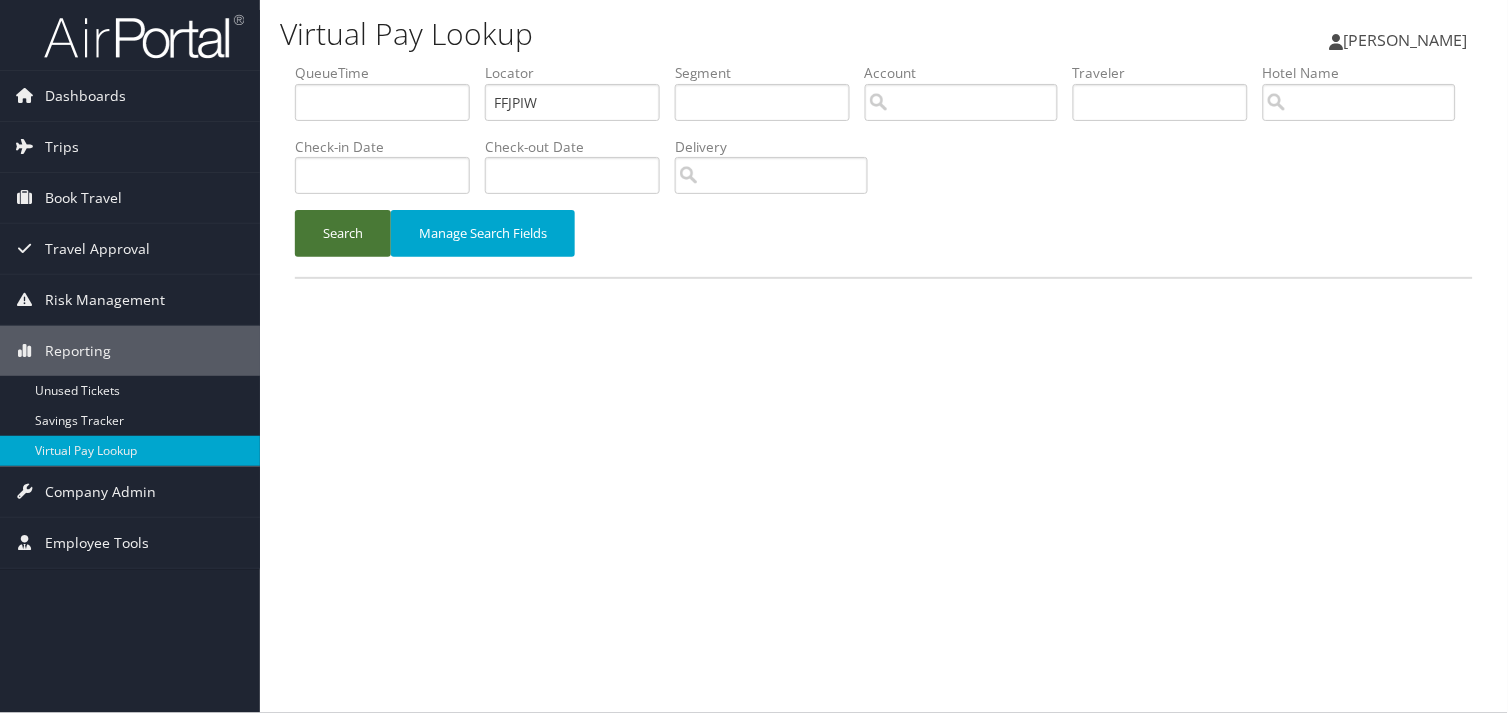 click on "Search" at bounding box center [343, 233] 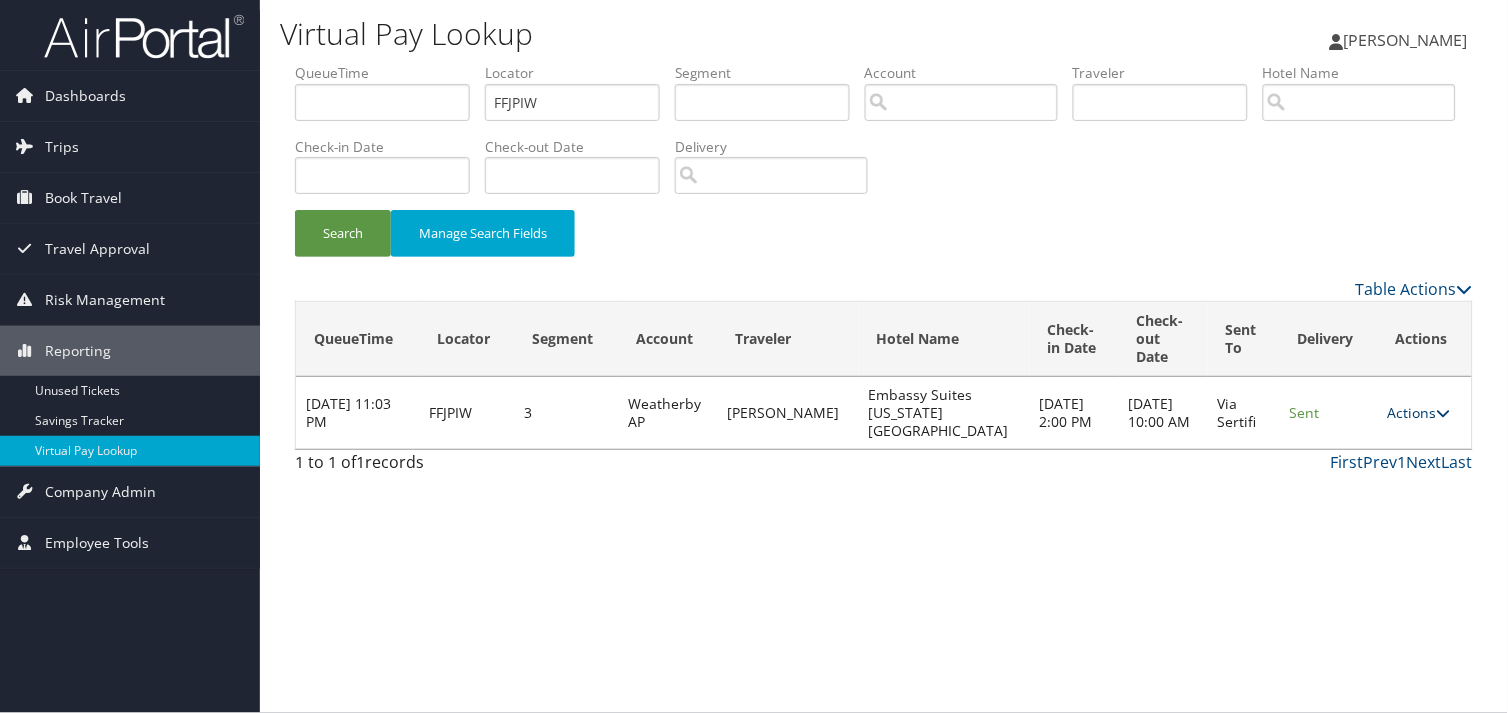 click on "Actions" at bounding box center [1419, 412] 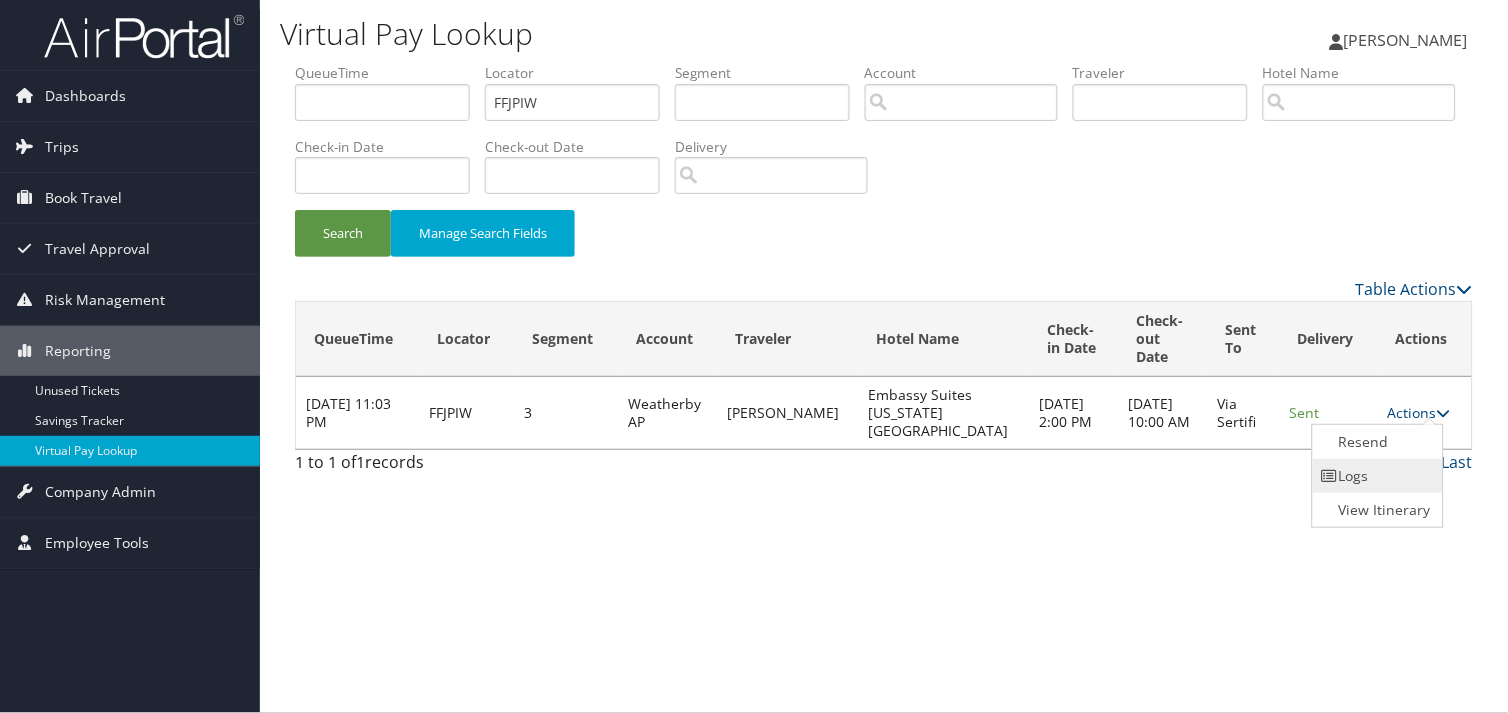 click on "Logs" at bounding box center [1376, 476] 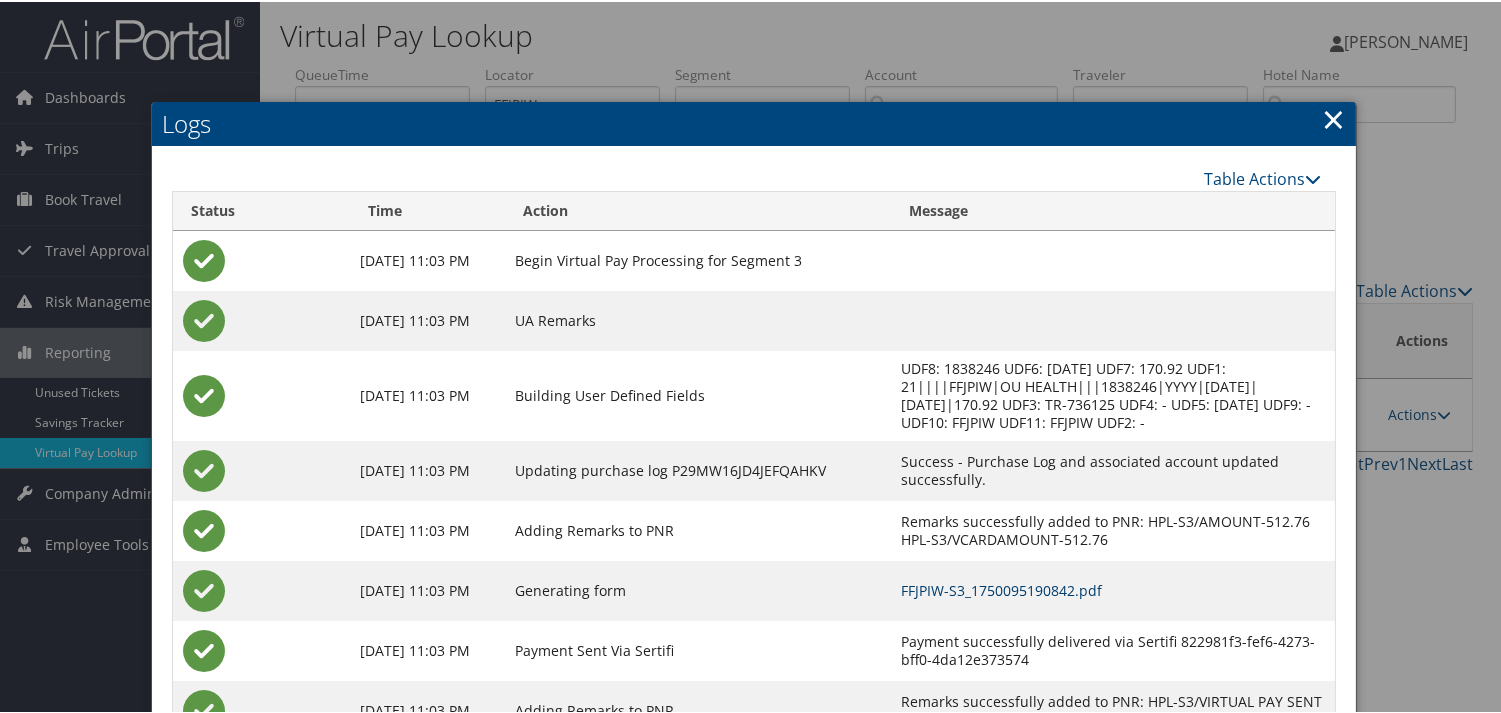 click on "FFJPIW-S3_1750095190842.pdf" at bounding box center (1002, 588) 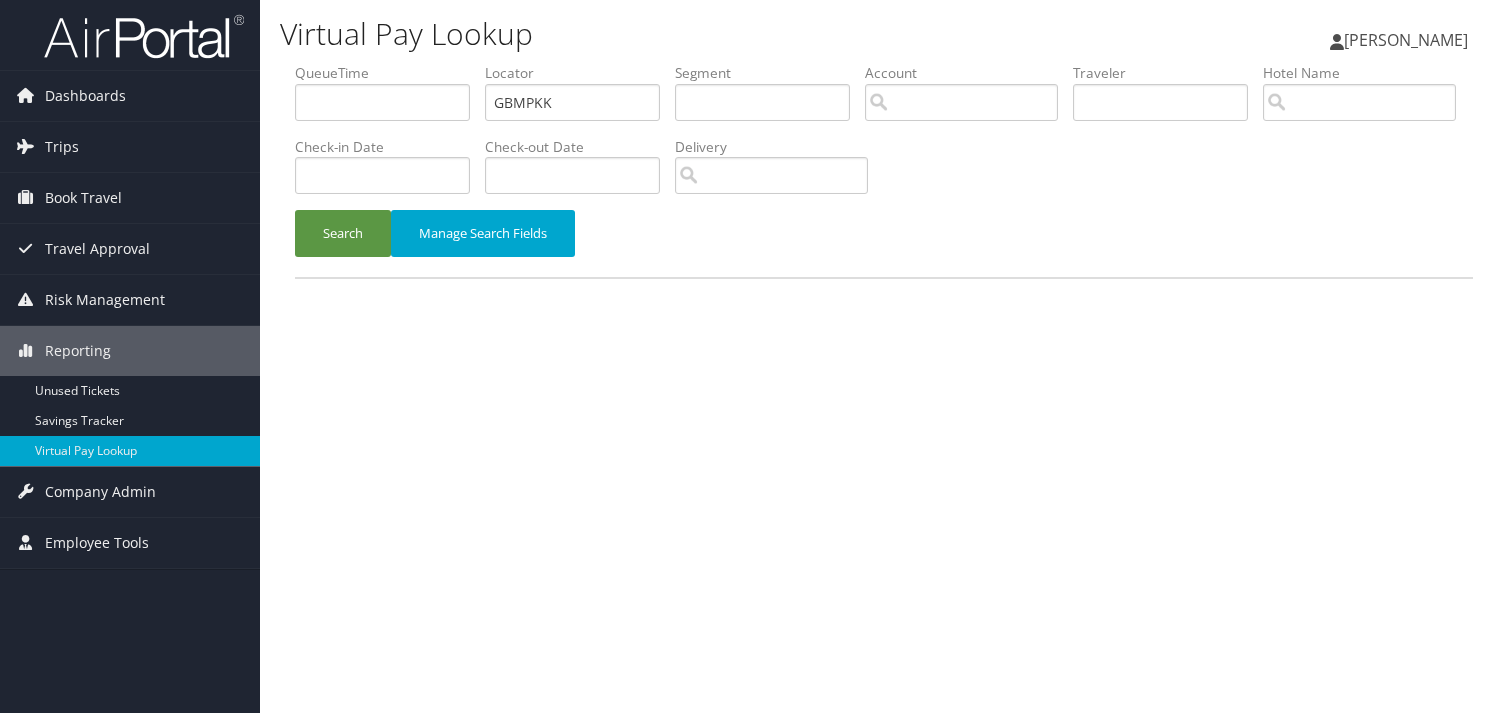 scroll, scrollTop: 0, scrollLeft: 0, axis: both 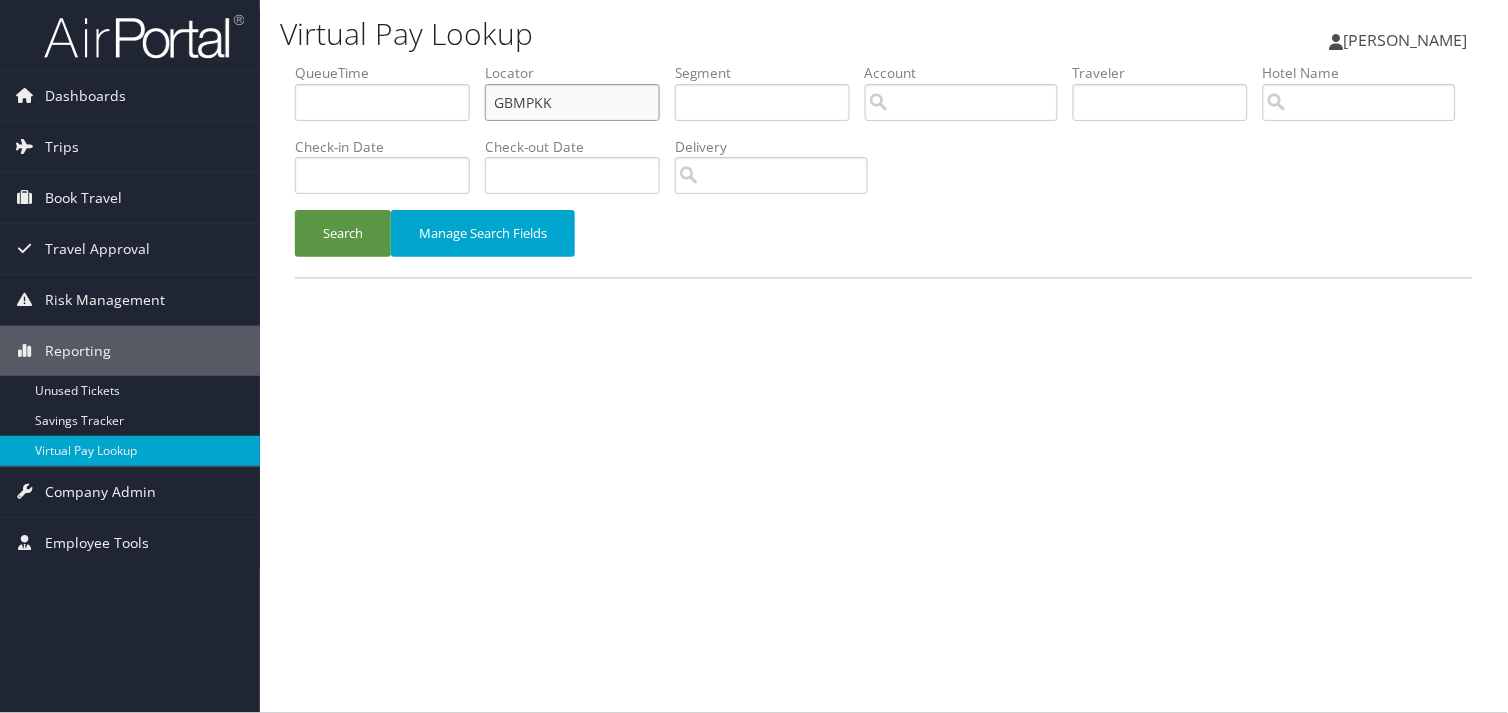 drag, startPoint x: 560, startPoint y: 104, endPoint x: 367, endPoint y: 104, distance: 193 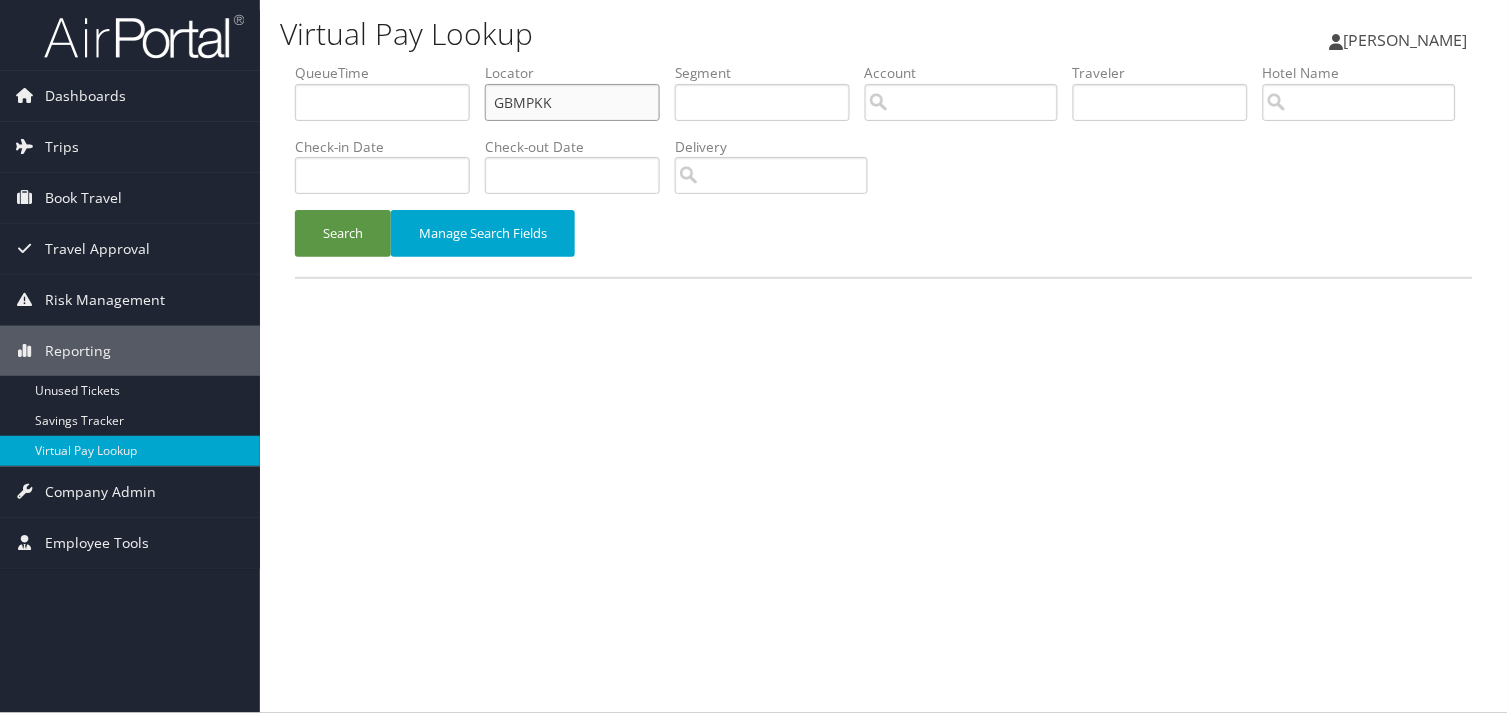 click on "QueueTime Locator GBMPKK Segment Account Traveler Hotel Name Check-in Date Check-out Date Delivery" at bounding box center [884, 63] 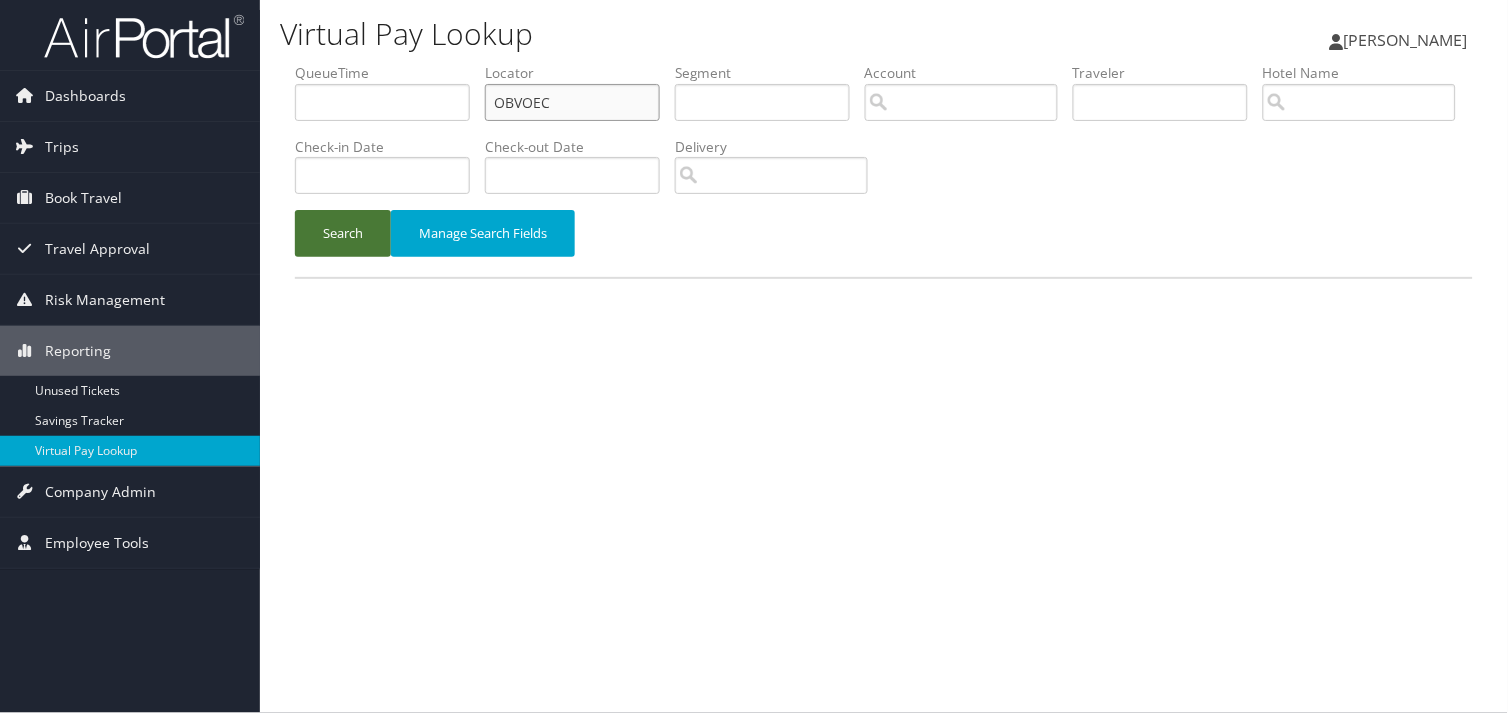 type on "OBVOEC" 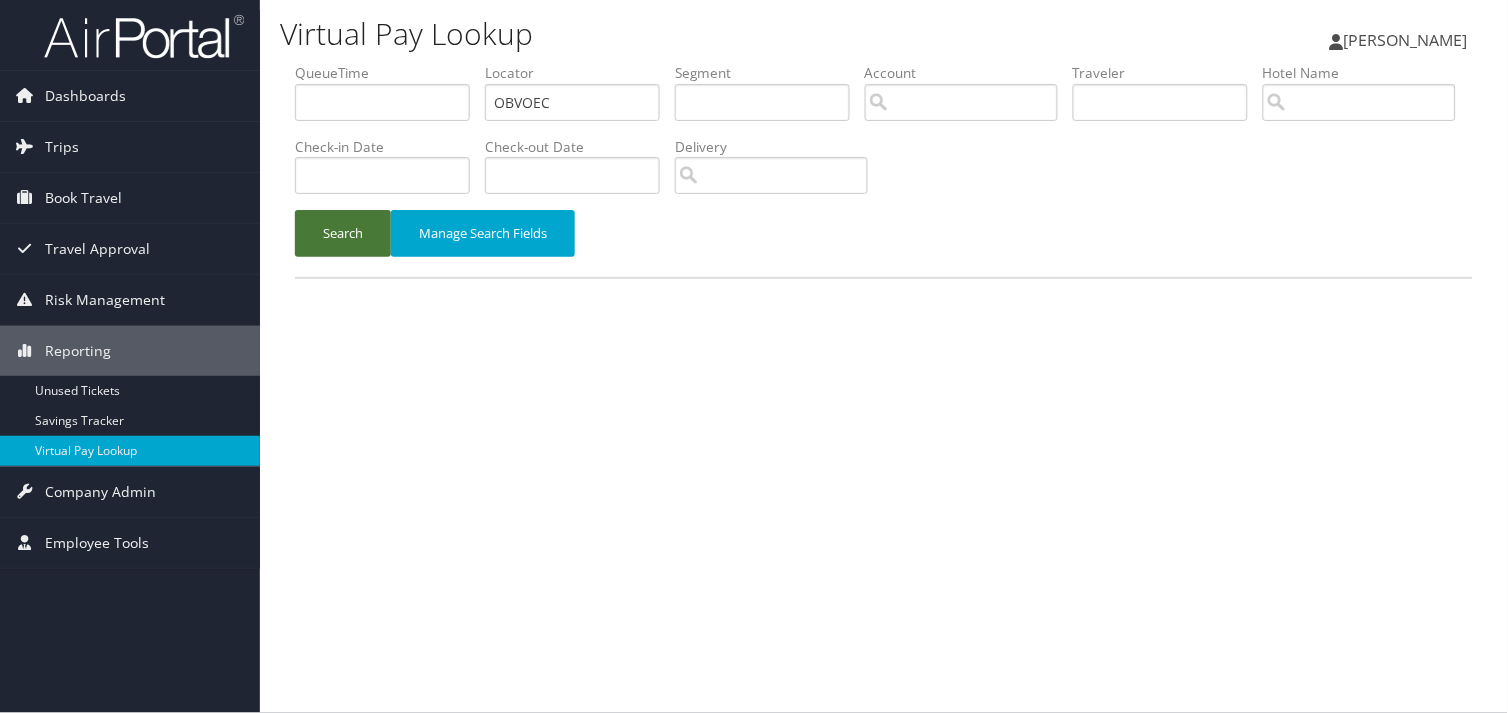 click on "Search" at bounding box center (343, 233) 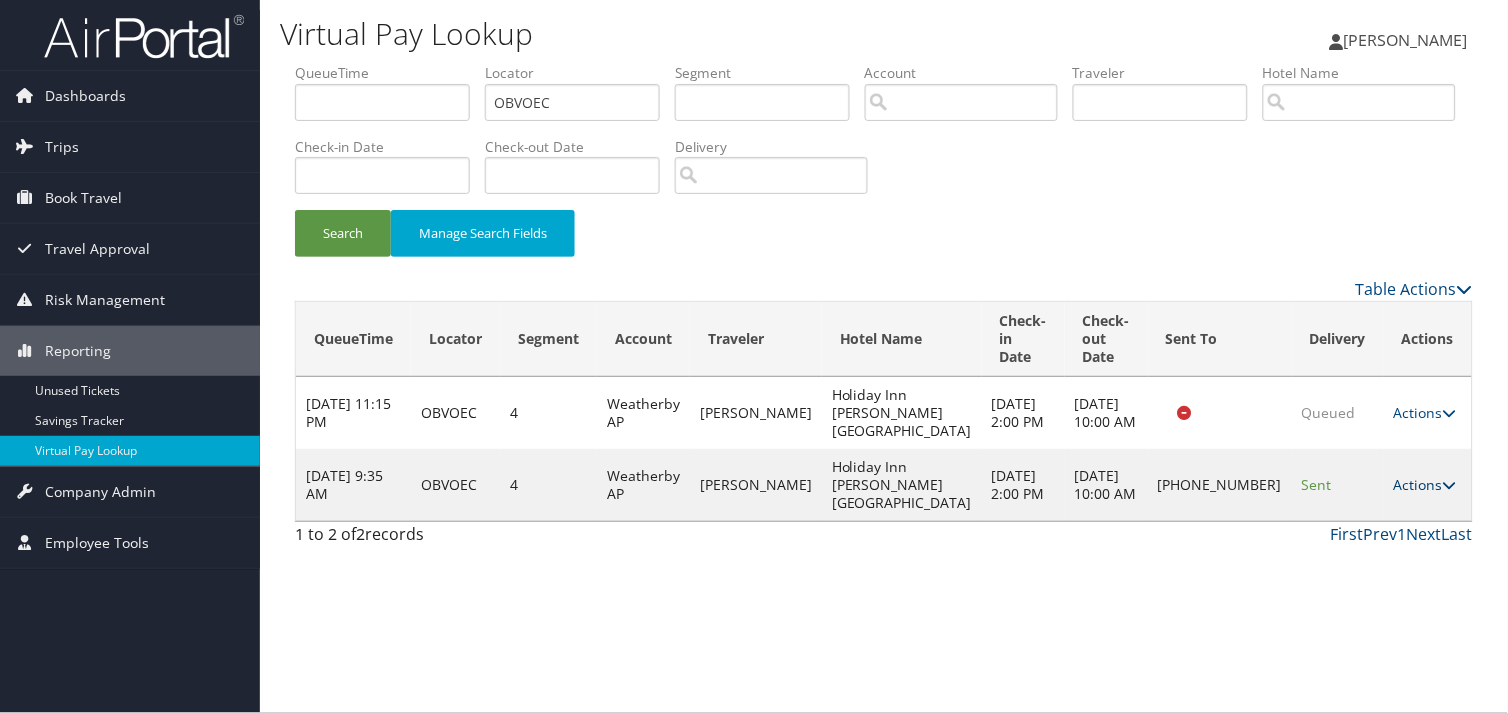 click on "Actions" at bounding box center [1425, 484] 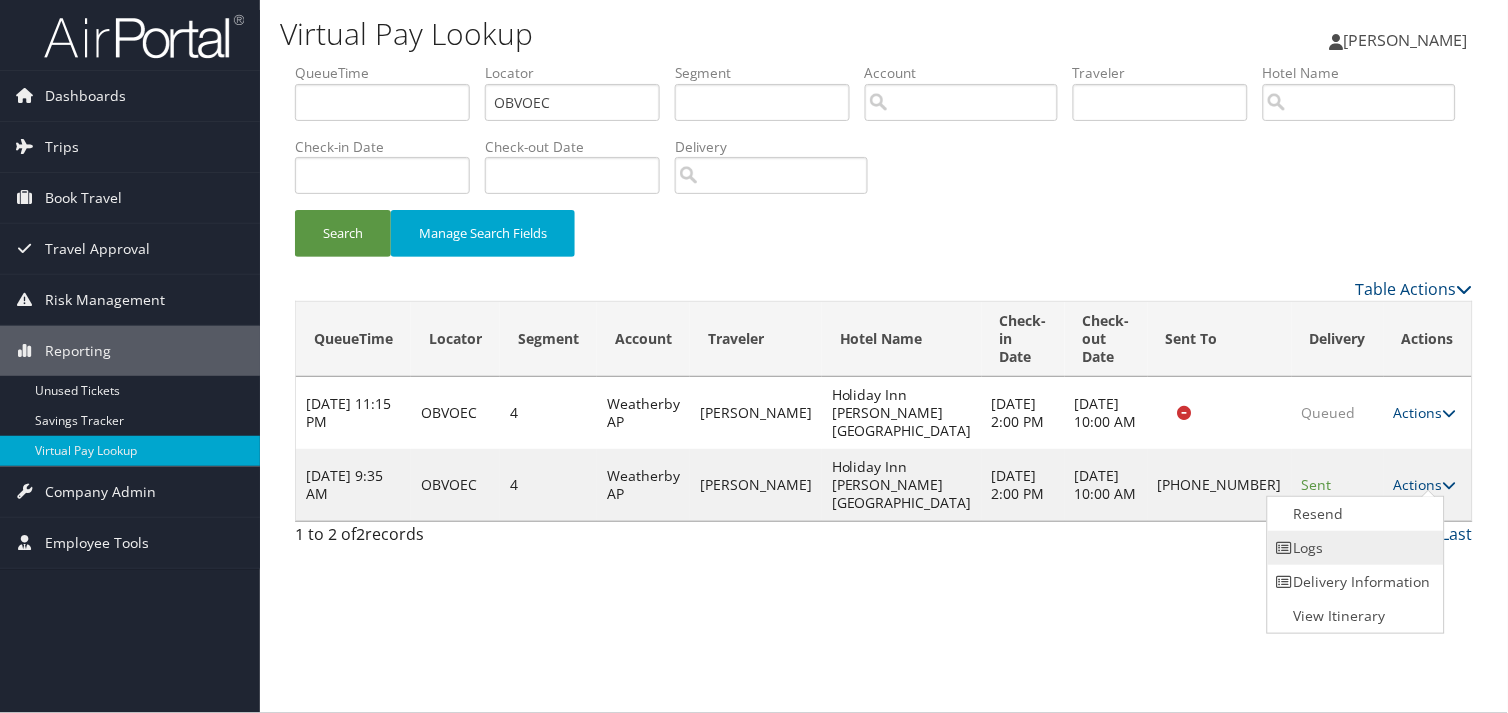 click on "Logs" at bounding box center (1353, 548) 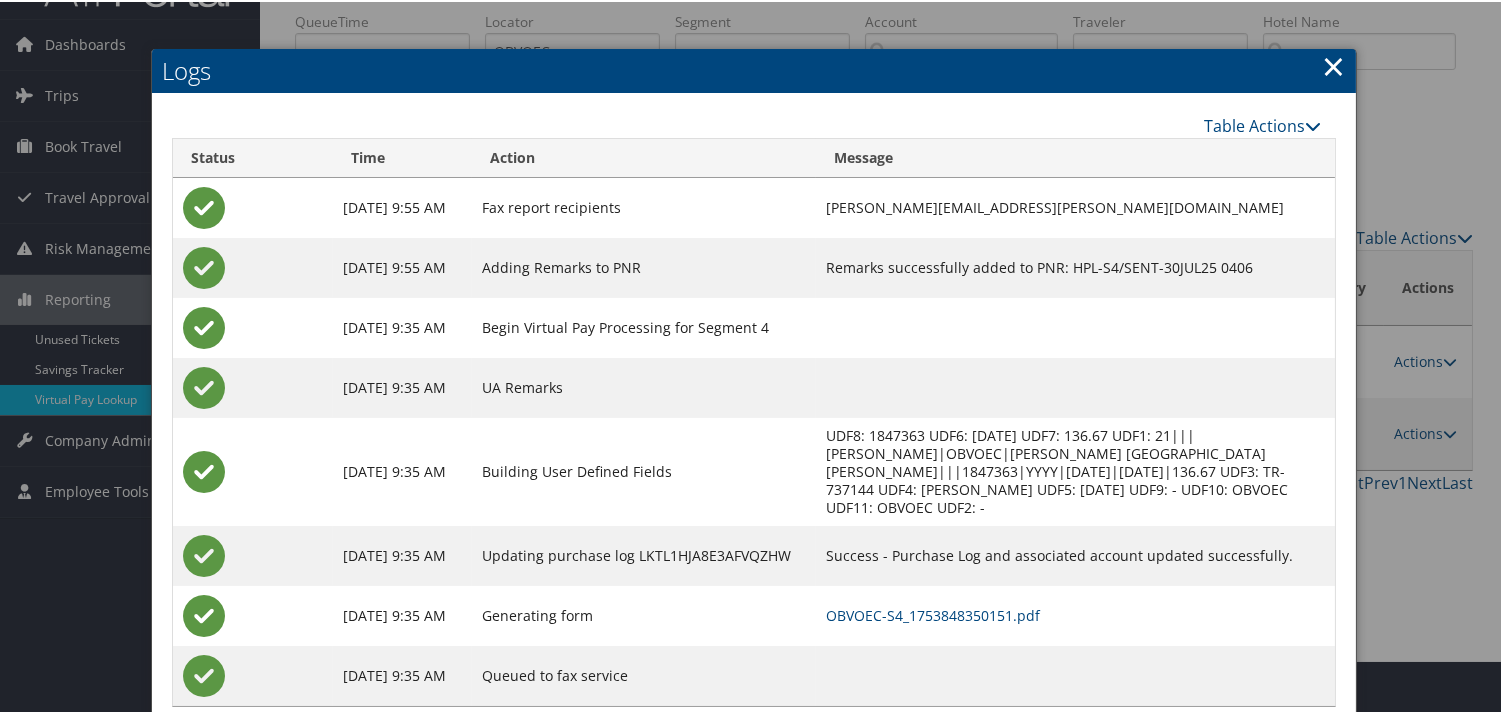 scroll, scrollTop: 82, scrollLeft: 0, axis: vertical 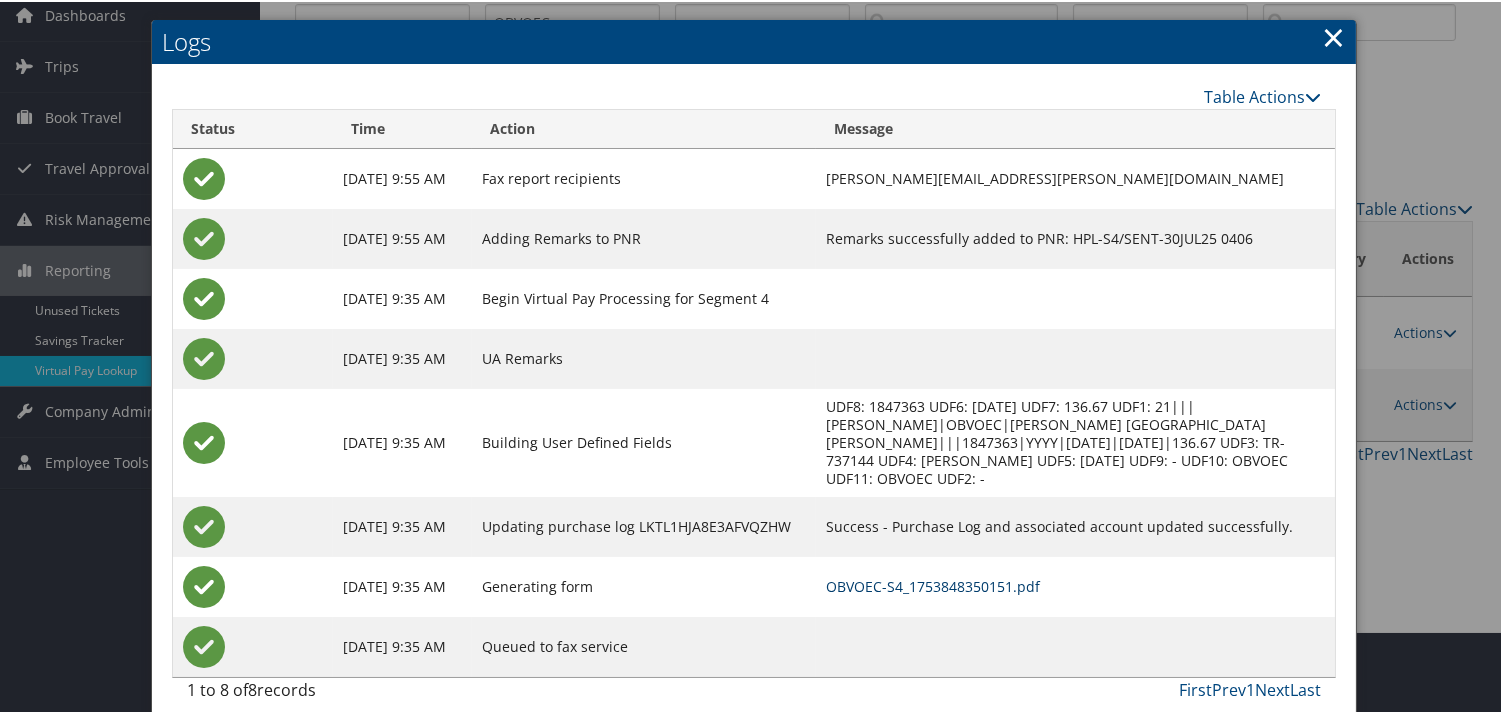 click on "OBVOEC-S4_1753848350151.pdf" at bounding box center (933, 584) 